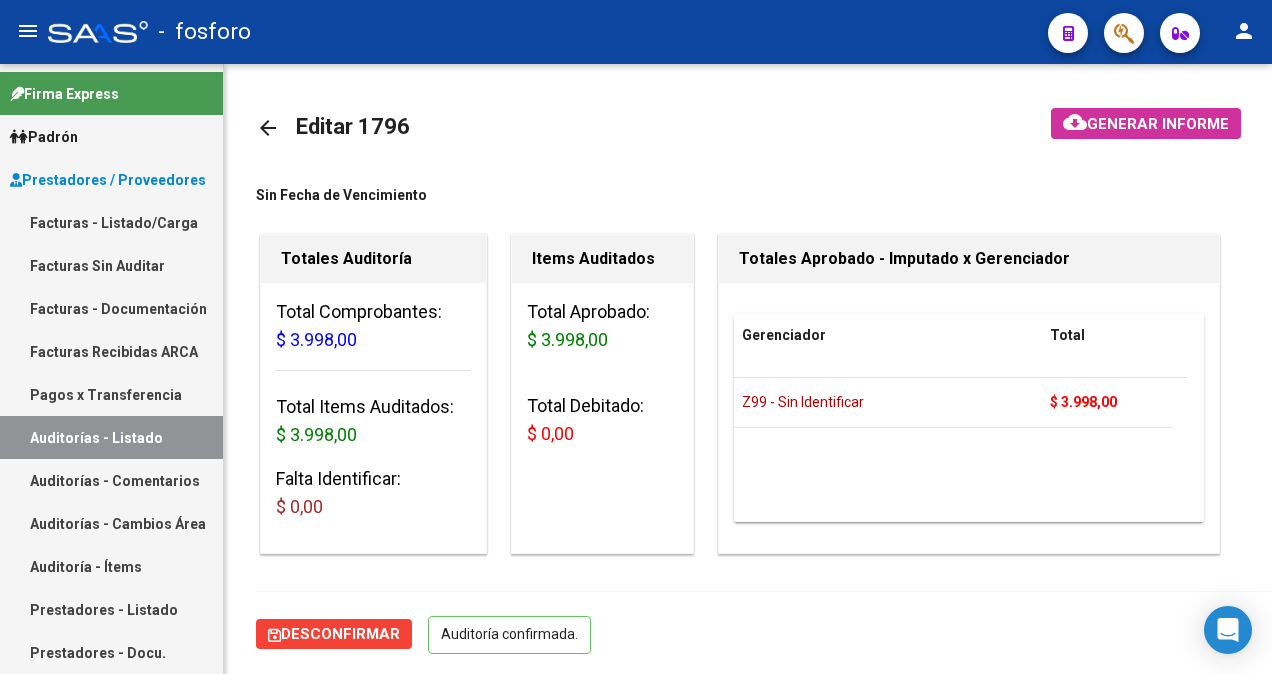 scroll, scrollTop: 0, scrollLeft: 0, axis: both 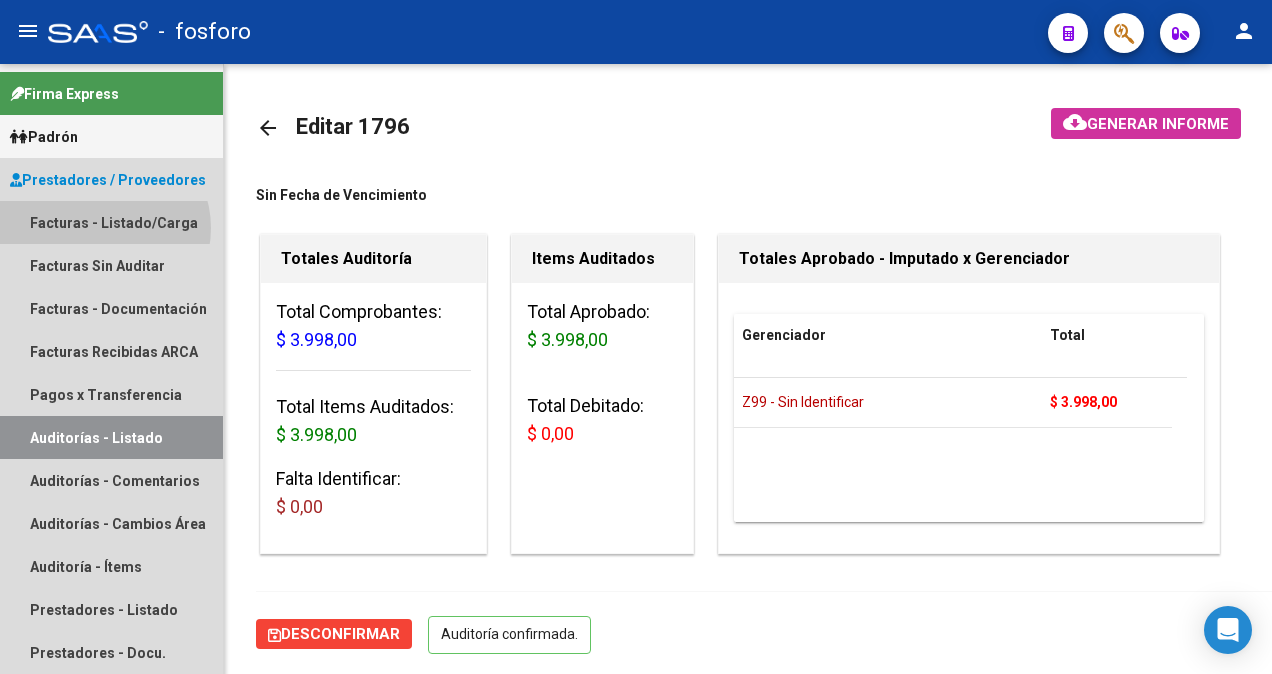 click on "Facturas - Listado/Carga" at bounding box center (111, 222) 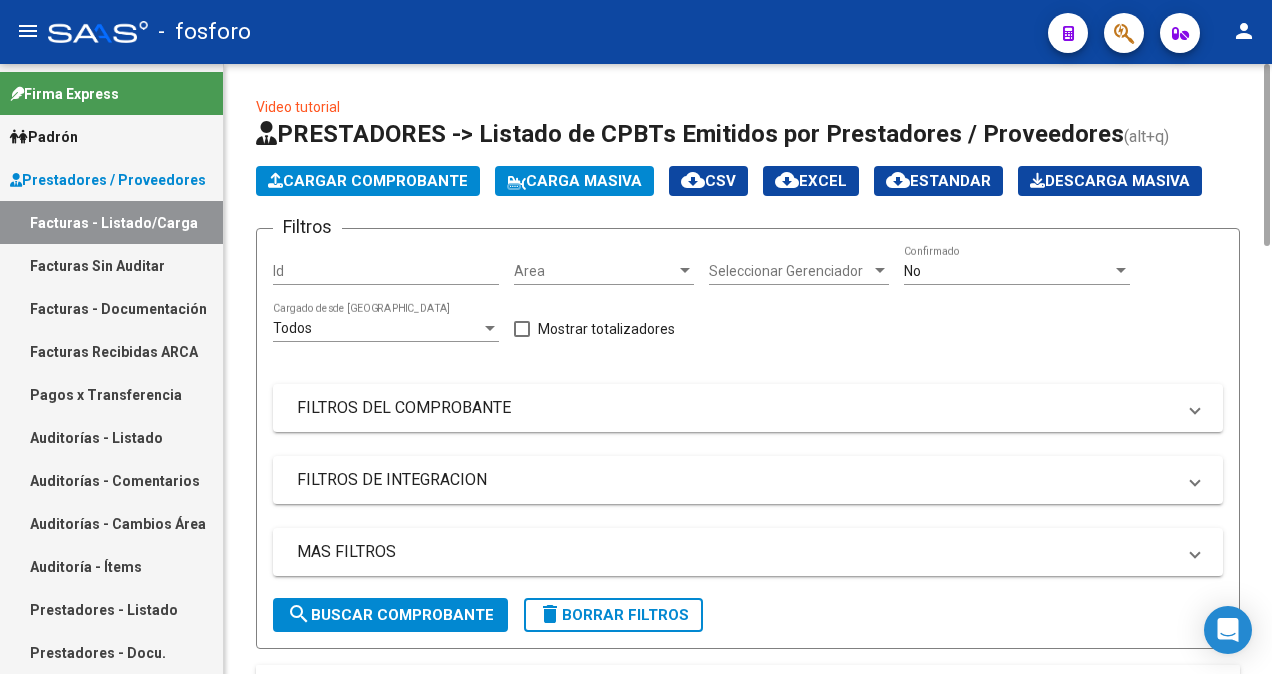 click at bounding box center [685, 270] 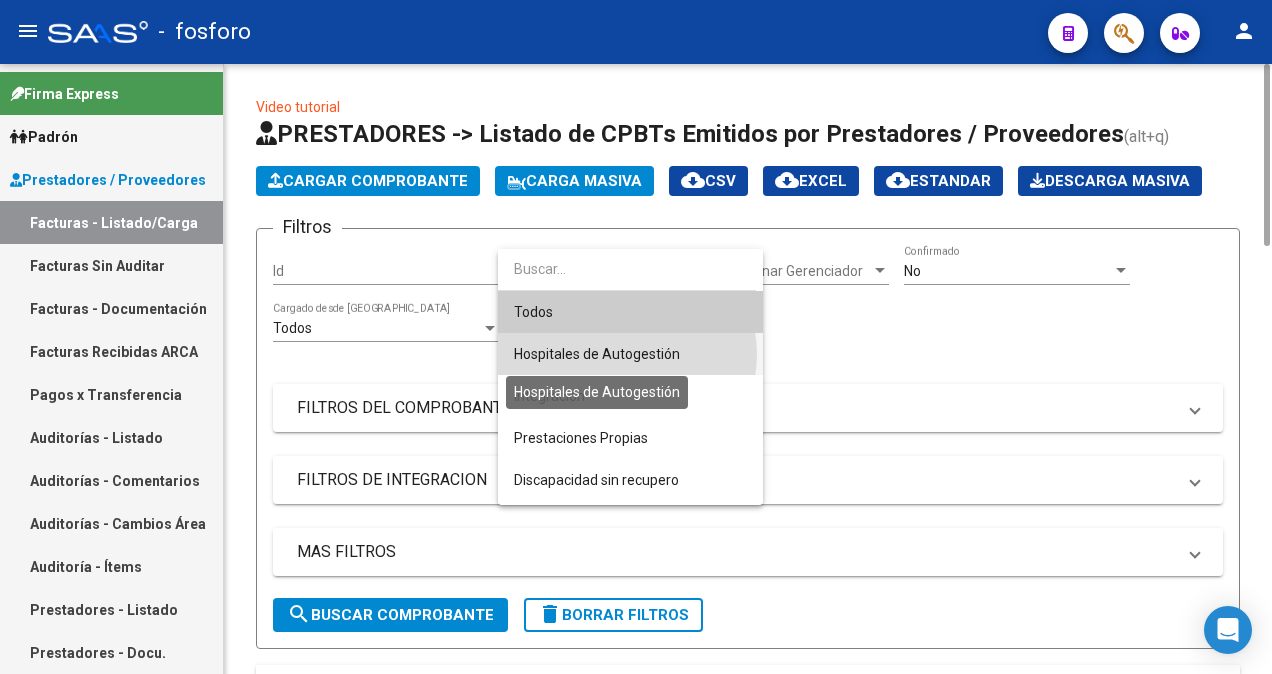 drag, startPoint x: 618, startPoint y: 354, endPoint x: 599, endPoint y: 360, distance: 19.924858 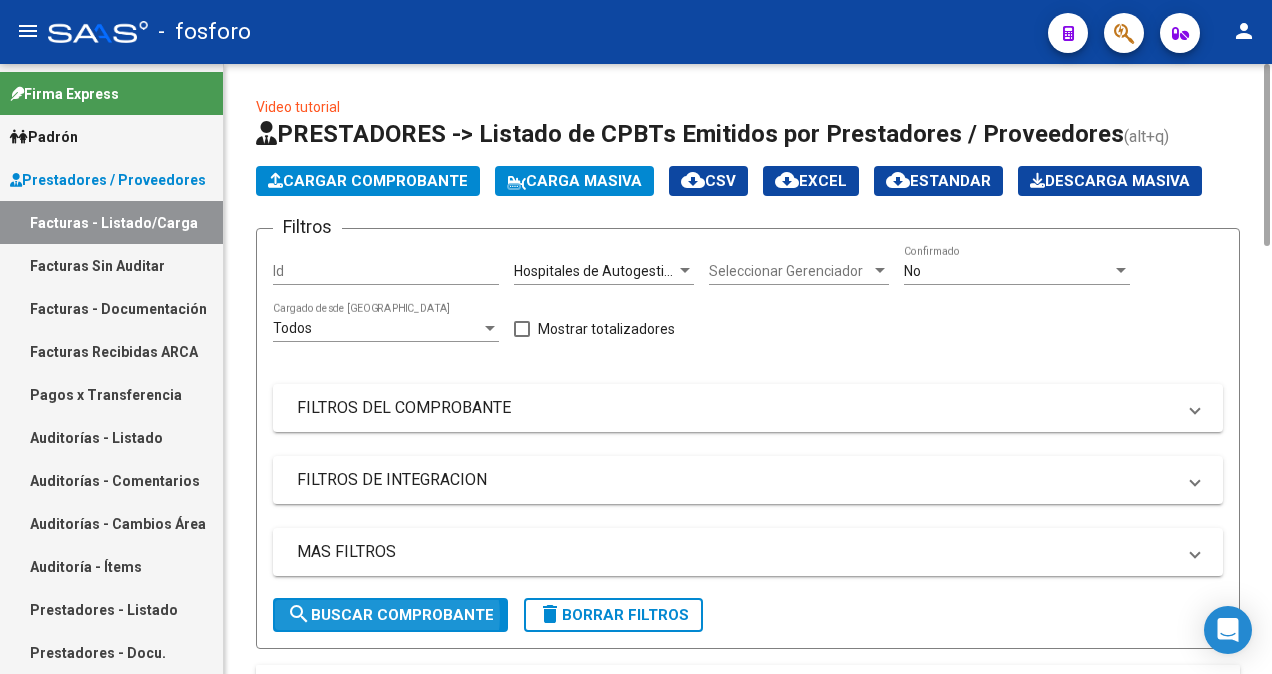 click on "search  Buscar Comprobante" 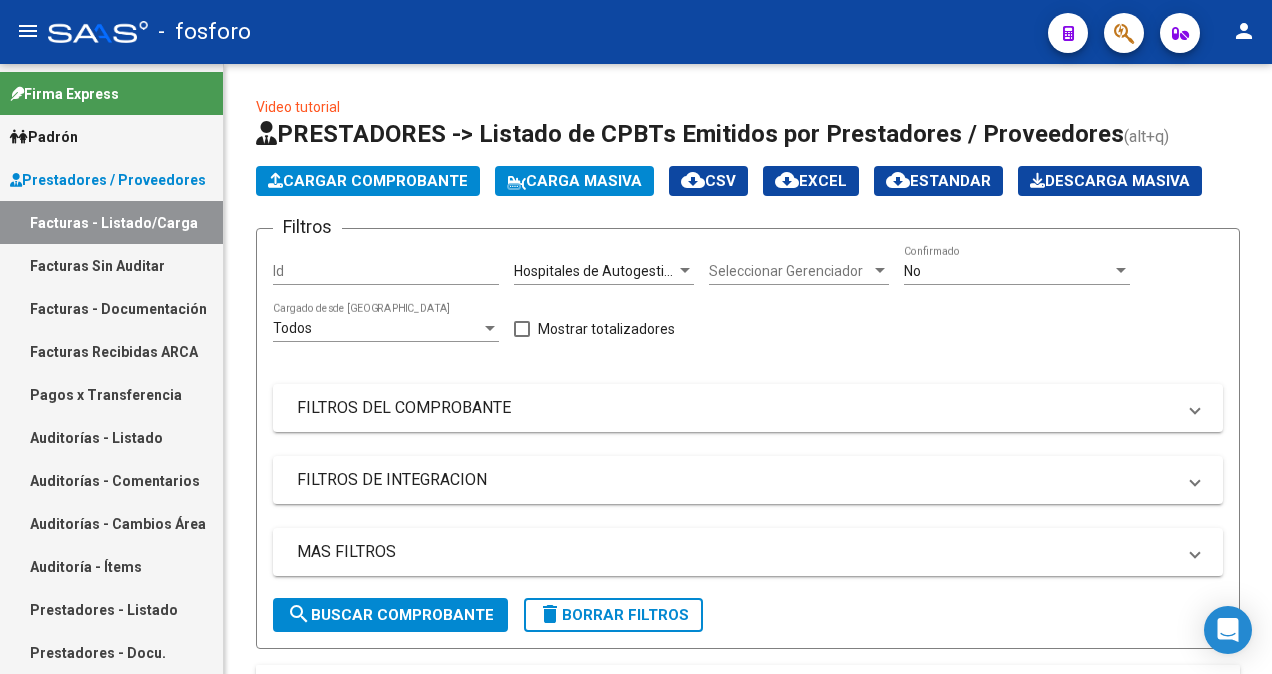 scroll, scrollTop: 648, scrollLeft: 0, axis: vertical 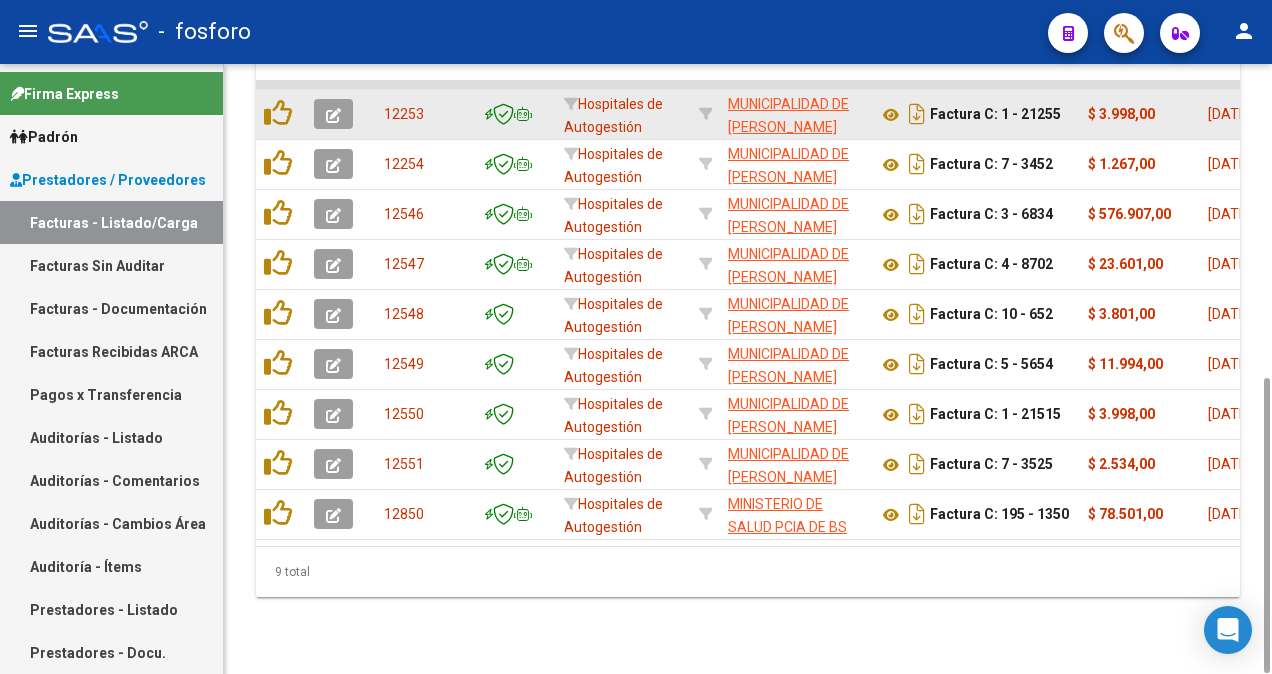 click 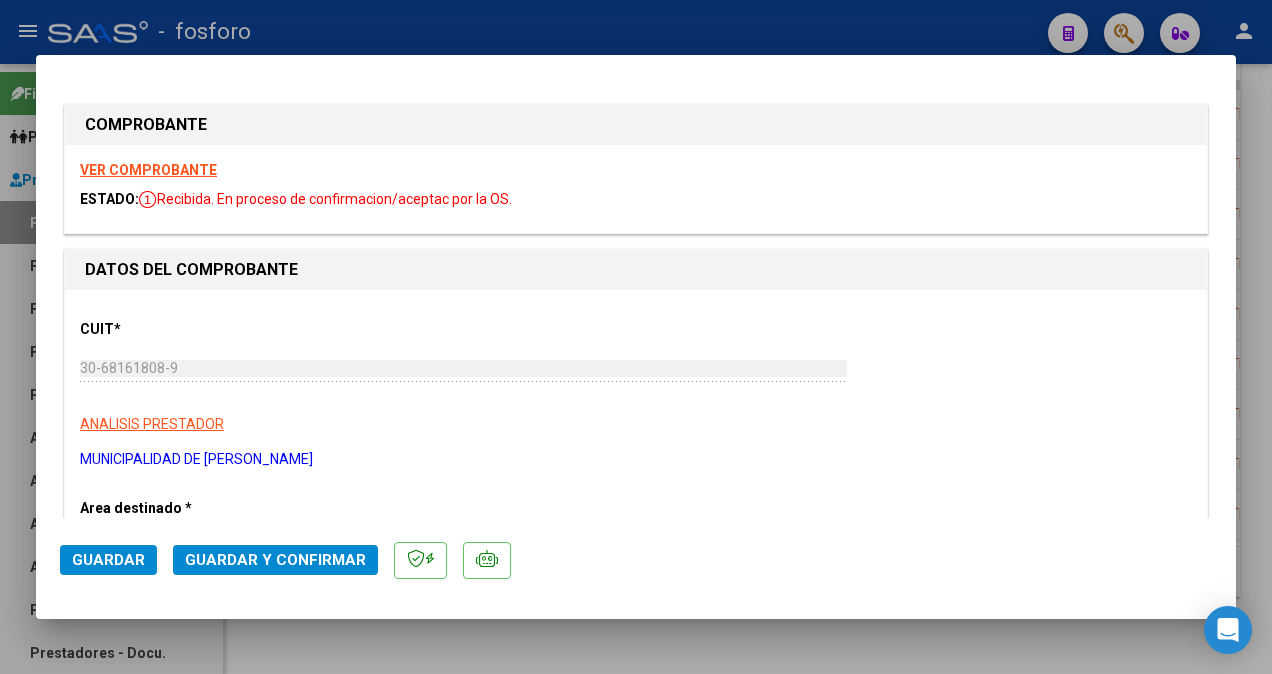 scroll, scrollTop: 500, scrollLeft: 0, axis: vertical 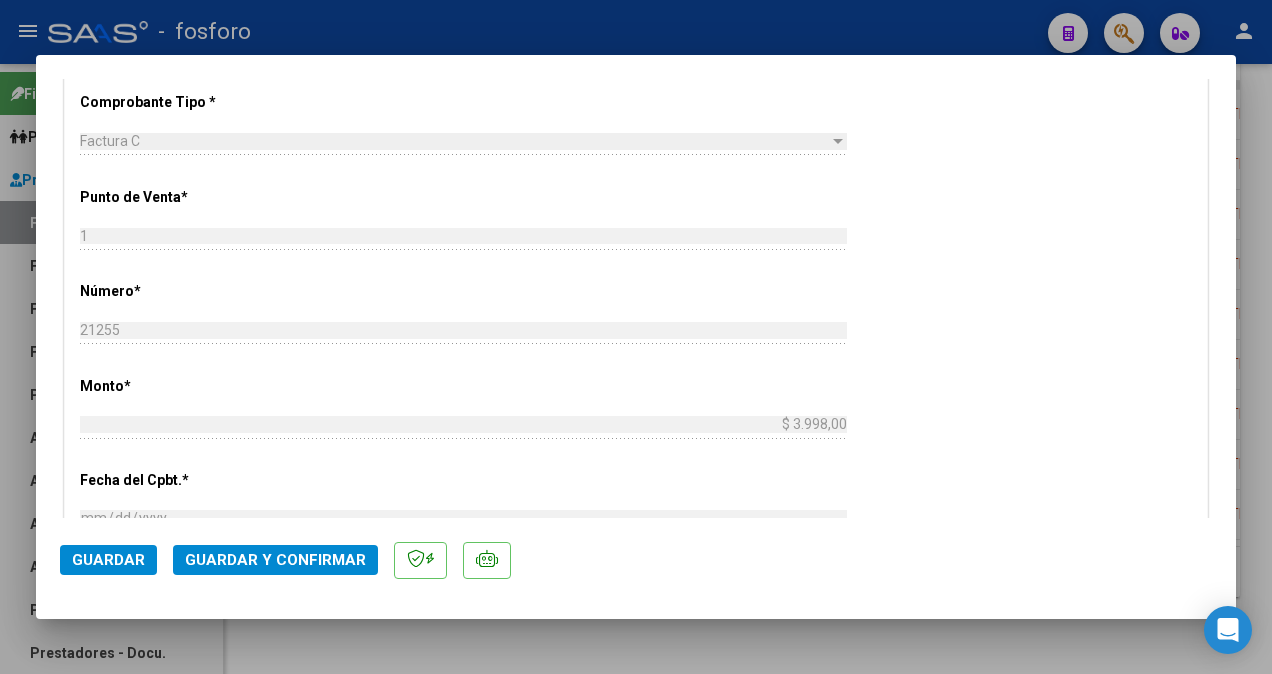 click at bounding box center [636, 337] 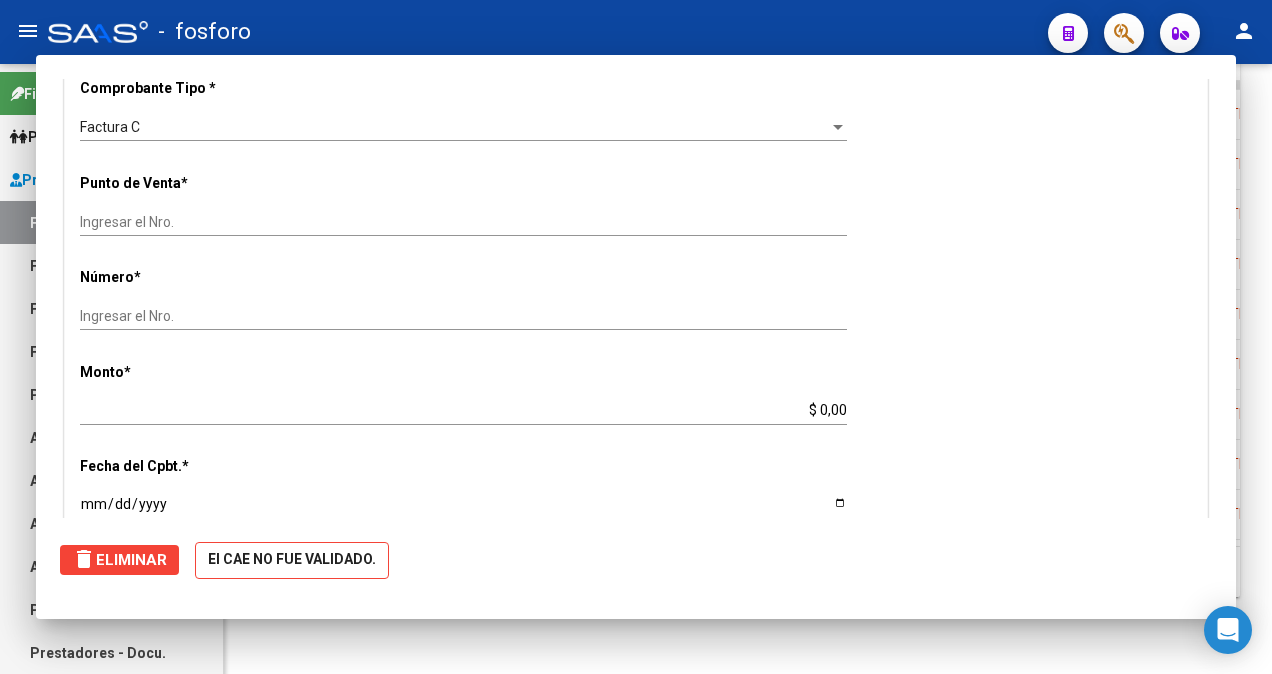 scroll, scrollTop: 0, scrollLeft: 0, axis: both 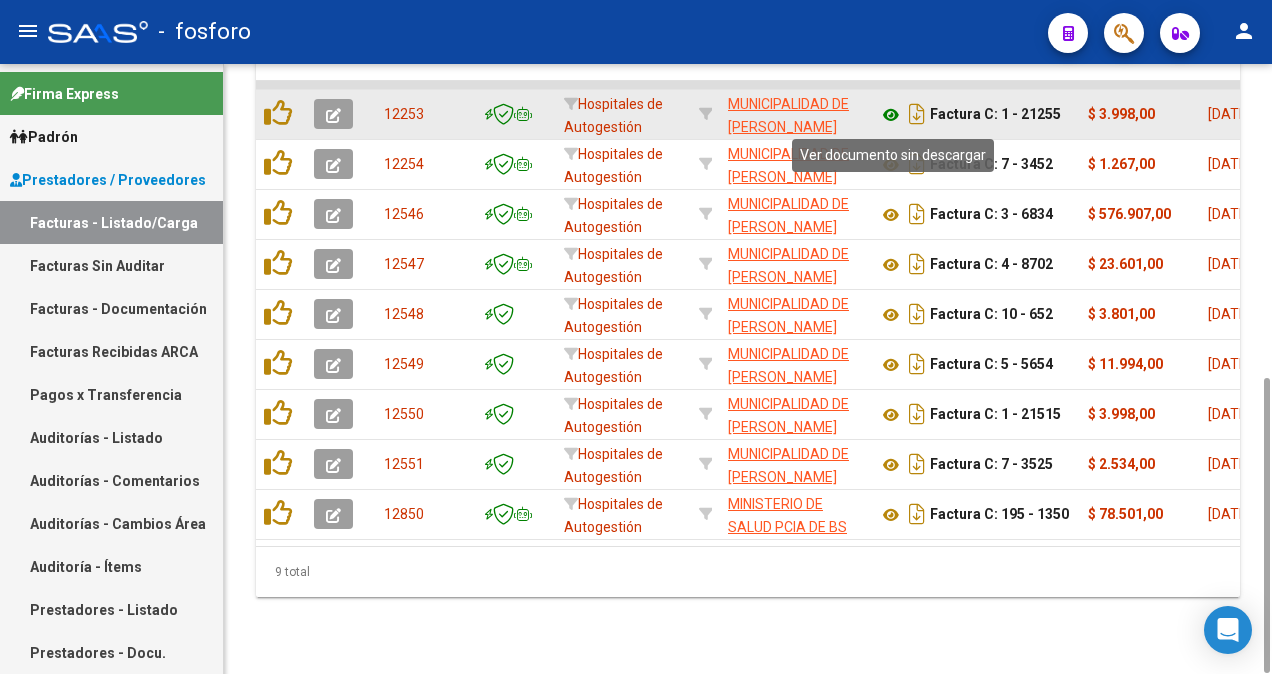 click 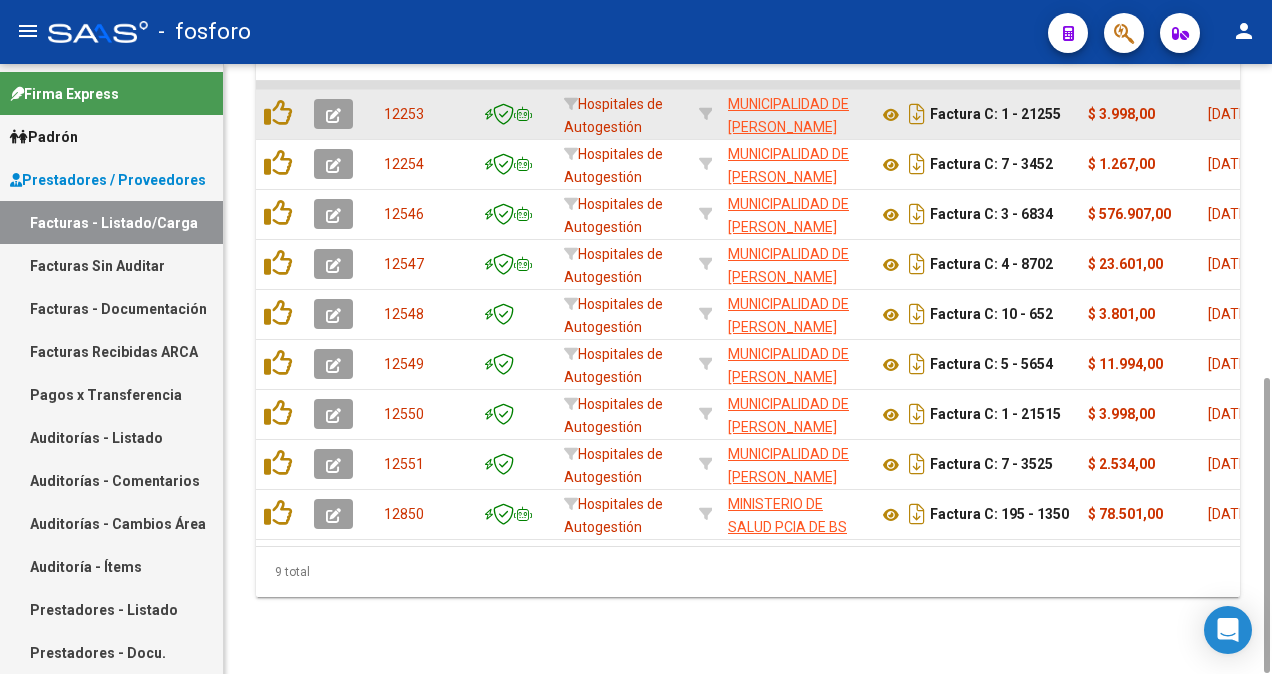 click 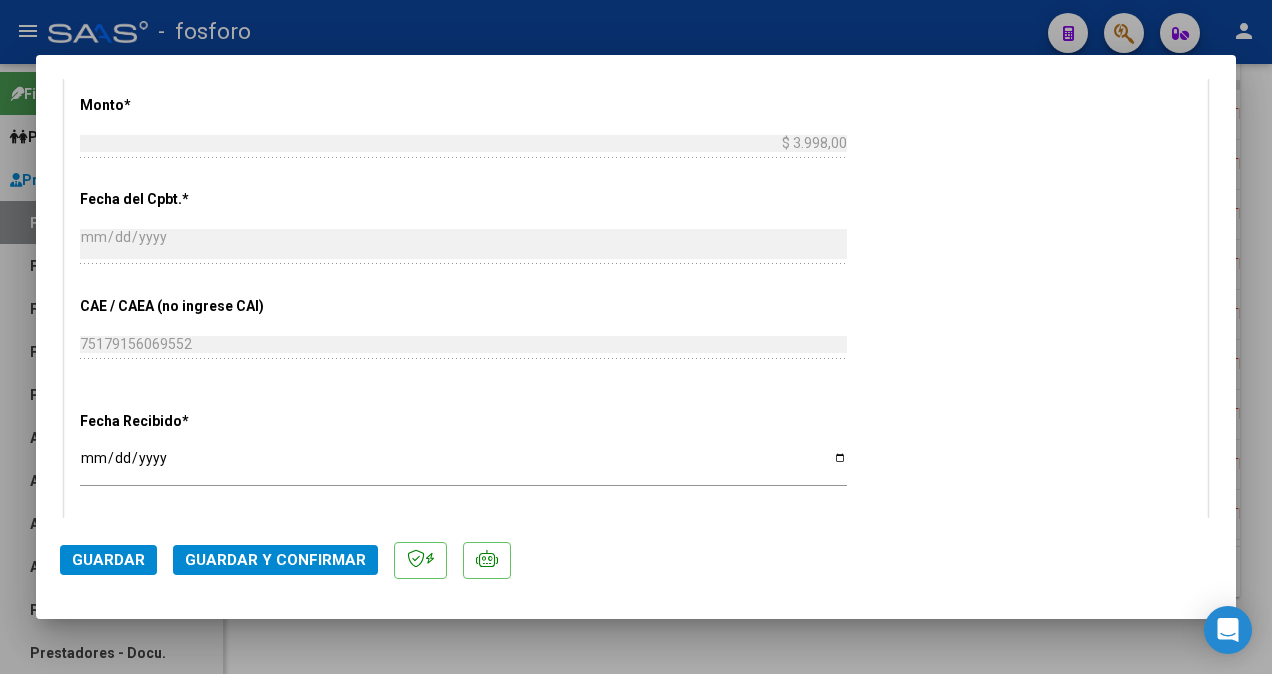 scroll, scrollTop: 1000, scrollLeft: 0, axis: vertical 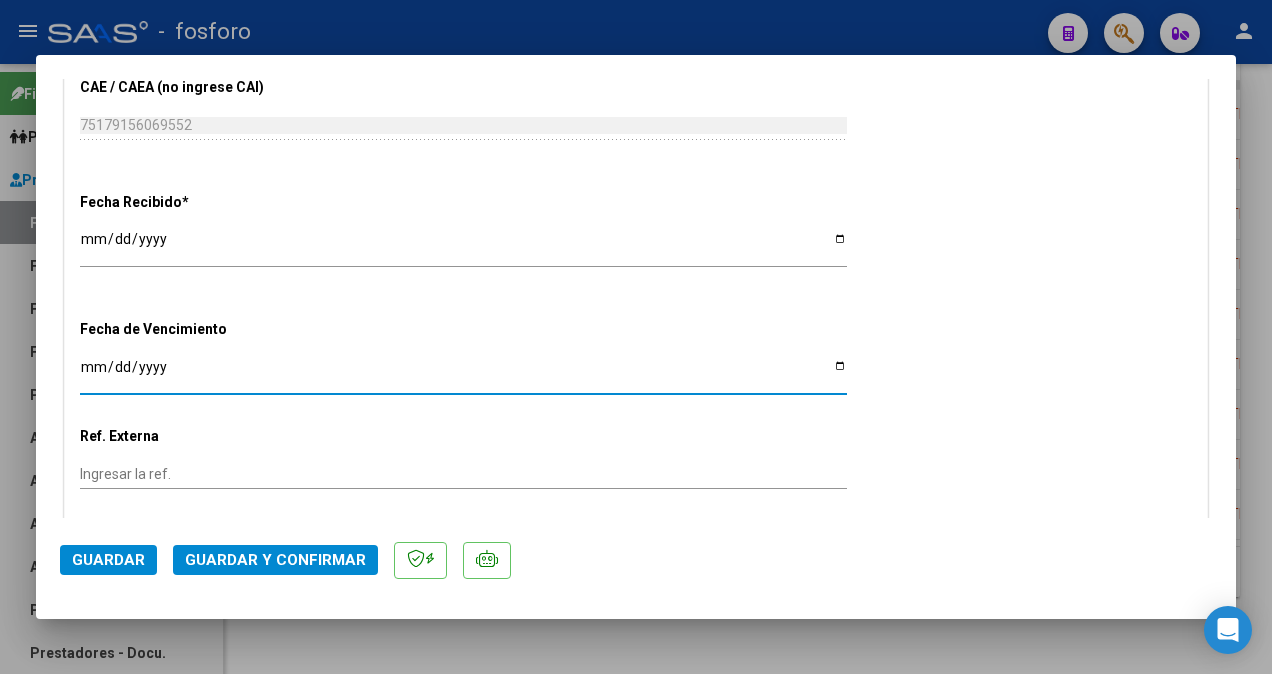click on "Ingresar la fecha" at bounding box center (463, 374) 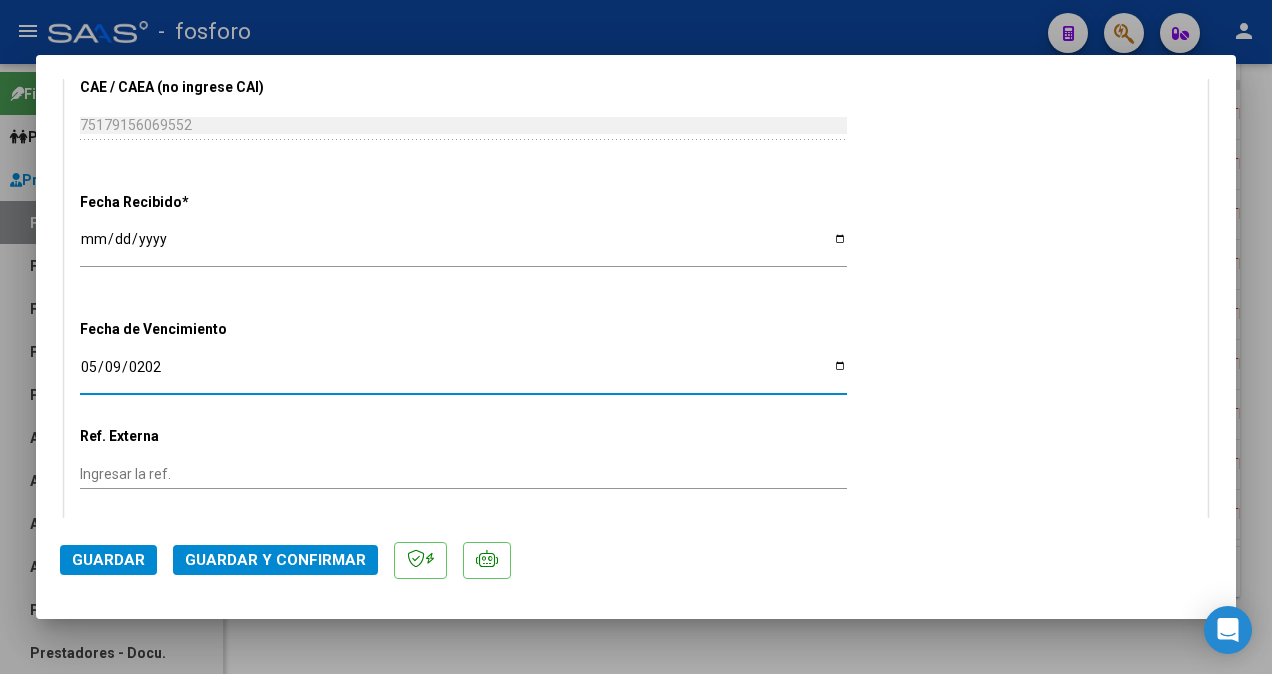 type on "[DATE]" 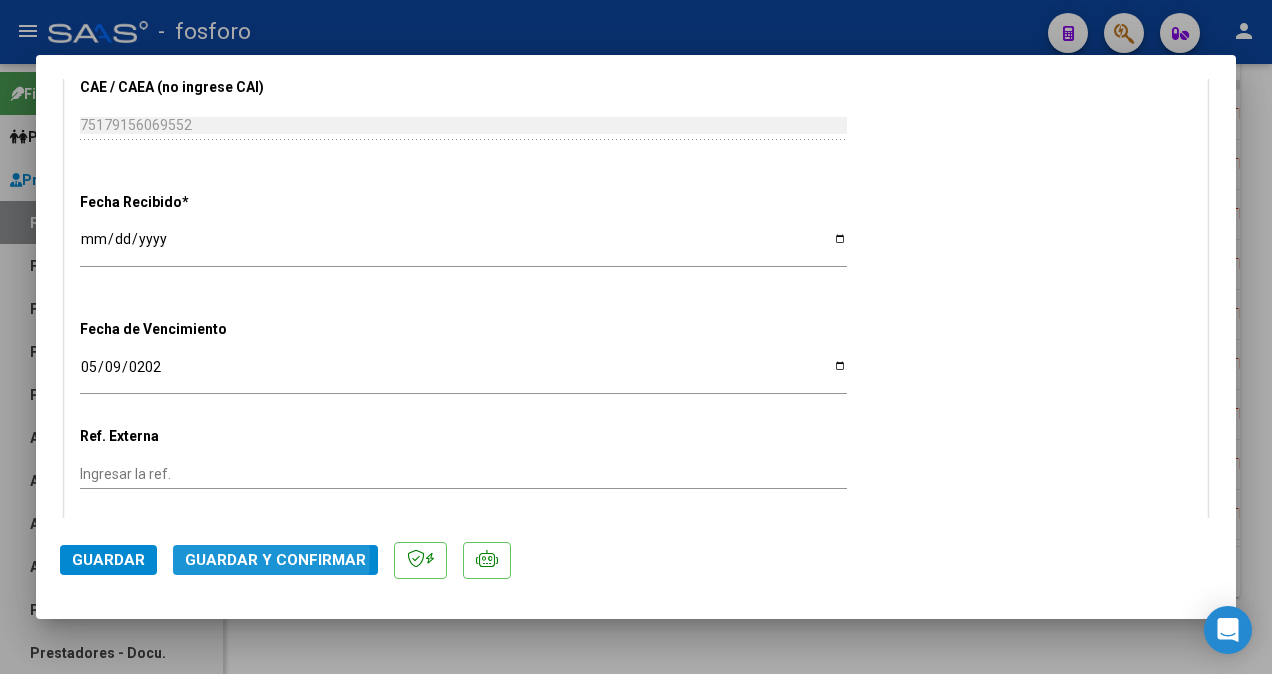 click on "Guardar y Confirmar" 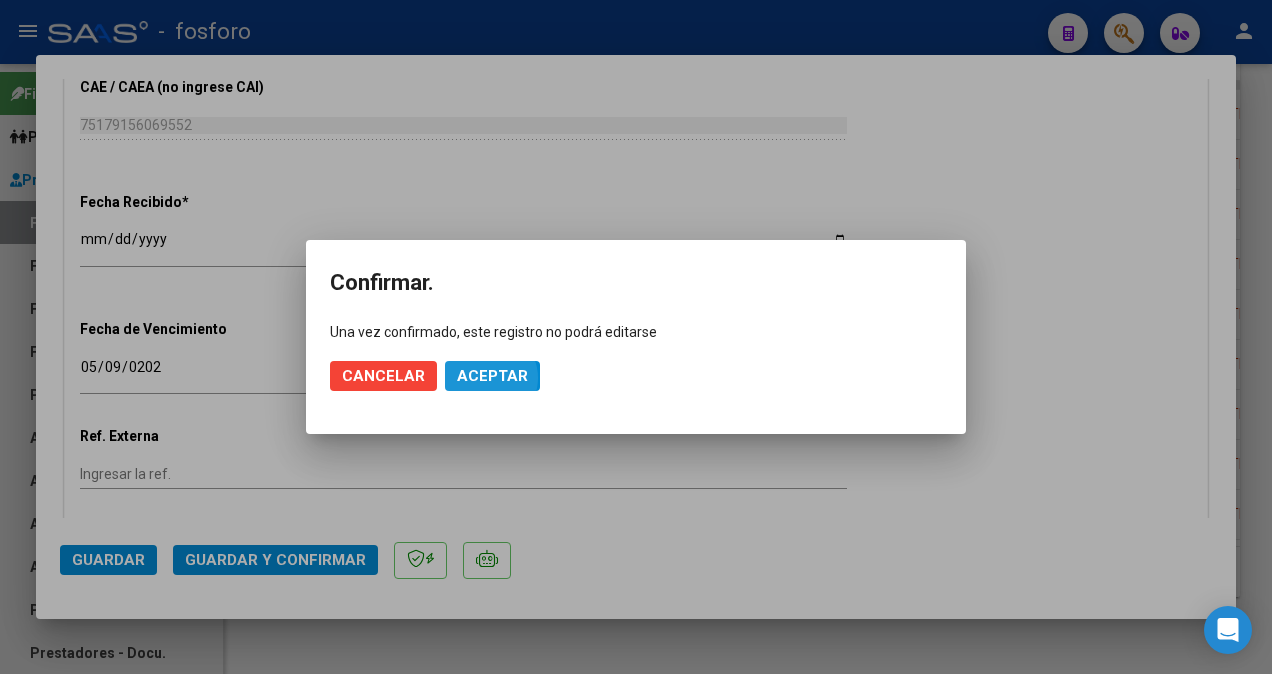 click on "Aceptar" 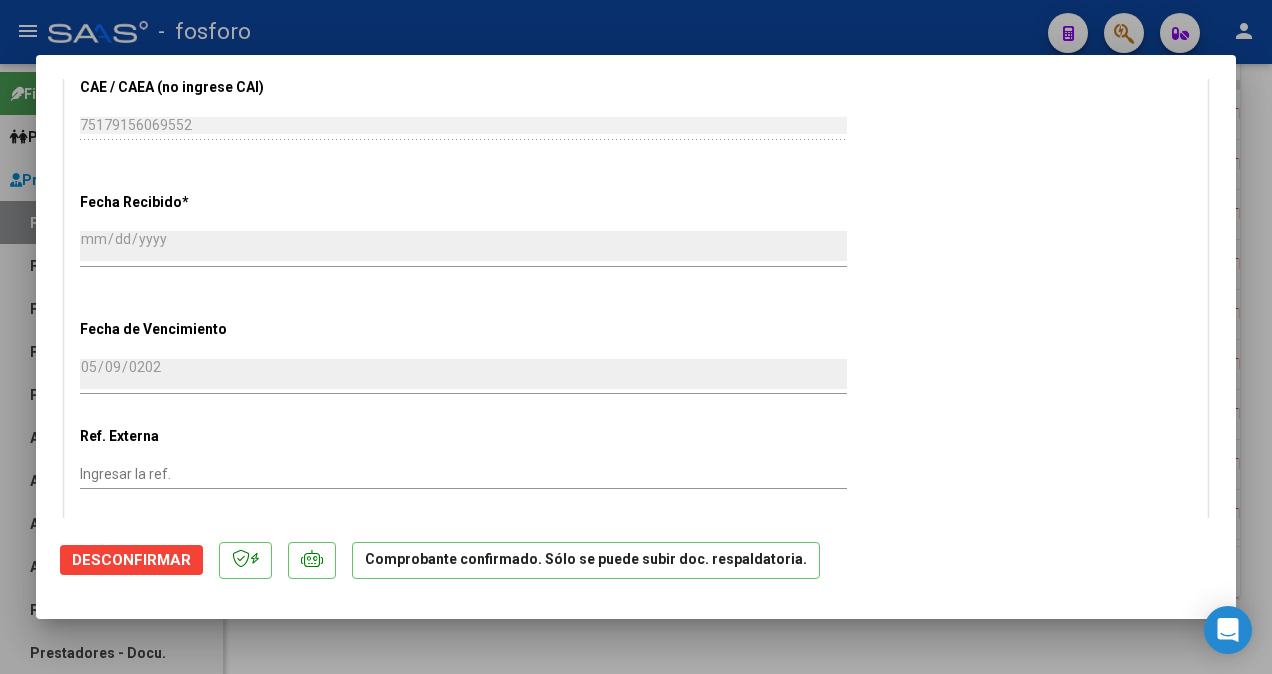 click at bounding box center [636, 337] 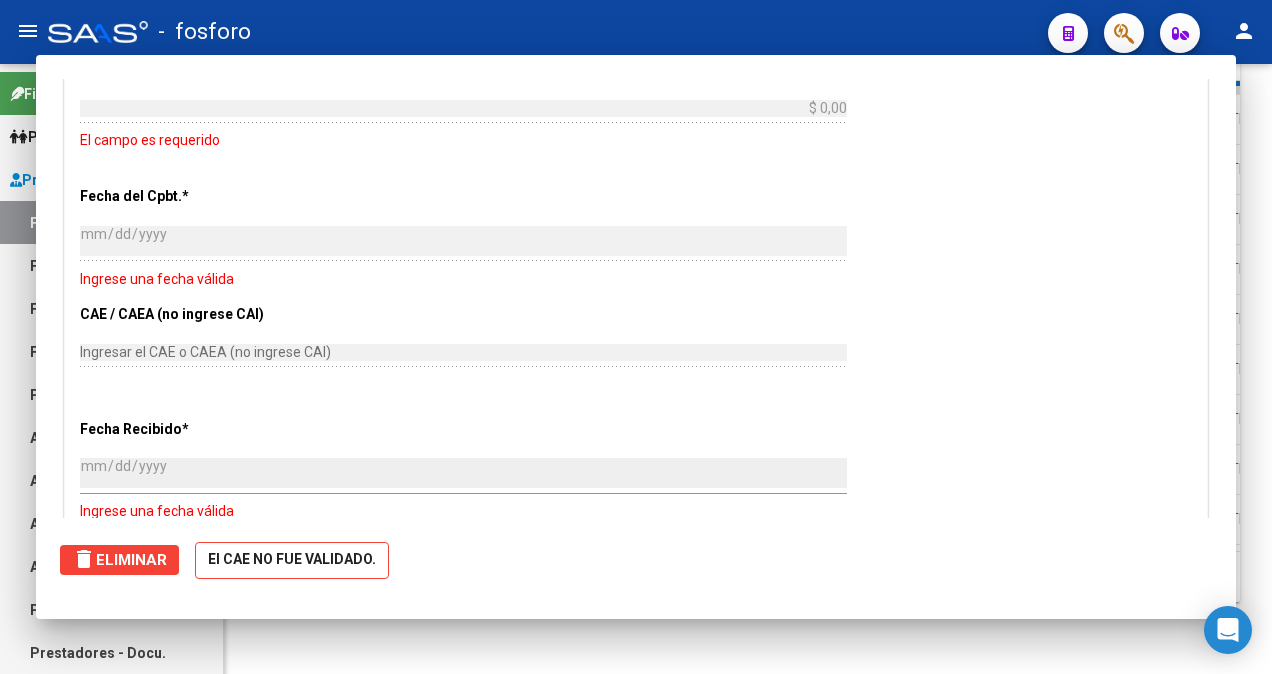 scroll, scrollTop: 0, scrollLeft: 0, axis: both 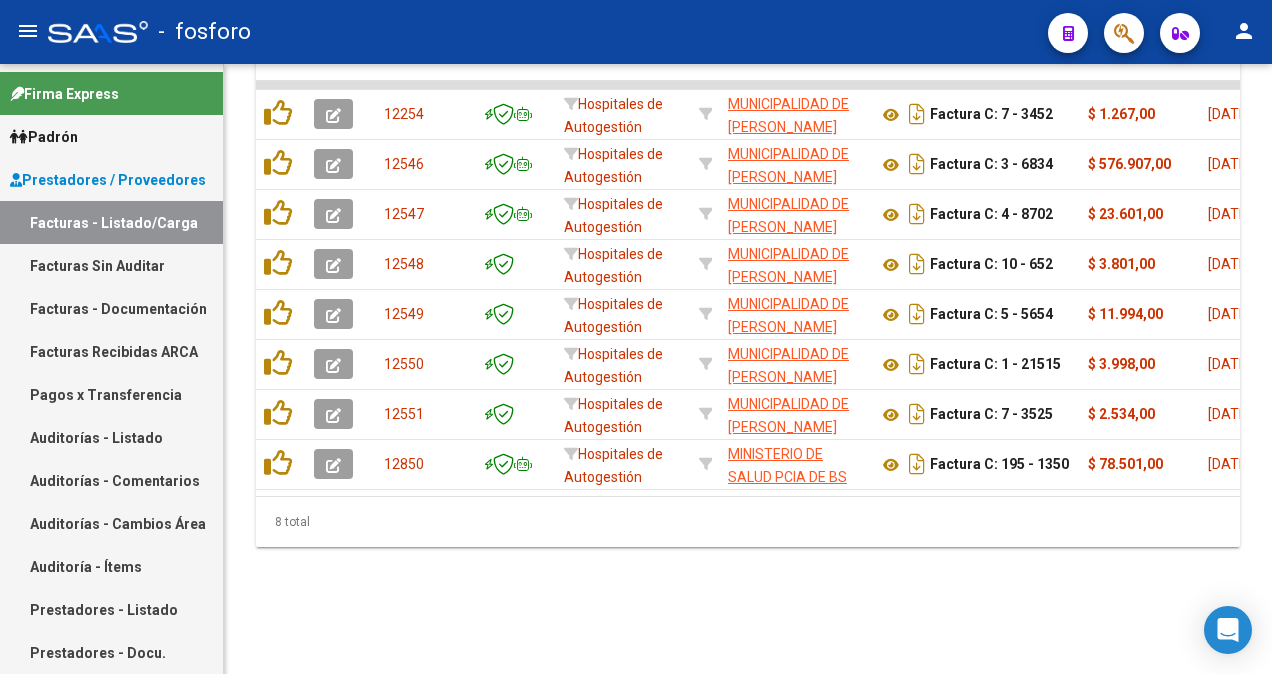 click on "Facturas Sin Auditar" at bounding box center (111, 265) 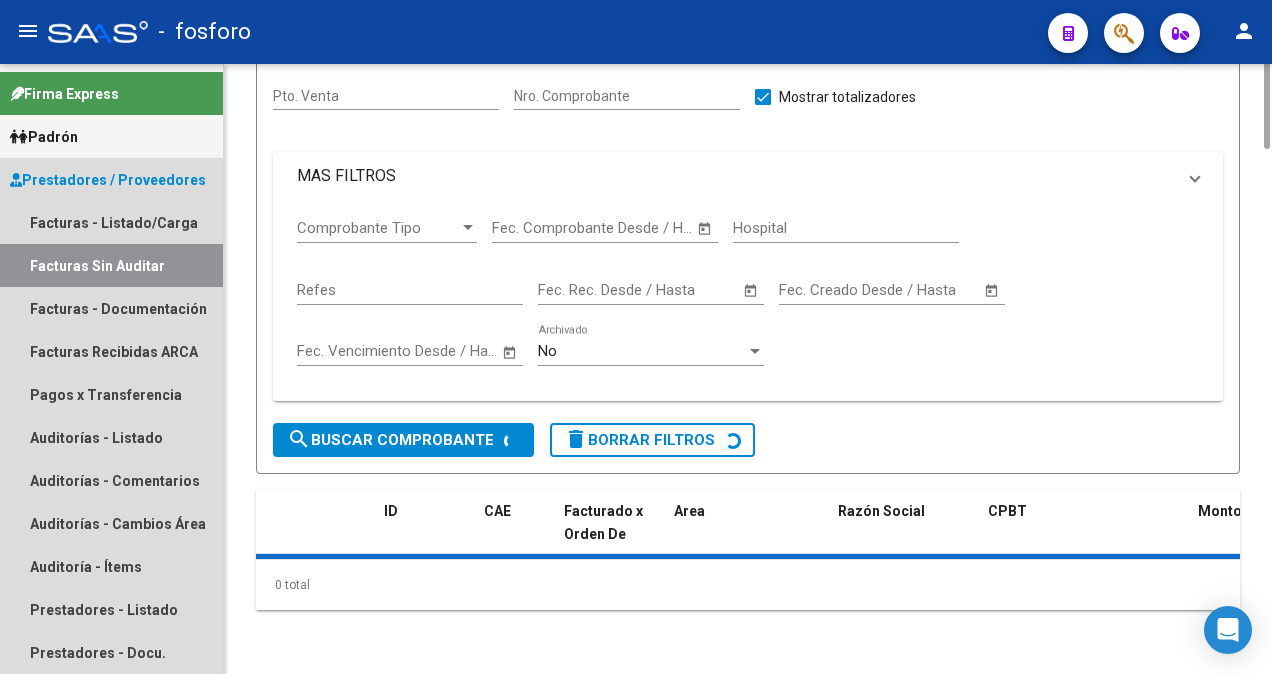 scroll, scrollTop: 0, scrollLeft: 0, axis: both 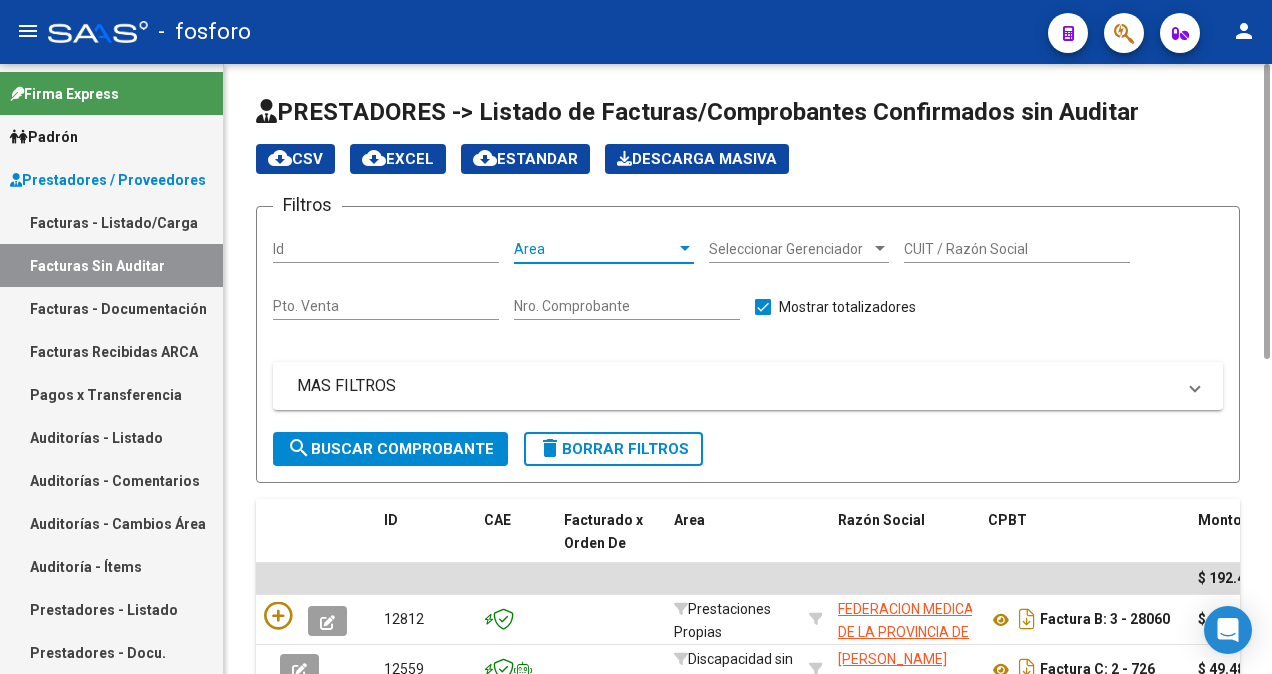 click at bounding box center (685, 248) 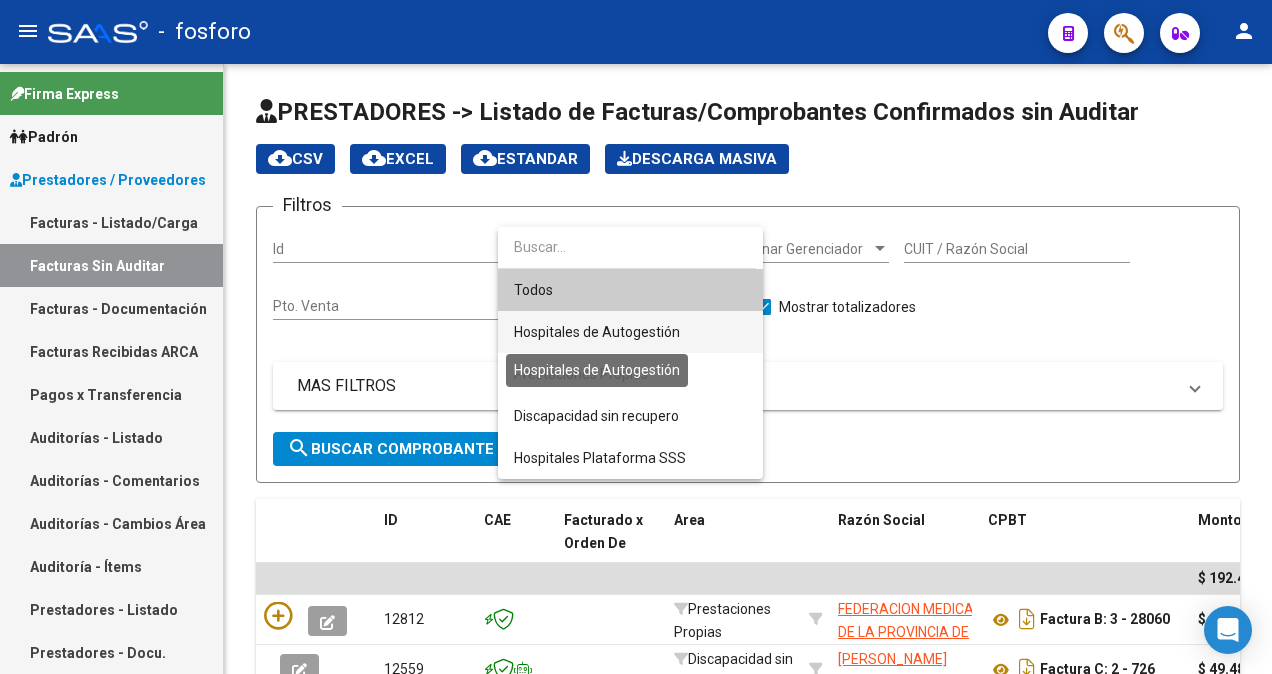 click on "Hospitales de Autogestión" at bounding box center [597, 332] 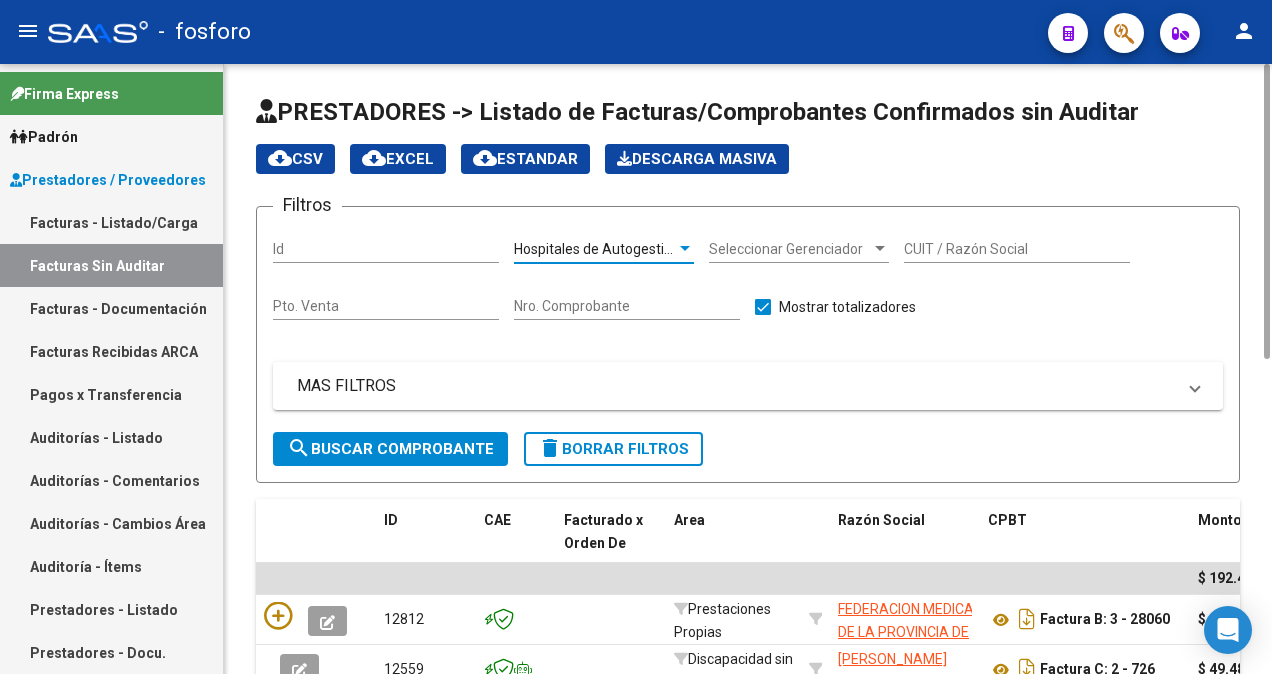 click on "search  Buscar Comprobante" 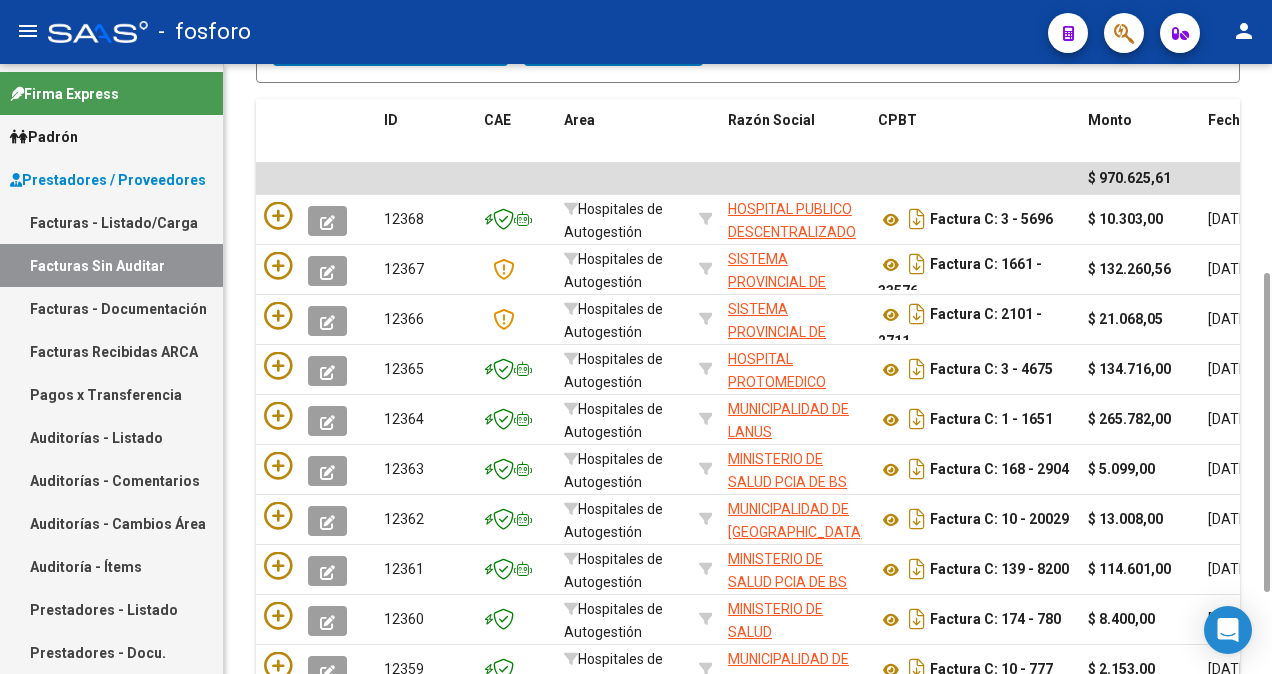 scroll, scrollTop: 555, scrollLeft: 0, axis: vertical 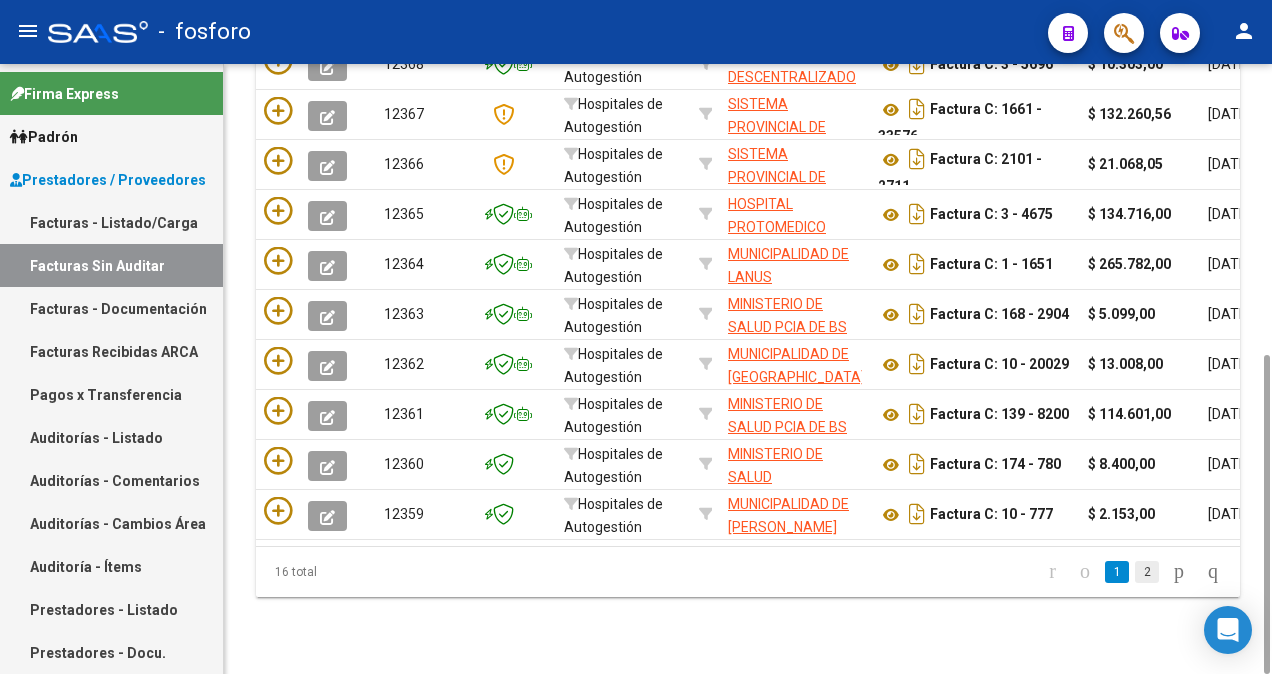 click on "2" 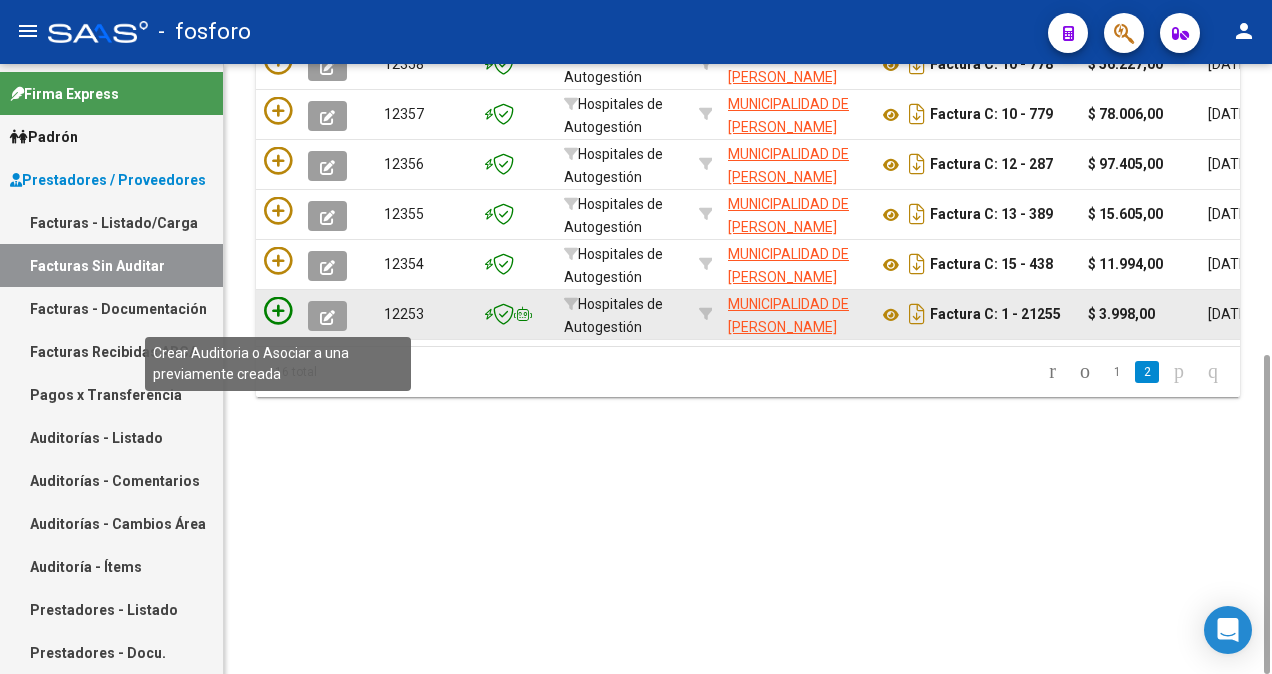 click 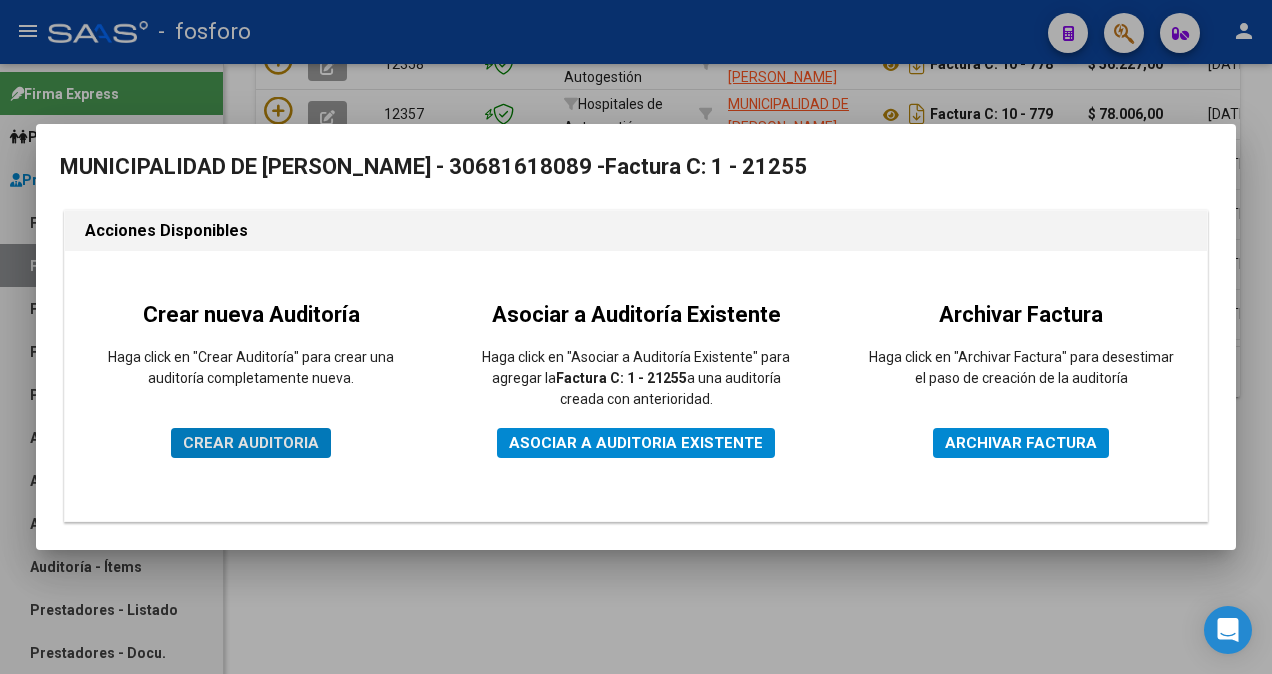 click on "CREAR AUDITORIA" at bounding box center [251, 443] 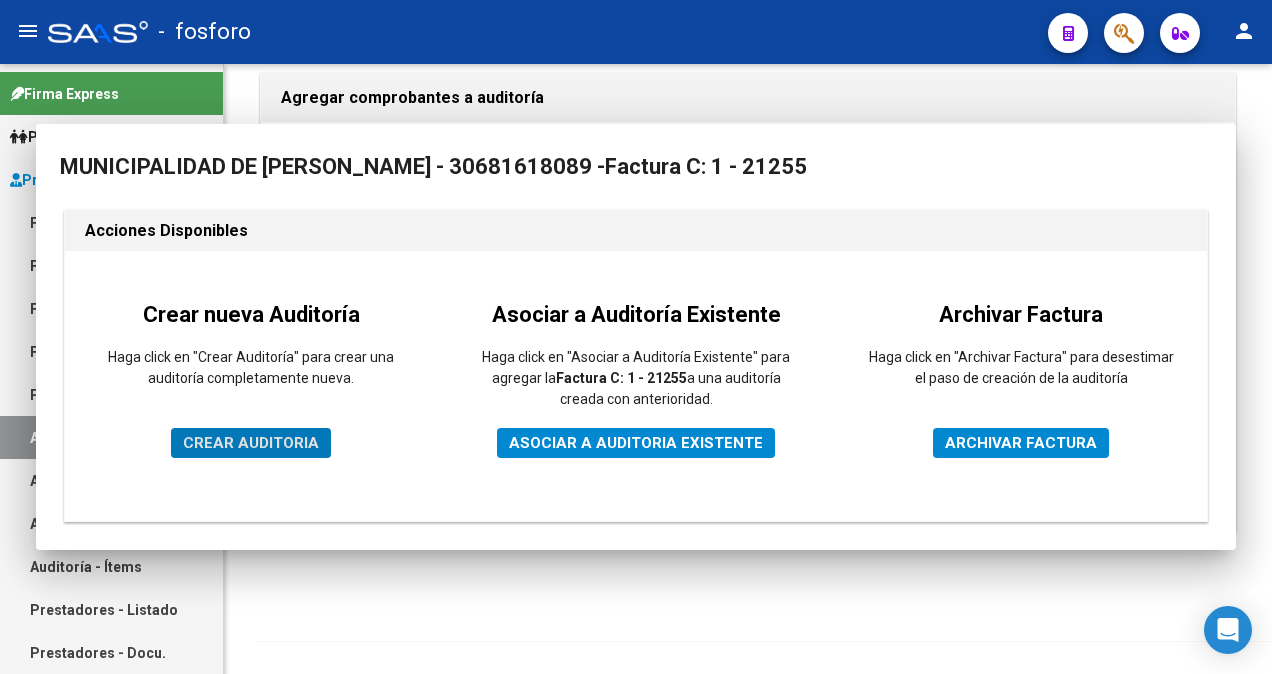 scroll, scrollTop: 0, scrollLeft: 0, axis: both 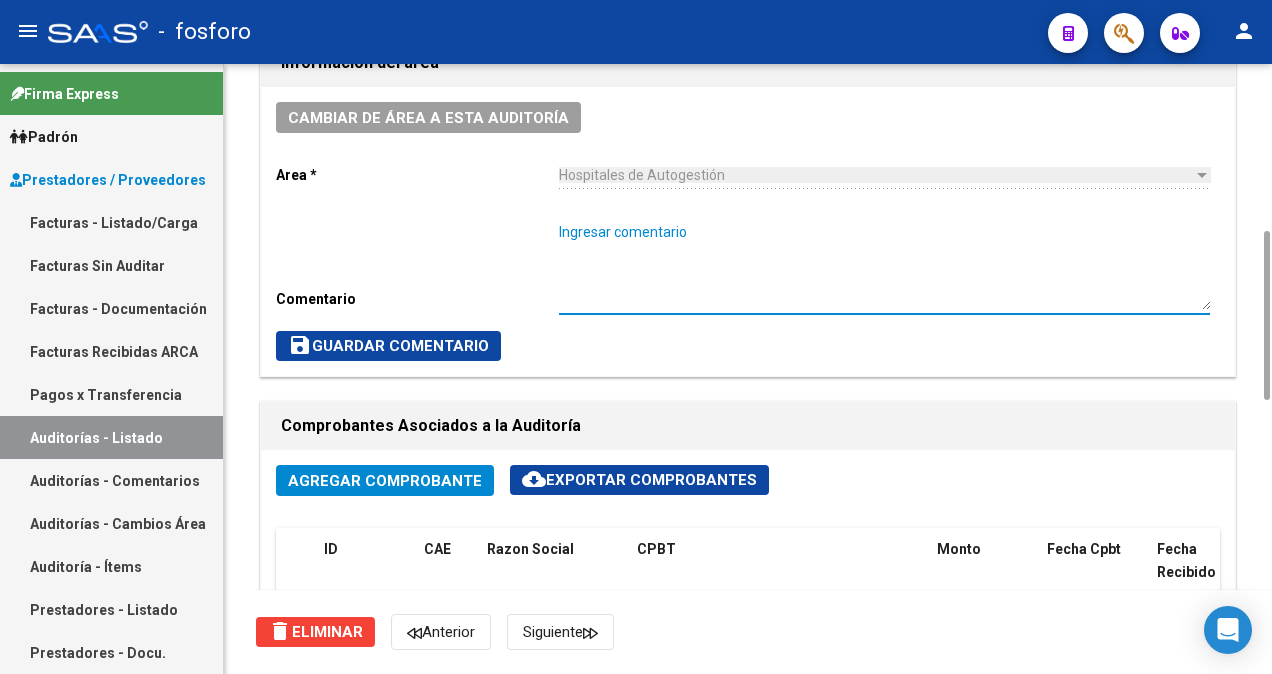 click on "Ingresar comentario" at bounding box center [884, 266] 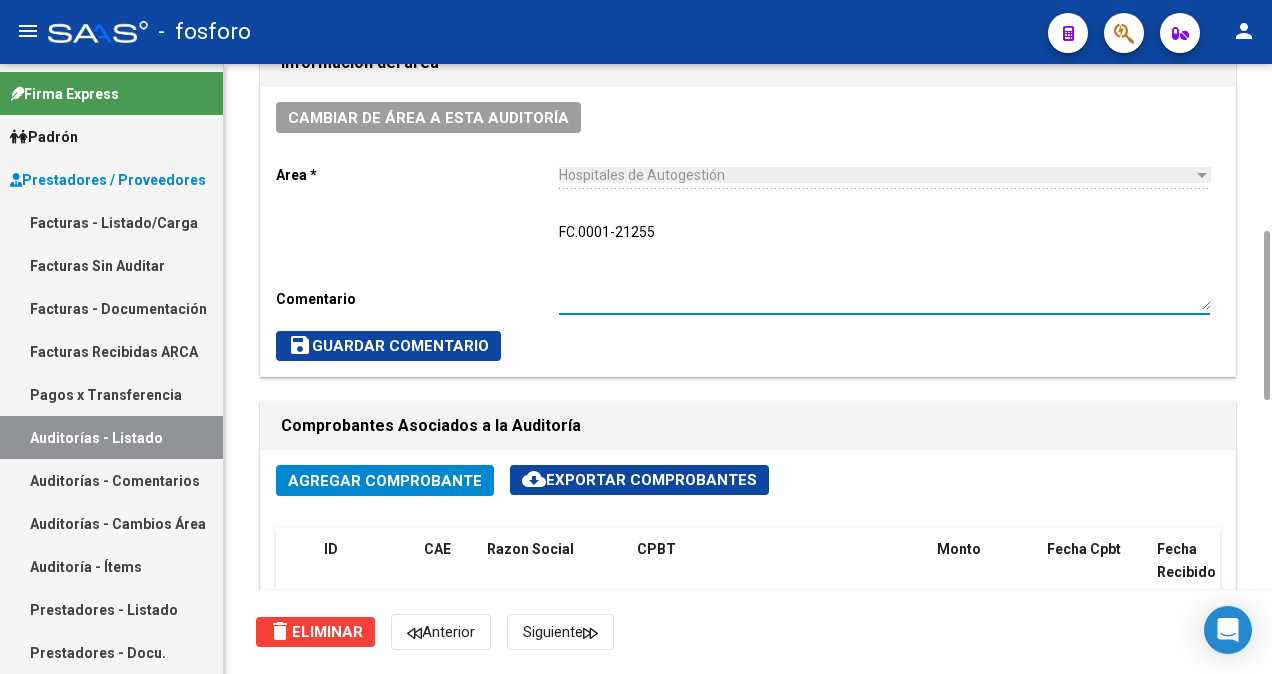 type on "FC.0001-21255" 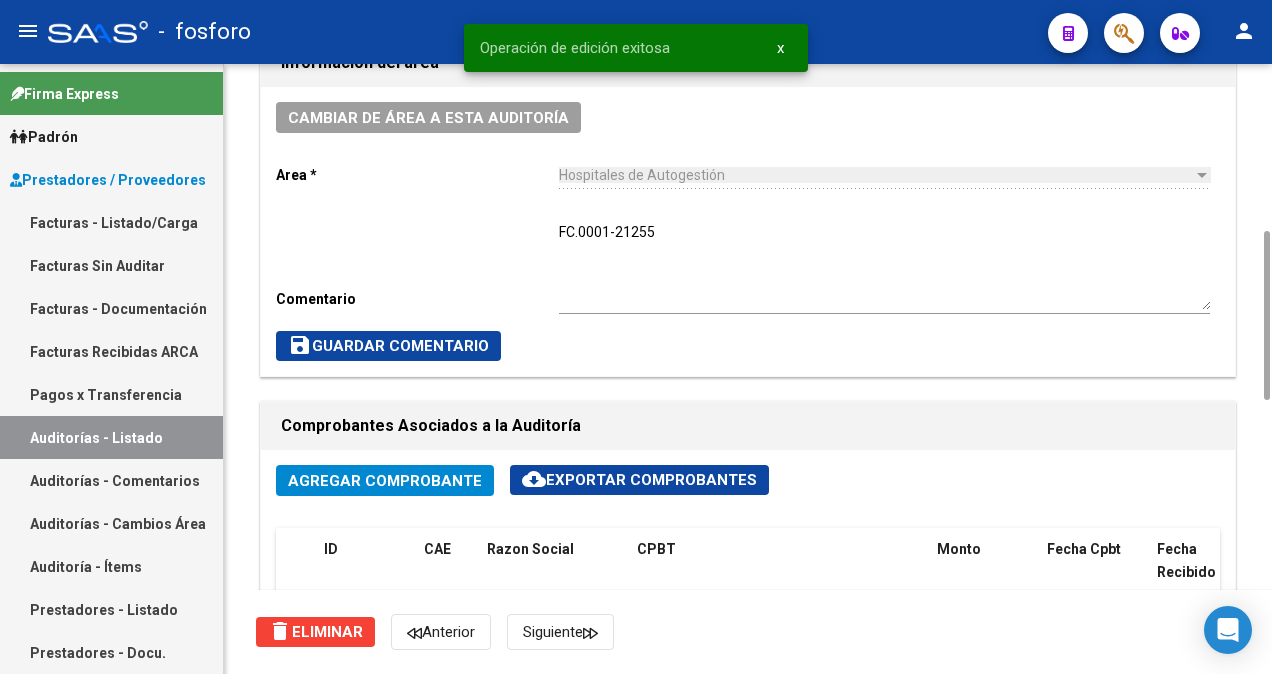scroll, scrollTop: 1000, scrollLeft: 0, axis: vertical 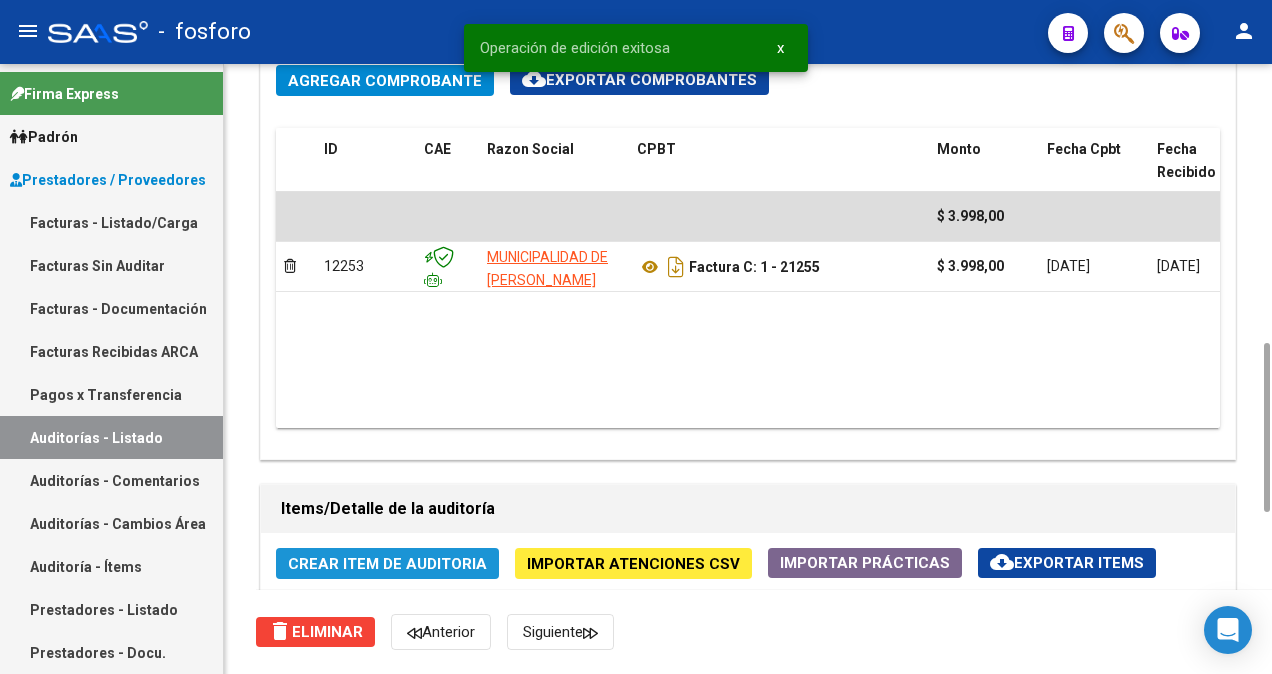 click on "Crear Item de Auditoria" 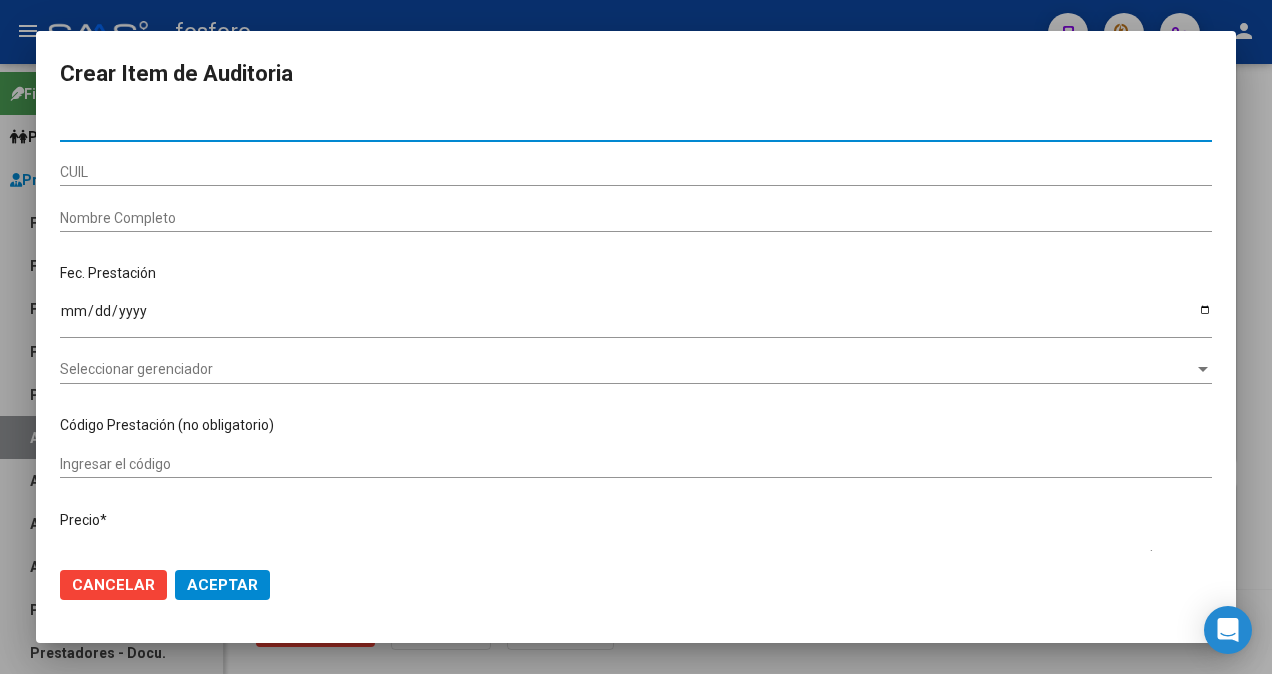 click on "menu -   fosforo  person    Firma Express     Padrón Afiliados Empadronados Padrón Ágil Análisis Afiliado Doc. Respaldatoria Última DDJJ Último Aporte MT/PD Familiares Monotributistas    Prestadores / Proveedores Facturas - Listado/Carga Facturas Sin Auditar Facturas - Documentación Facturas Recibidas ARCA Pagos x Transferencia Auditorías - Listado Auditorías - Comentarios Auditorías - Cambios Área Auditoría - Ítems Prestadores - Listado Prestadores - Docu. Otros Ingresos Geren.    Hospitales Públicos SSS - Censo Hospitalario SSS - Preliquidación SSS - Comprobantes SSS - CPBTs Atenciones Notificaciones Internación Débitos Autogestión (viejo)    ANMAT - Trazabilidad    Casos / Tickets Casos Casos Movimientos Comentarios Documentación Adj.    Explorador de Archivos ARCA Transferencias Externas / Hospitales    Instructivos arrow_back Editar 1797    cloud_download  Generar informe NOTIFICAR Totales Auditoría Total Comprobantes:  $ 3.998,00 Total Items Auditados:  $ 0,00   ID" at bounding box center [636, 337] 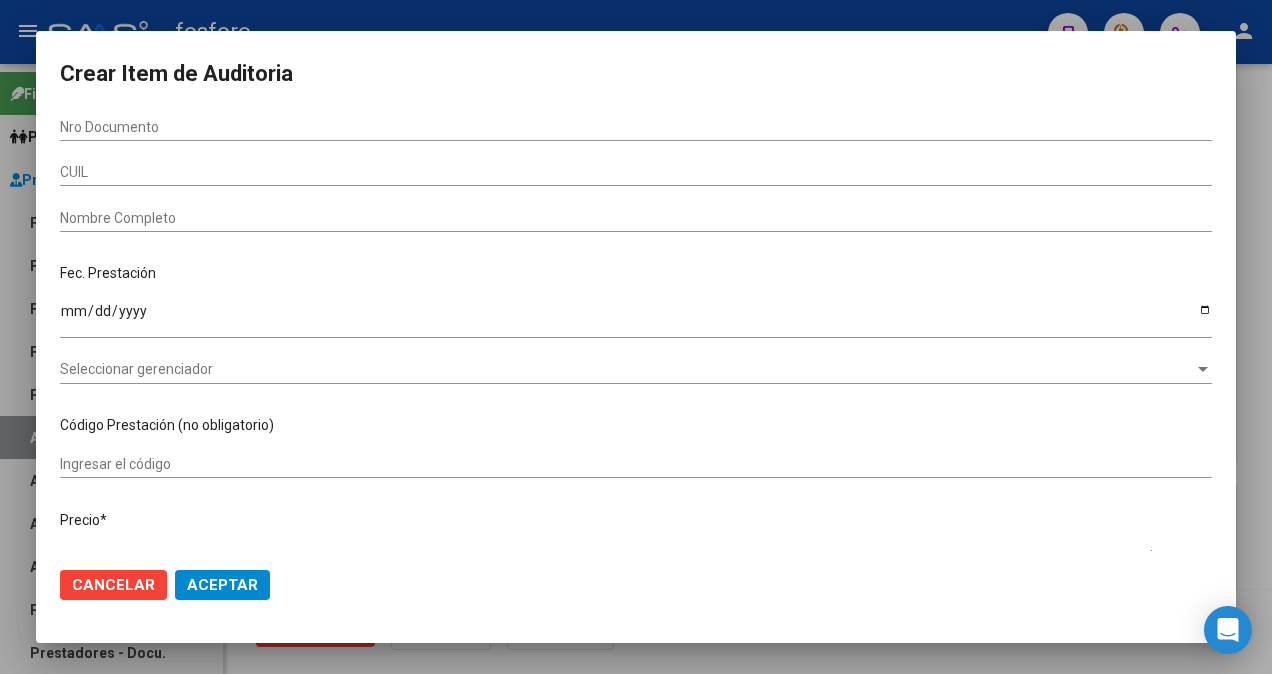 click at bounding box center [636, 337] 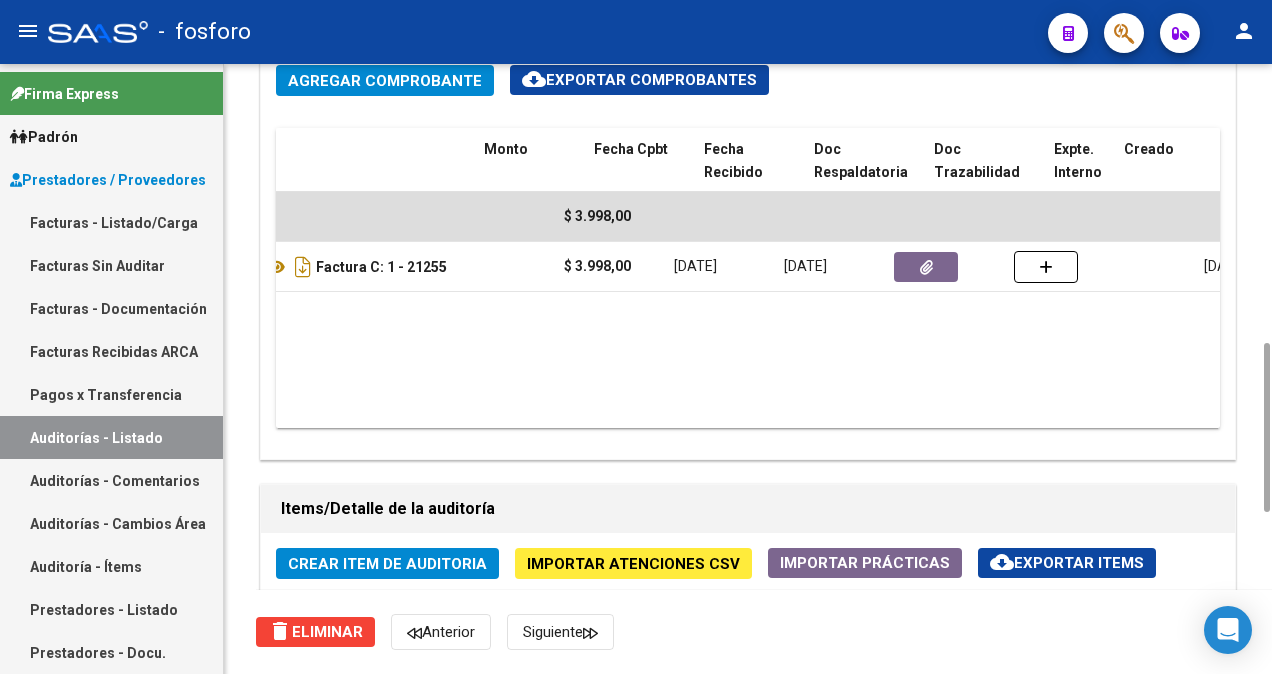 scroll, scrollTop: 0, scrollLeft: 453, axis: horizontal 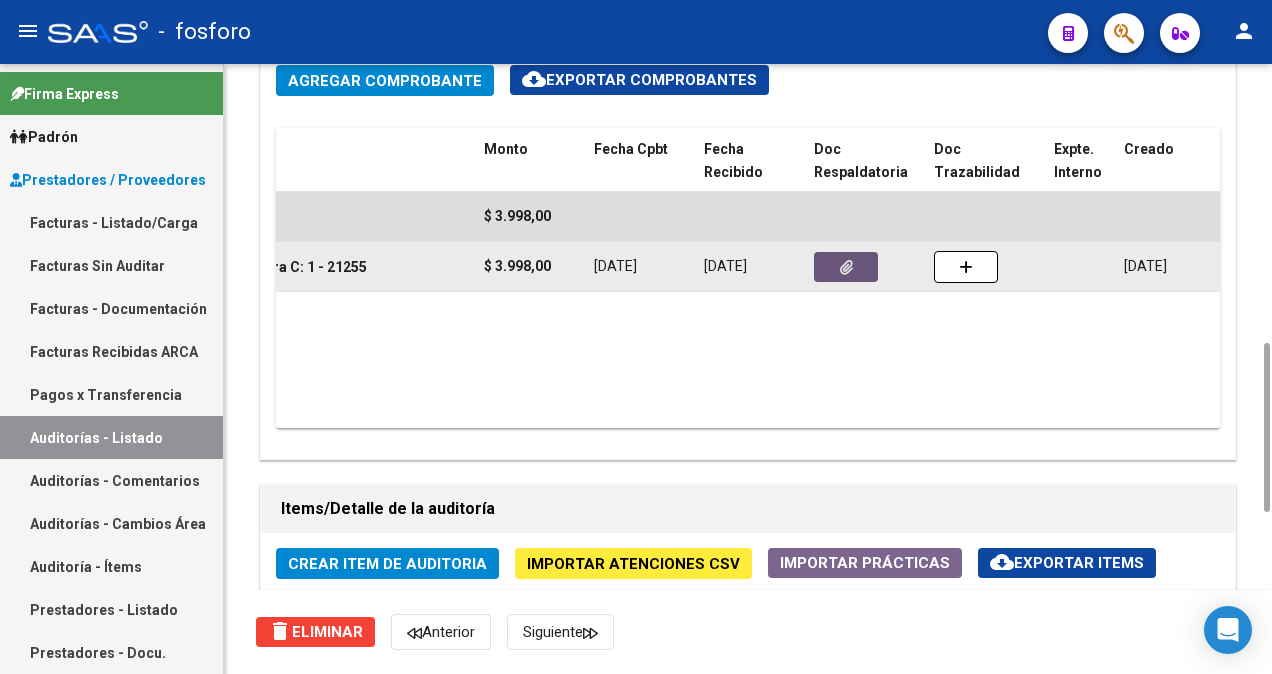 click 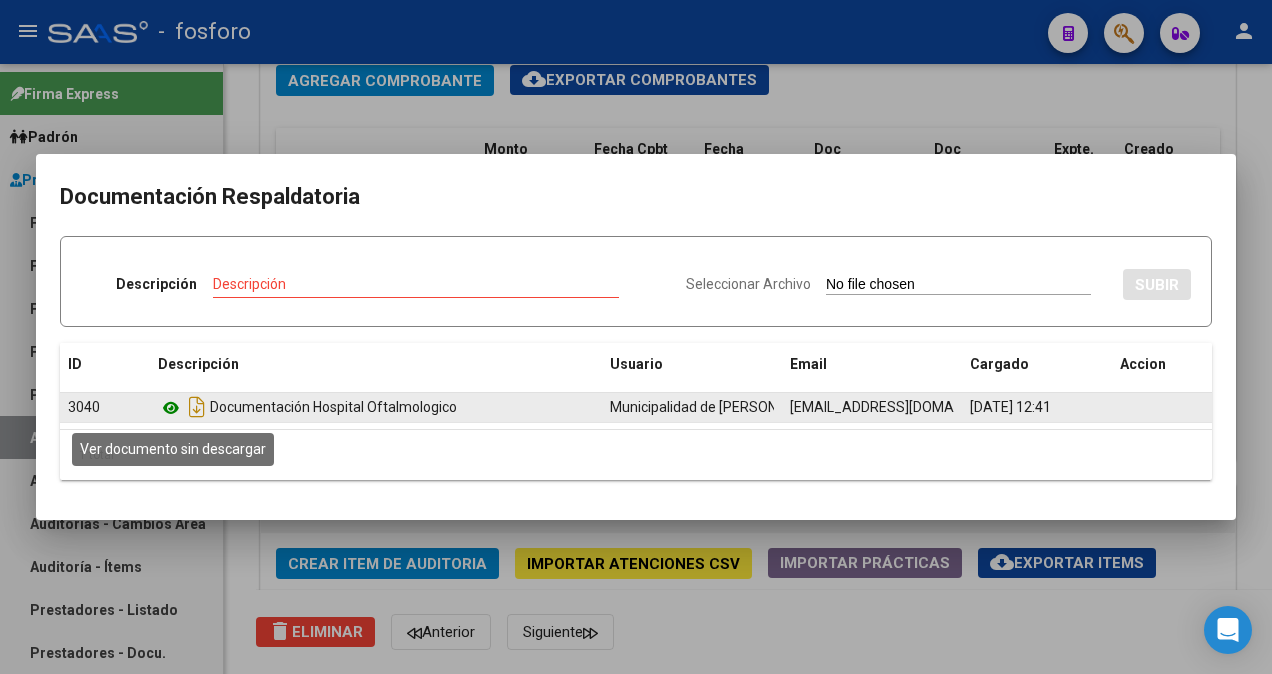 click 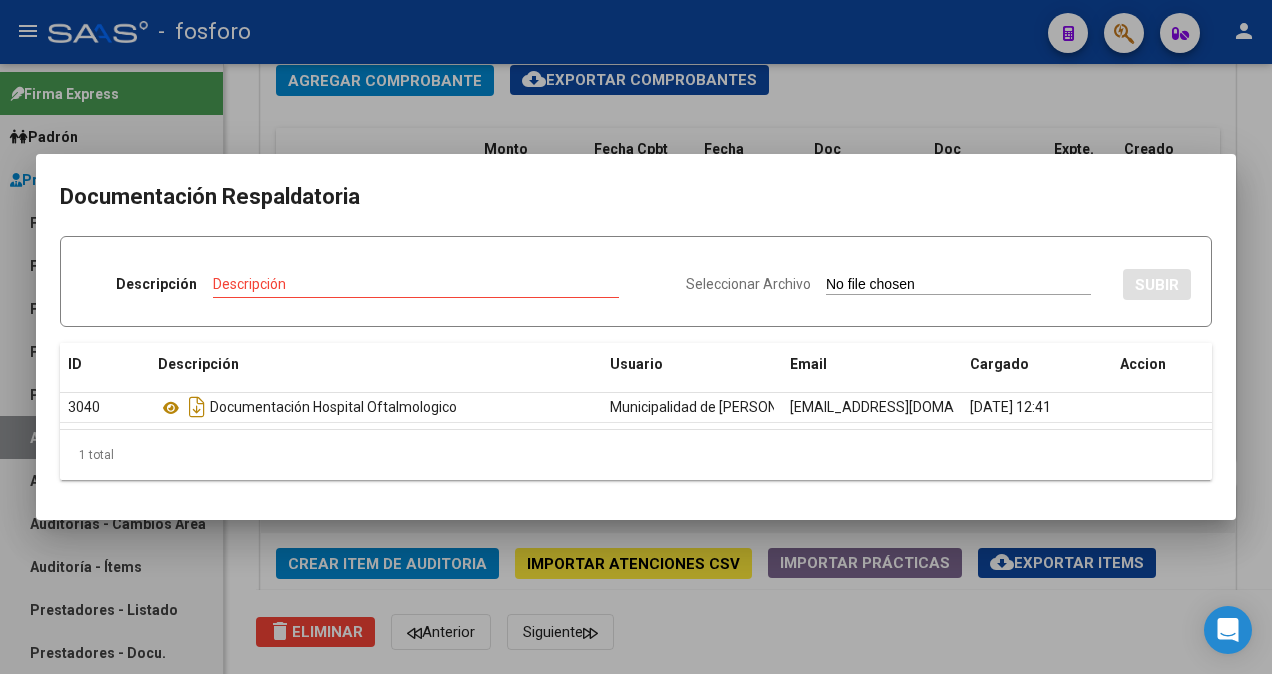 click at bounding box center [636, 337] 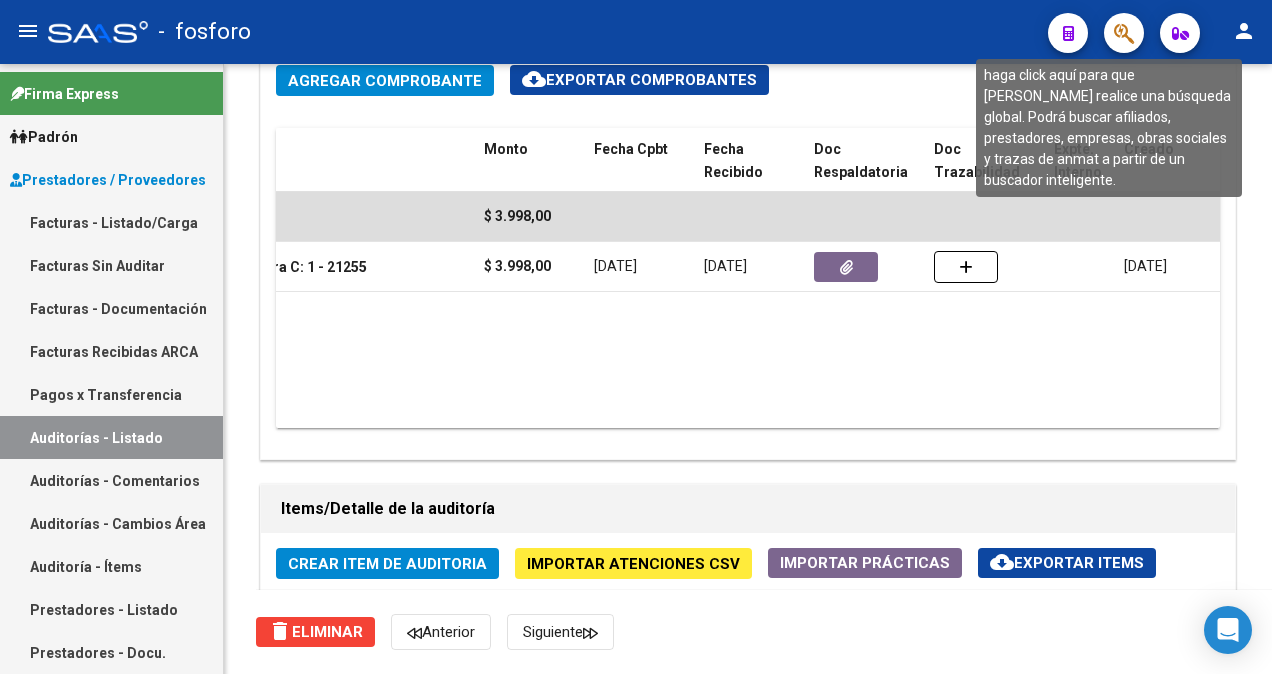 click 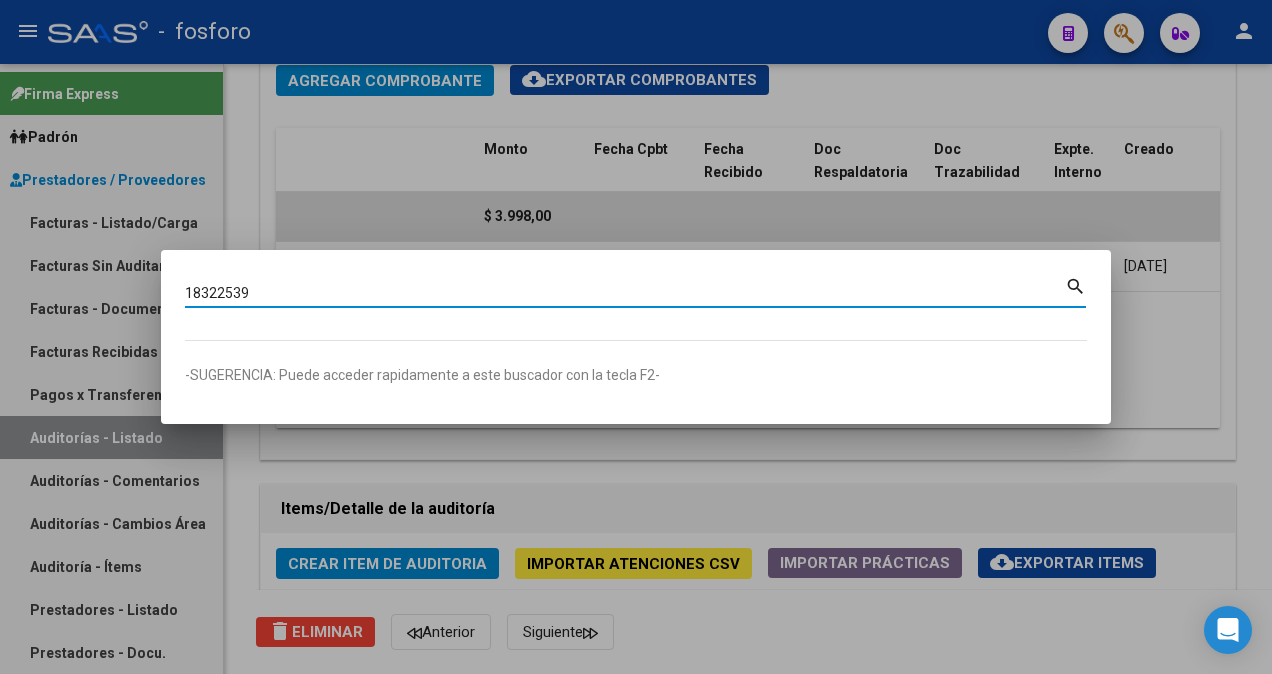type on "18322539" 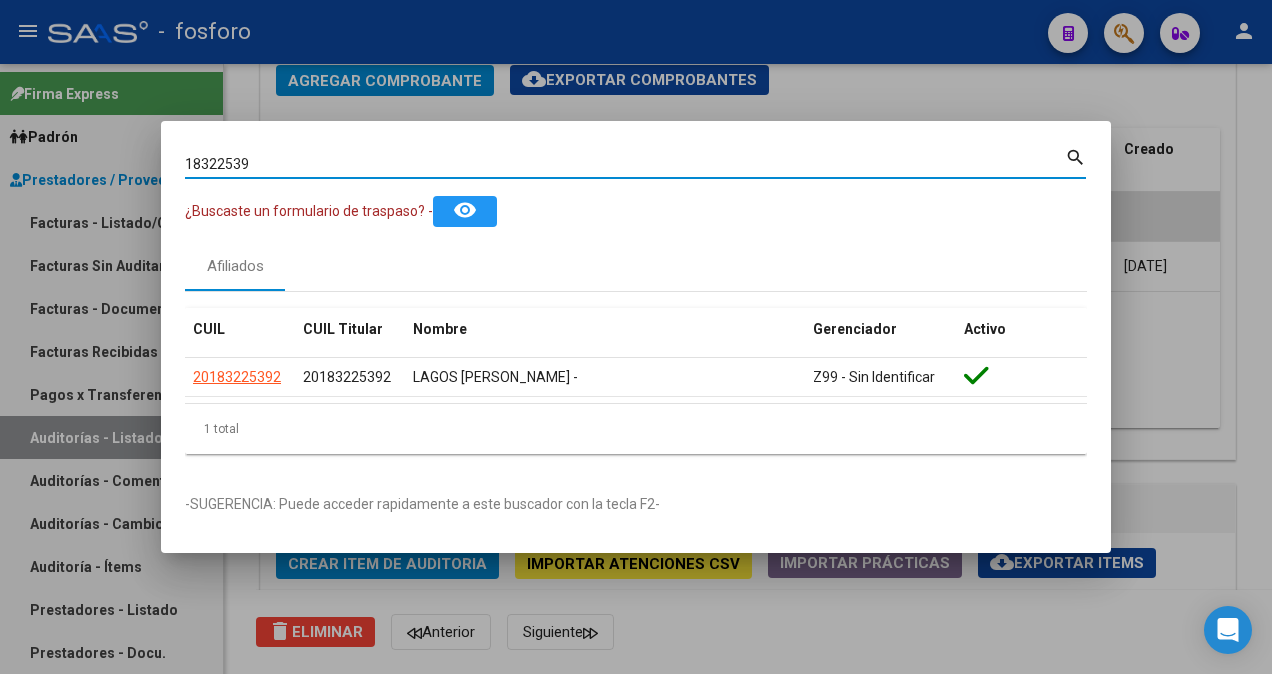 click at bounding box center [636, 337] 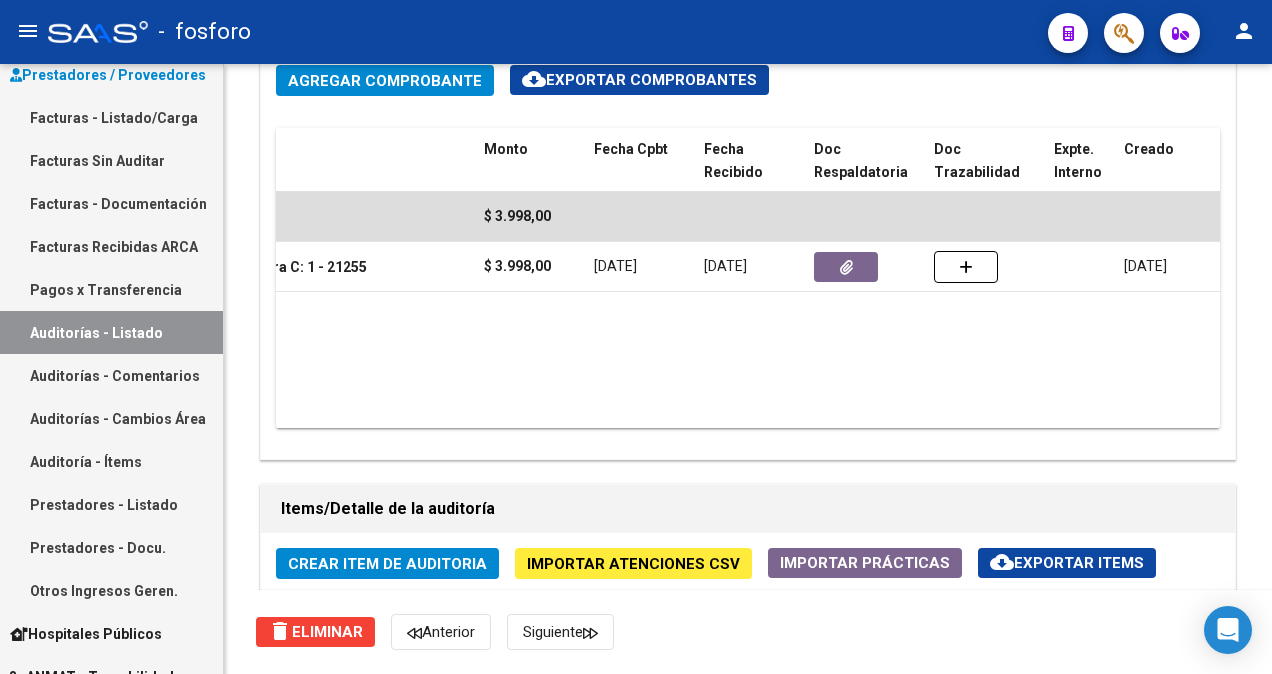 scroll, scrollTop: 200, scrollLeft: 0, axis: vertical 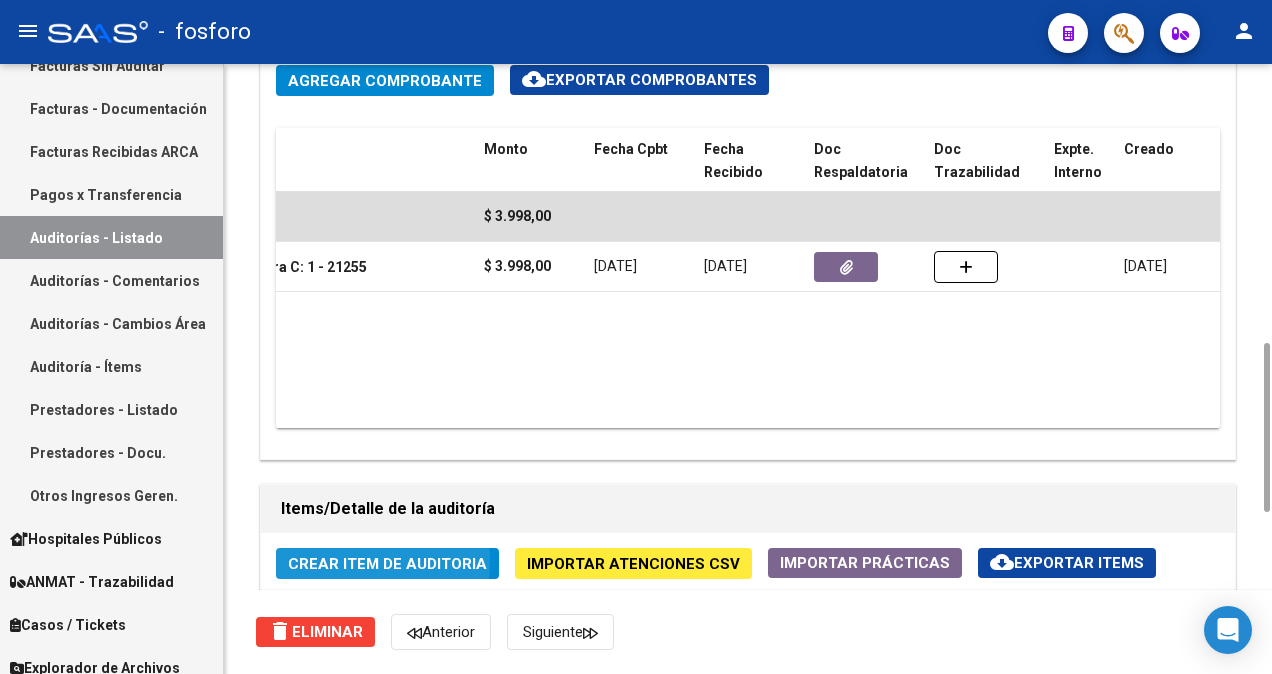 click on "Crear Item de Auditoria" 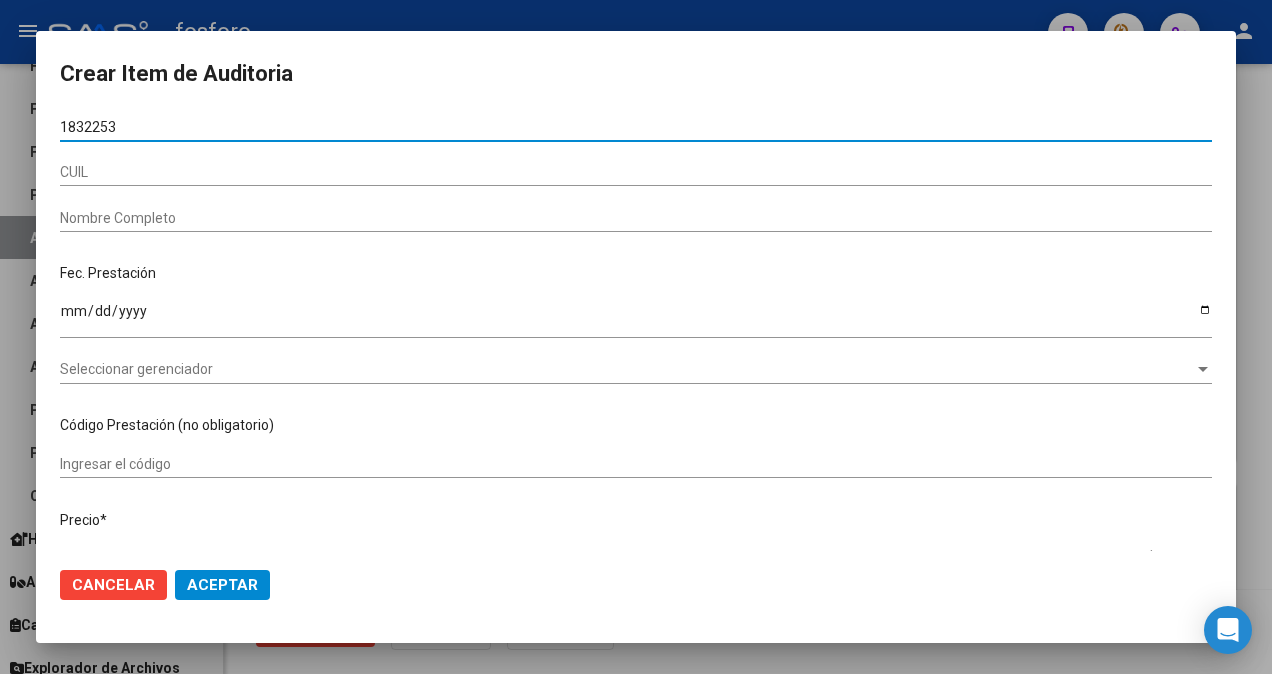 type on "18322539" 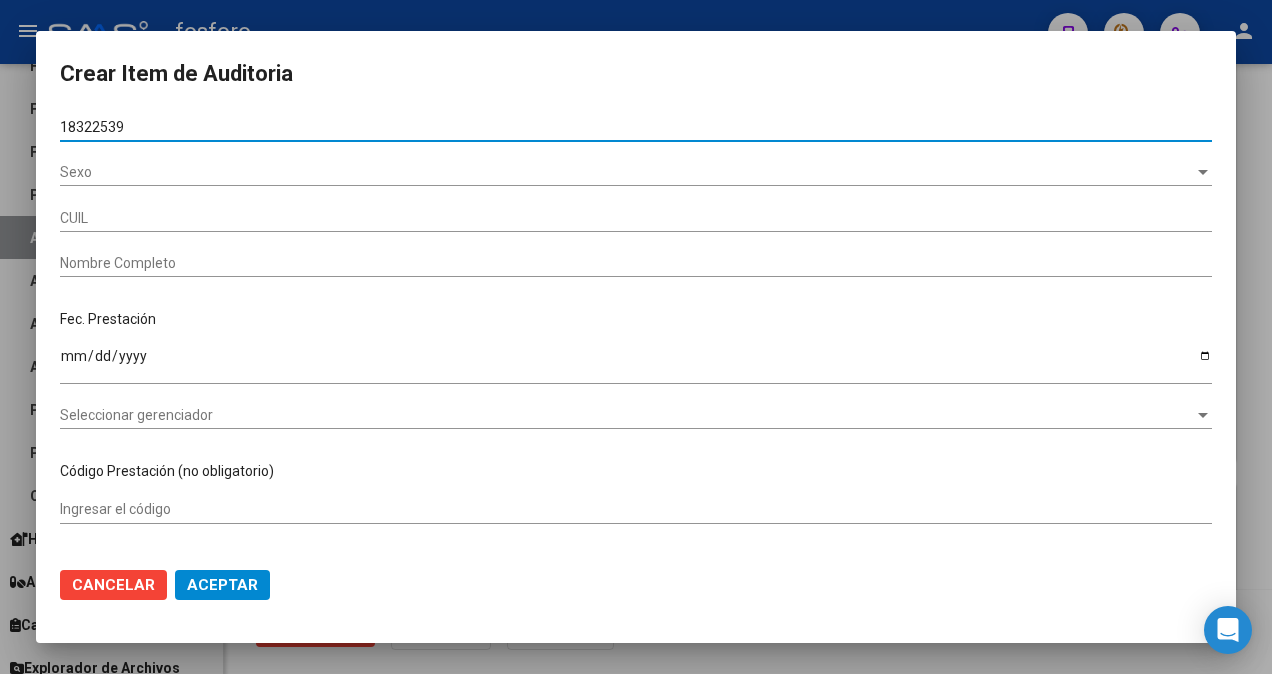 type on "20183225392" 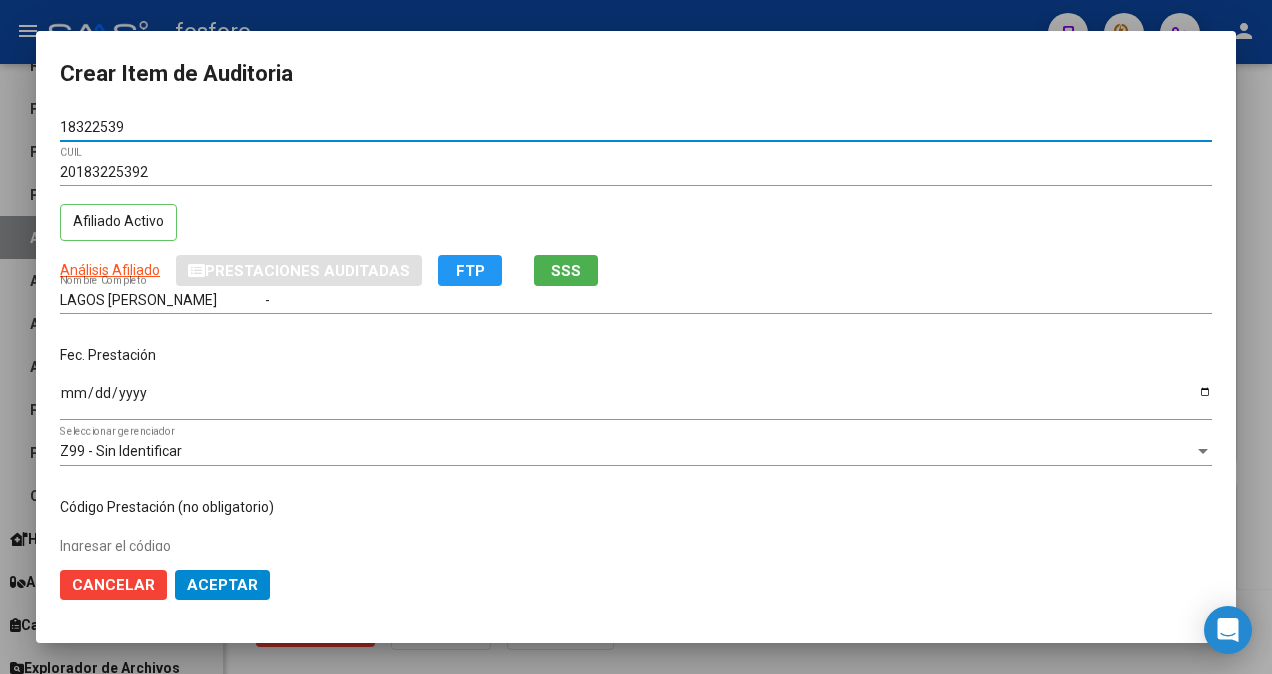 type on "18322539" 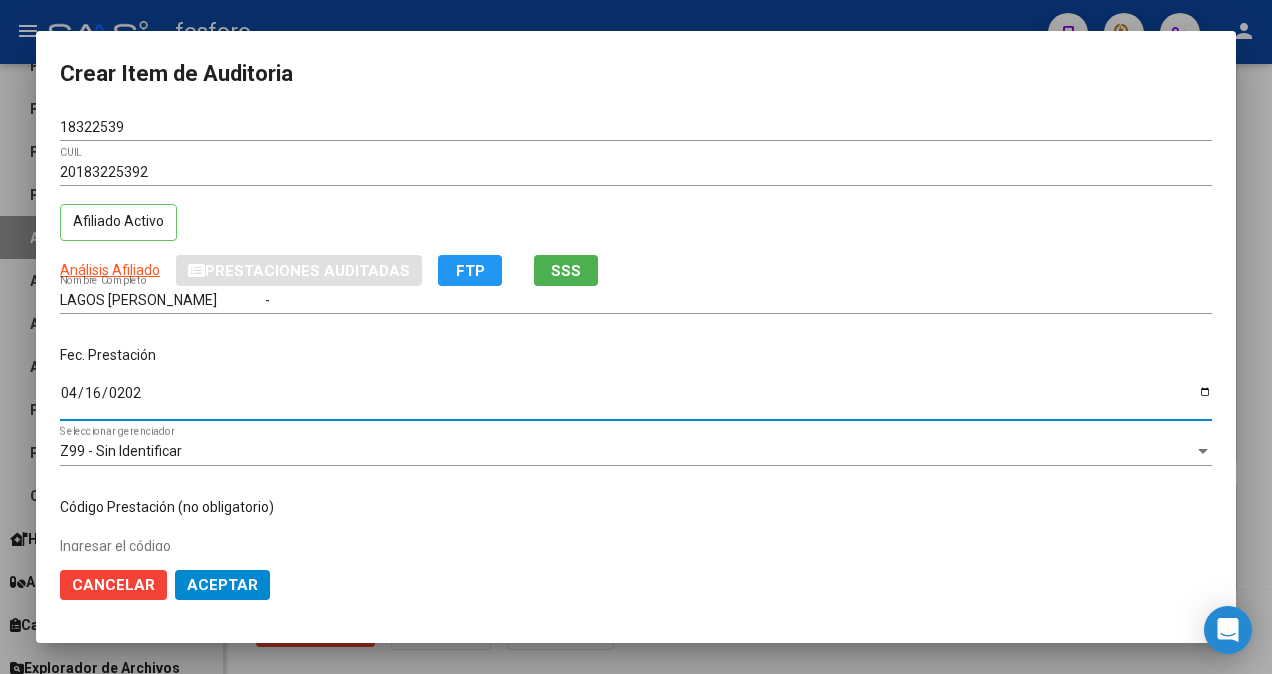 type on "[DATE]" 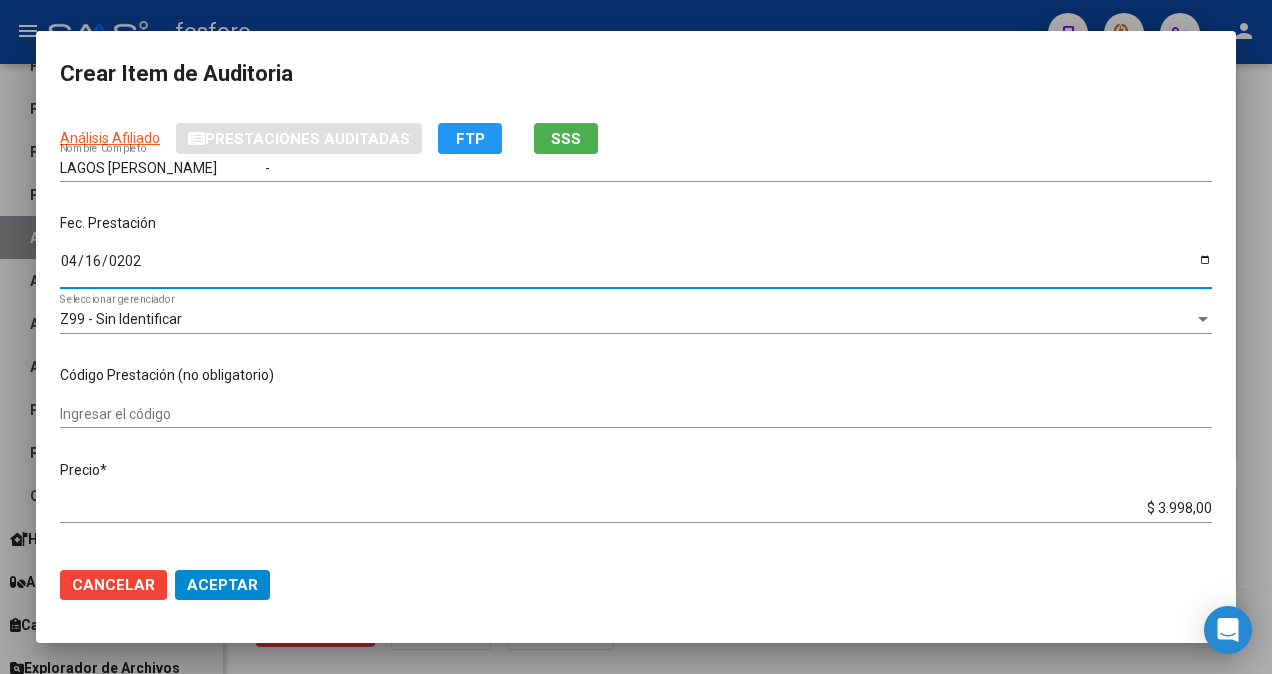 scroll, scrollTop: 200, scrollLeft: 0, axis: vertical 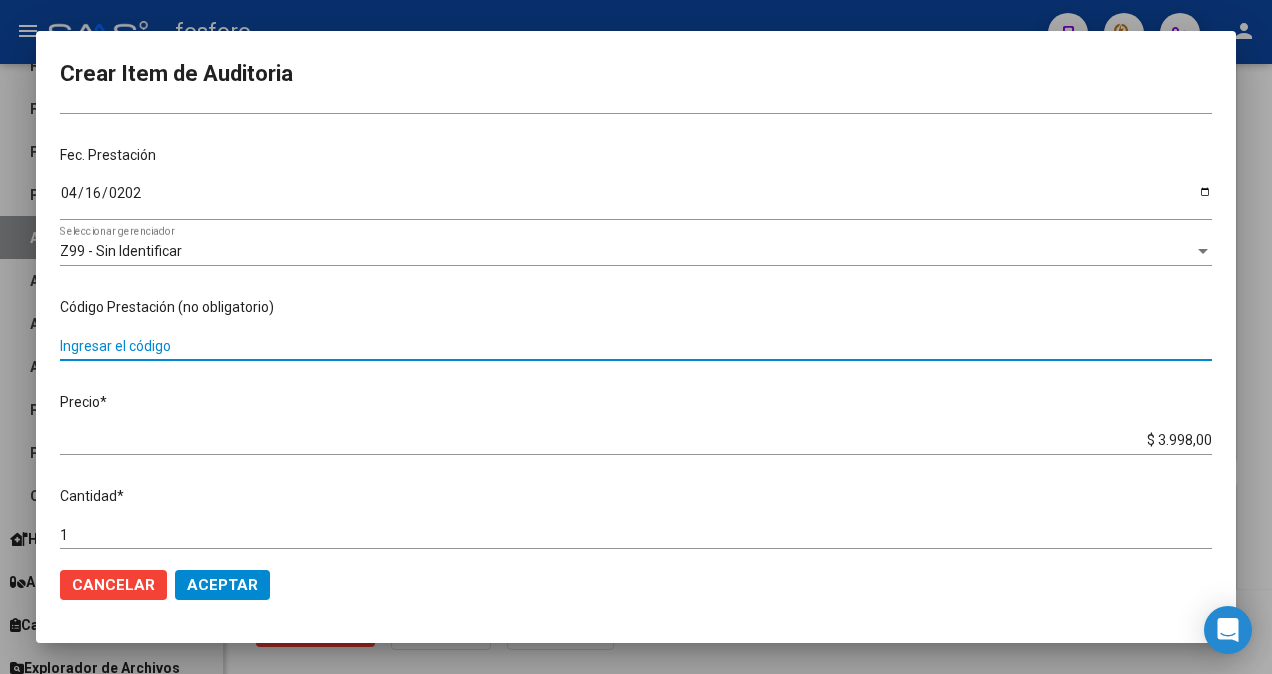 click on "Ingresar el código" at bounding box center [636, 346] 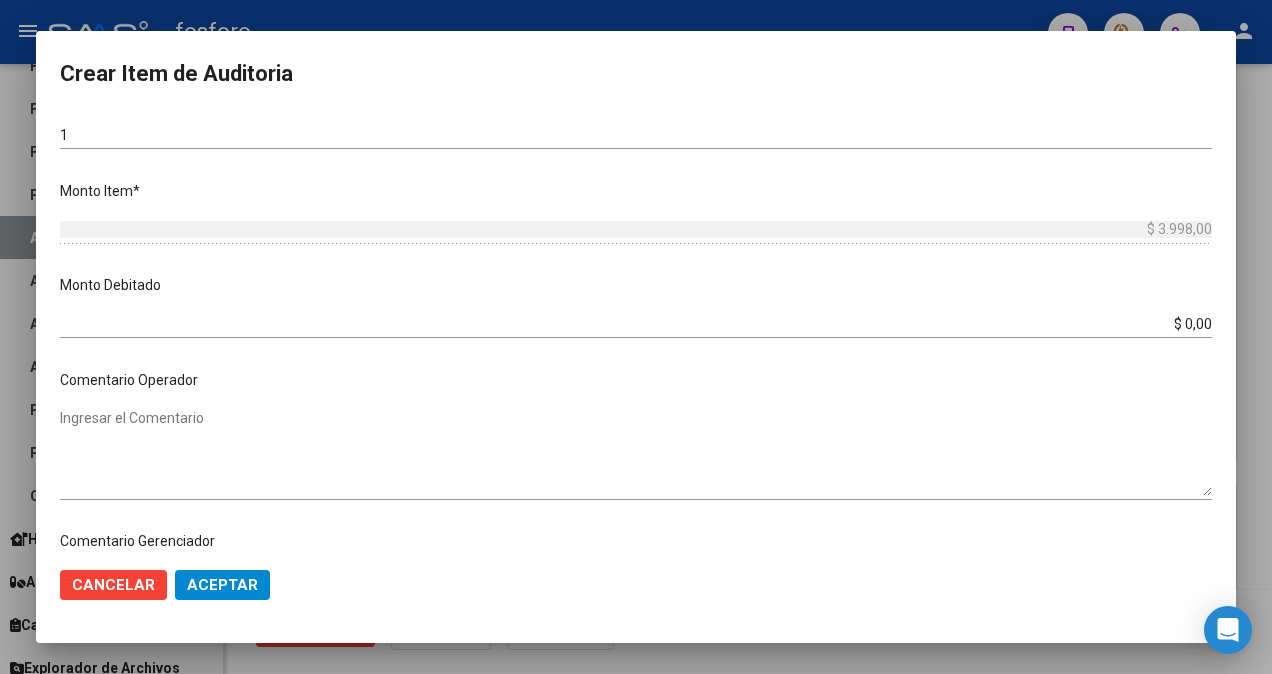 scroll, scrollTop: 700, scrollLeft: 0, axis: vertical 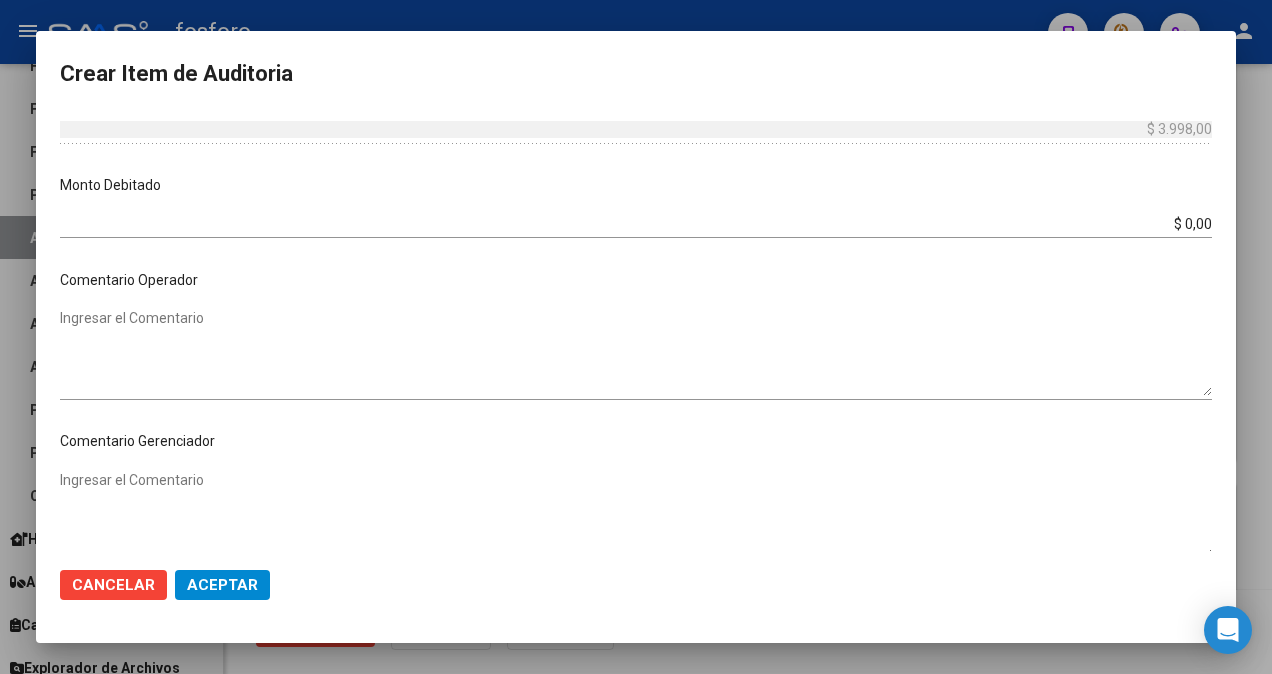 type on "1.04" 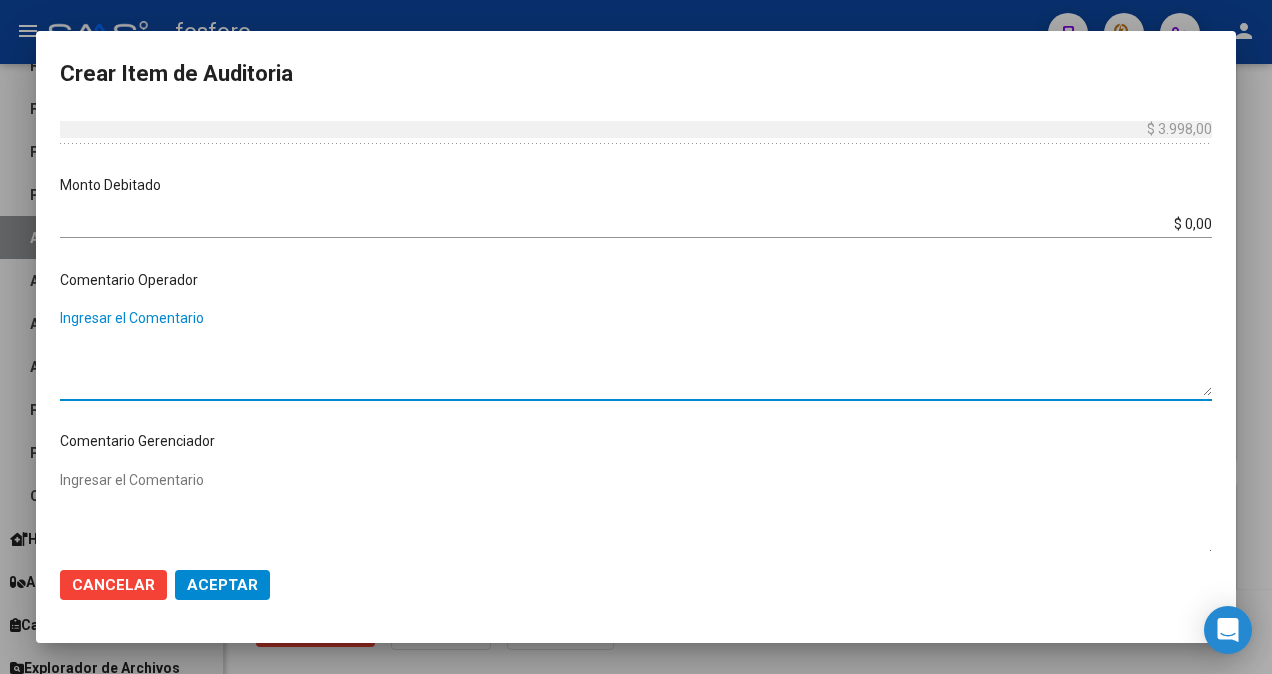 click on "Ingresar el Comentario" at bounding box center (636, 352) 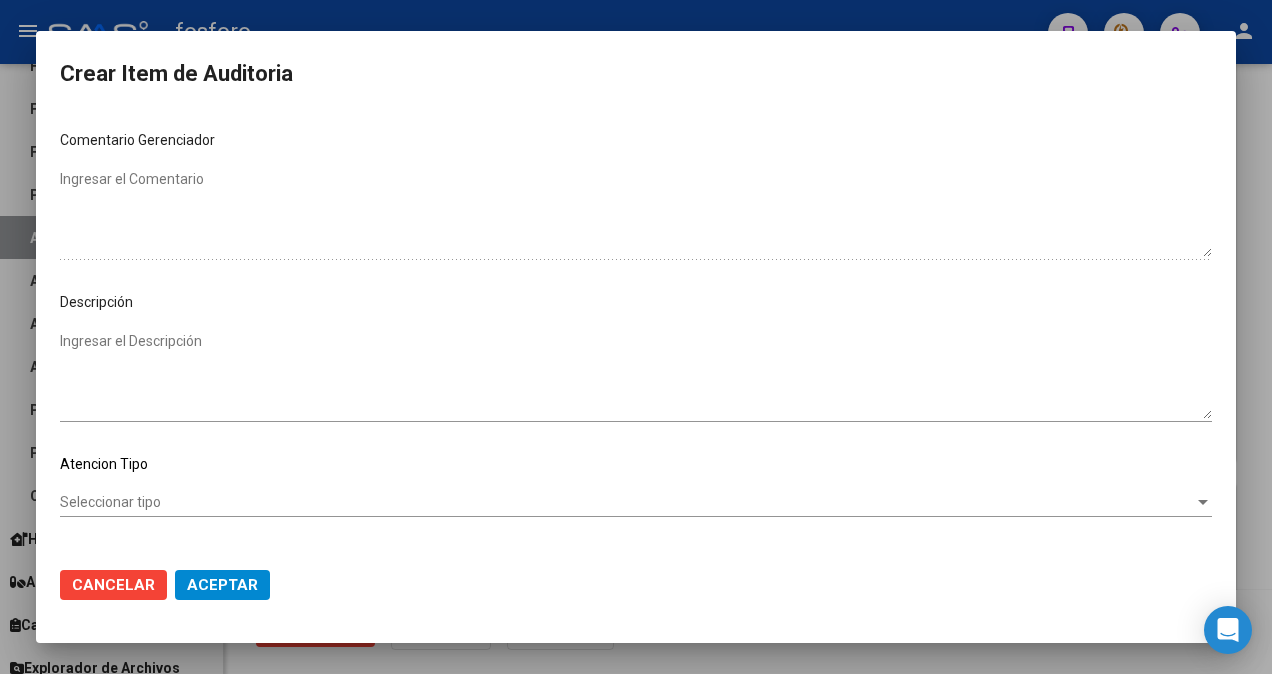 scroll, scrollTop: 1077, scrollLeft: 0, axis: vertical 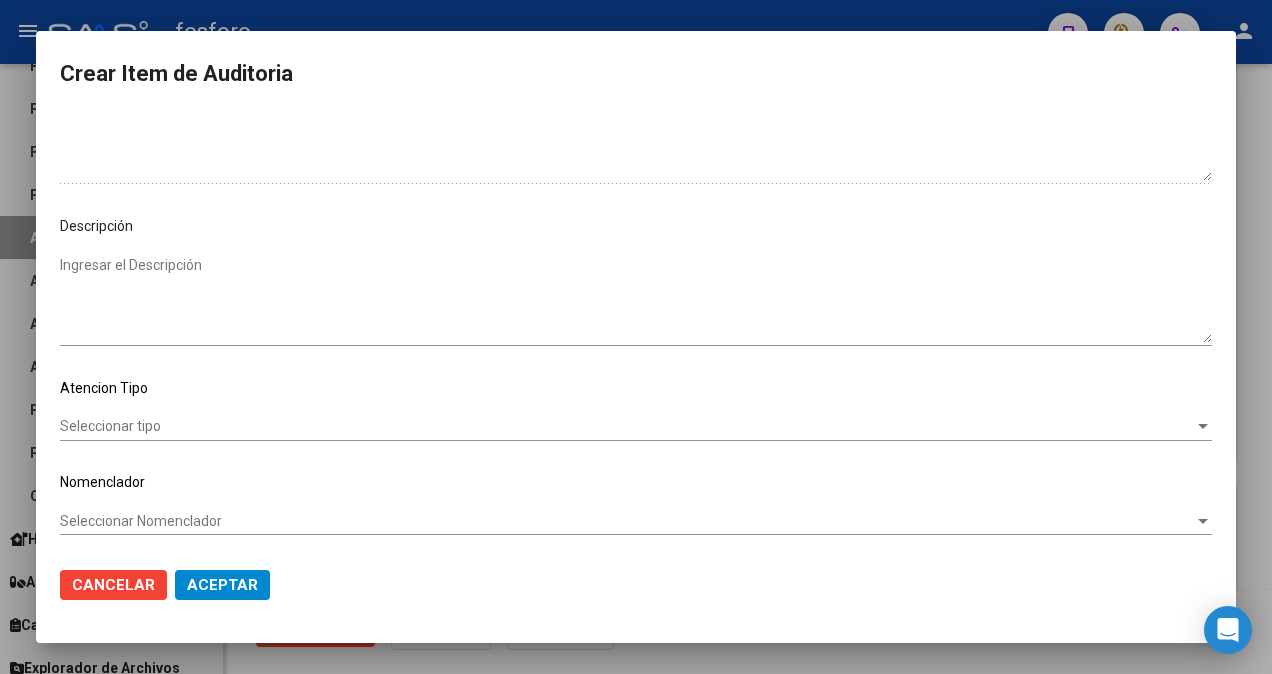 type on "SIN DEBITOS" 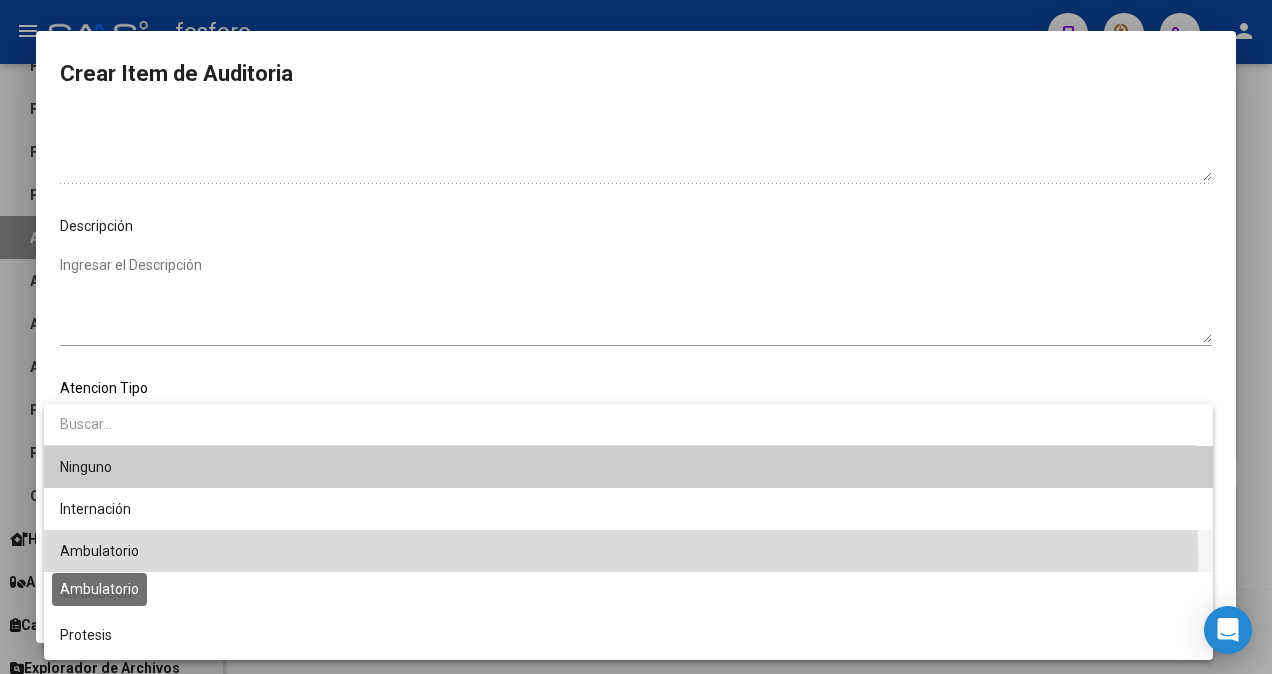 click on "Ambulatorio" at bounding box center [99, 551] 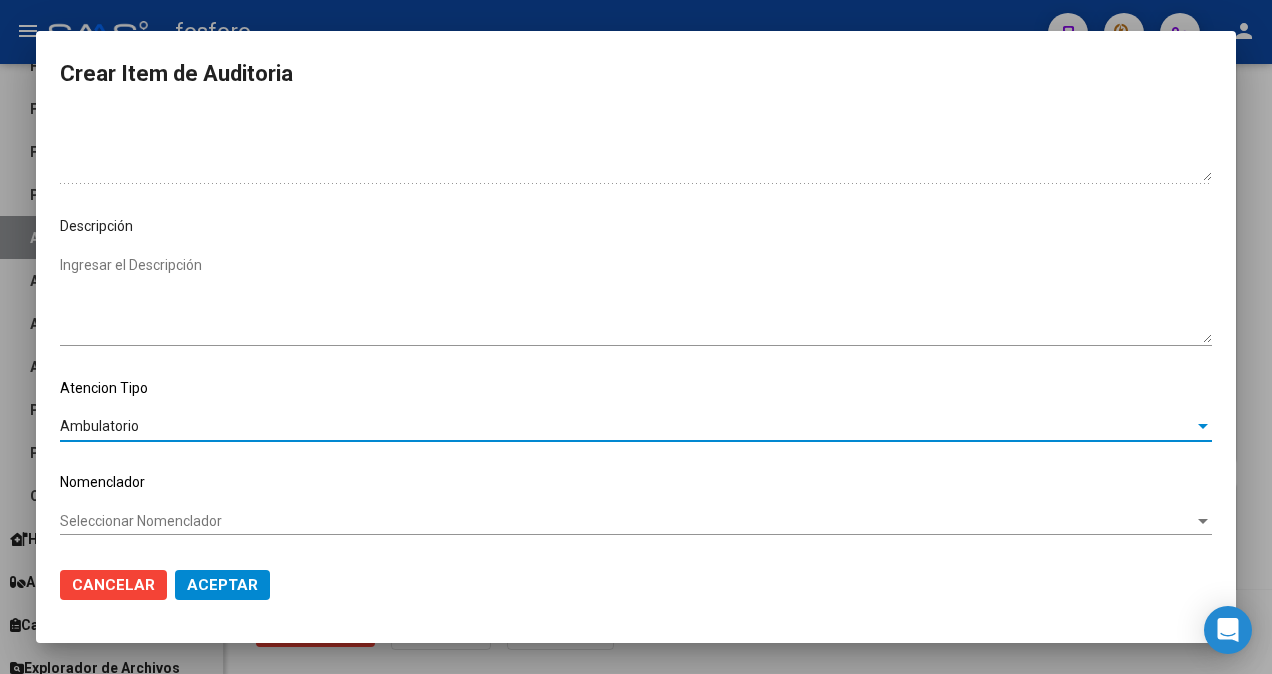 click on "Aceptar" 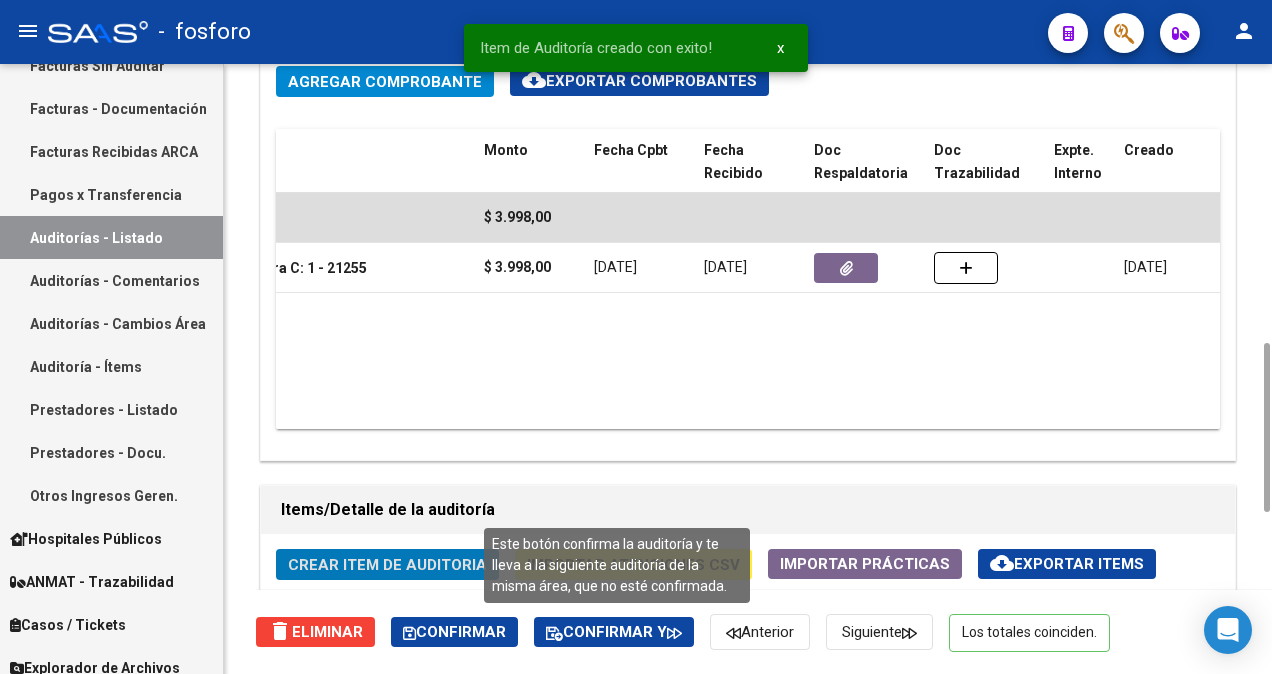 click on "Confirmar y" 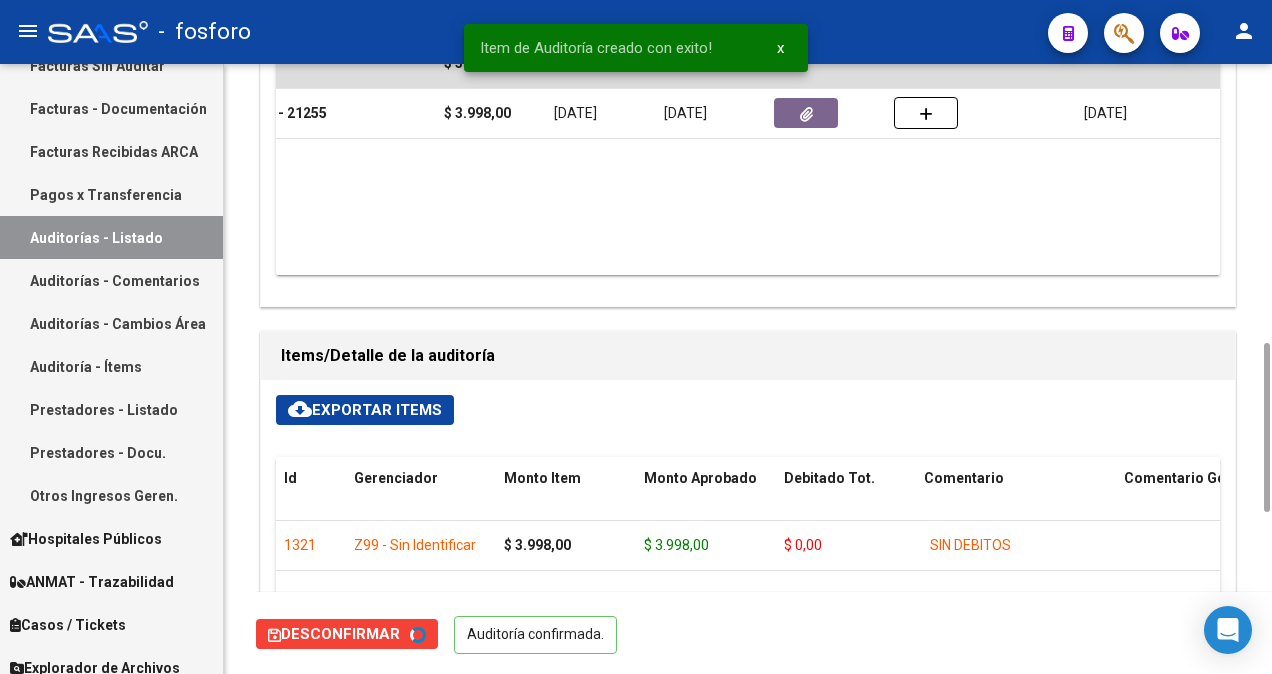 scroll, scrollTop: 200, scrollLeft: 0, axis: vertical 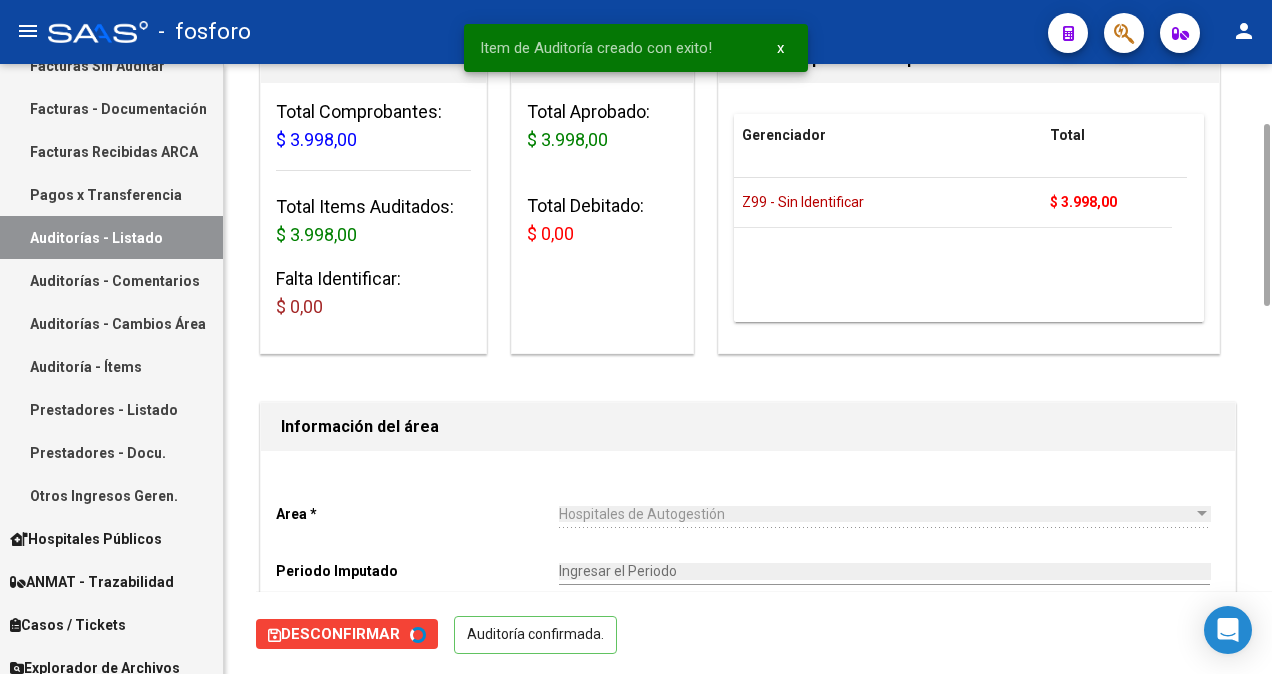 type on "202507" 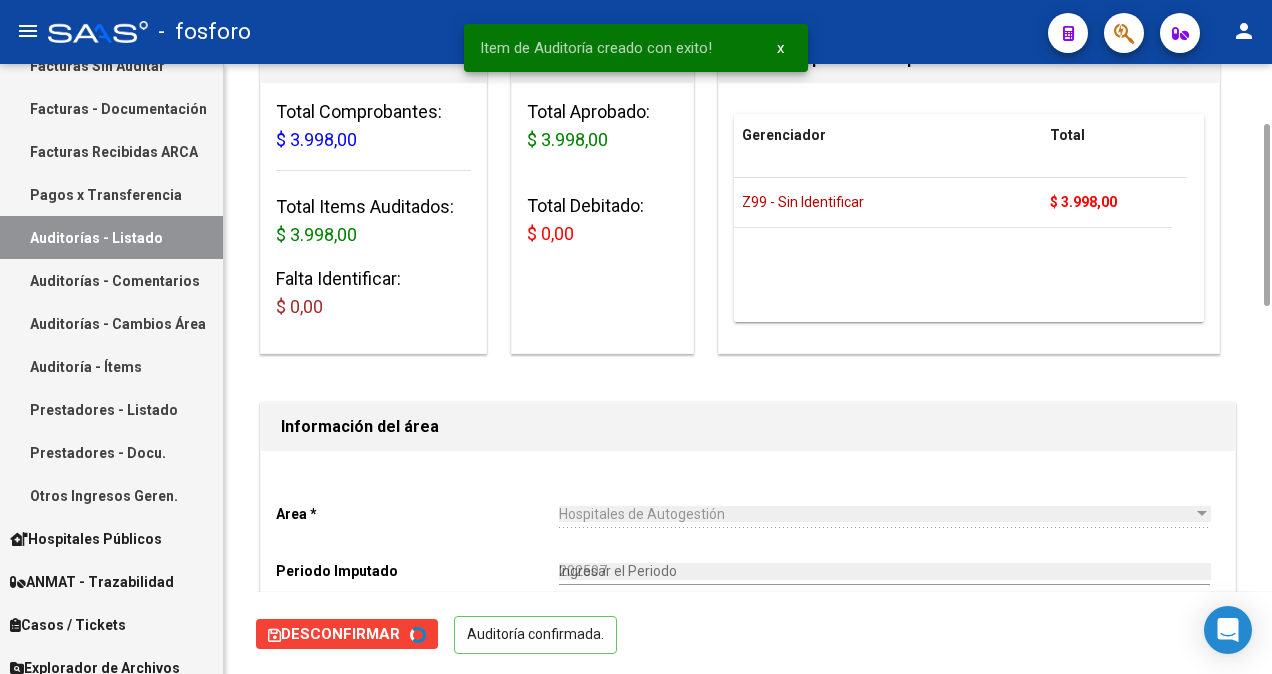 scroll, scrollTop: 0, scrollLeft: 0, axis: both 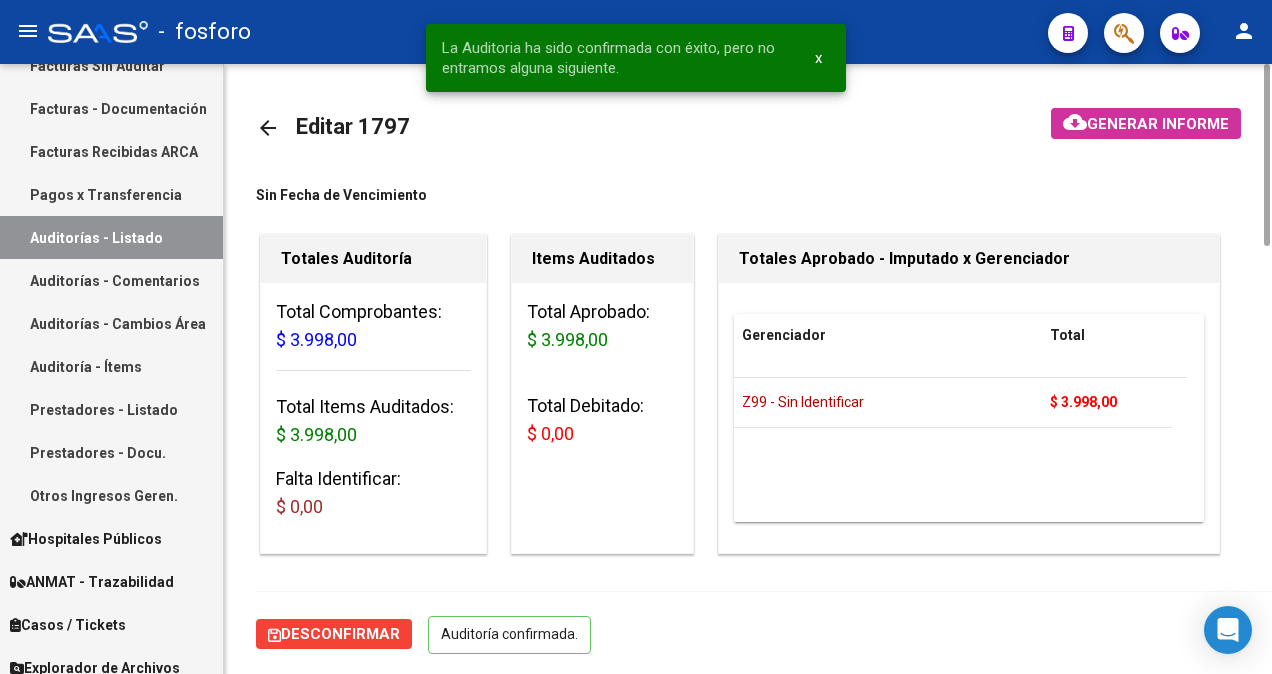 click on "Generar informe" 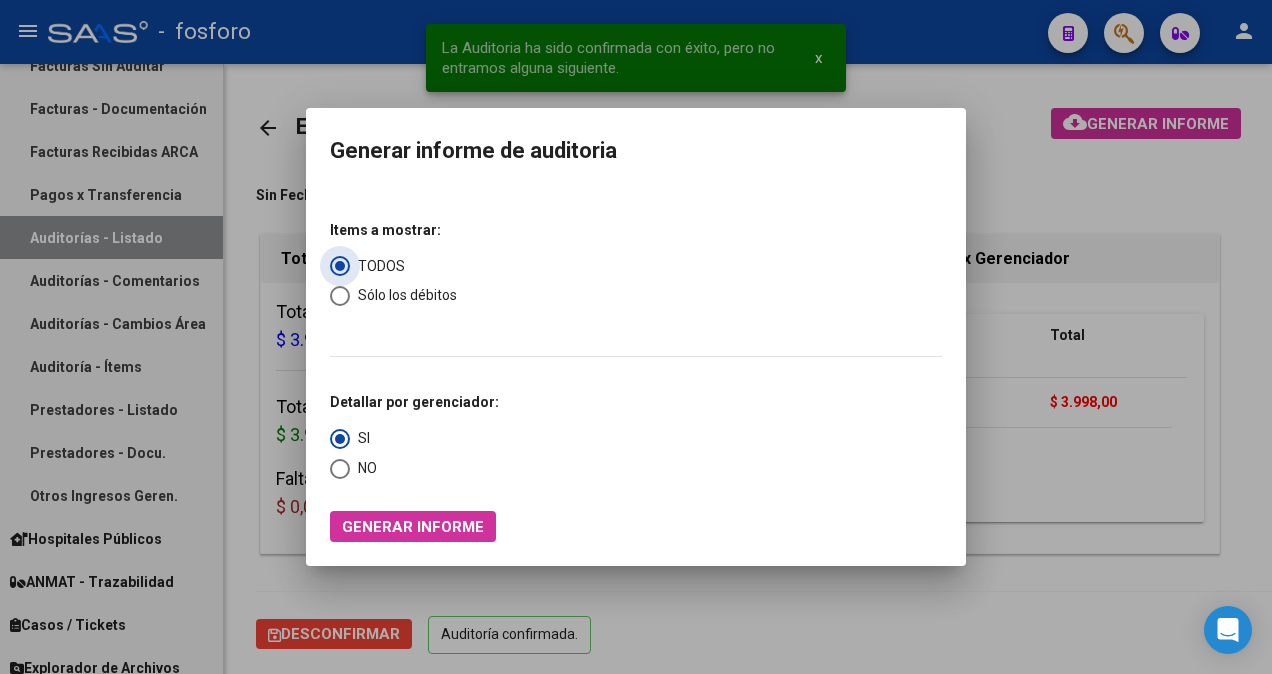 click on "Generar informe" at bounding box center (413, 527) 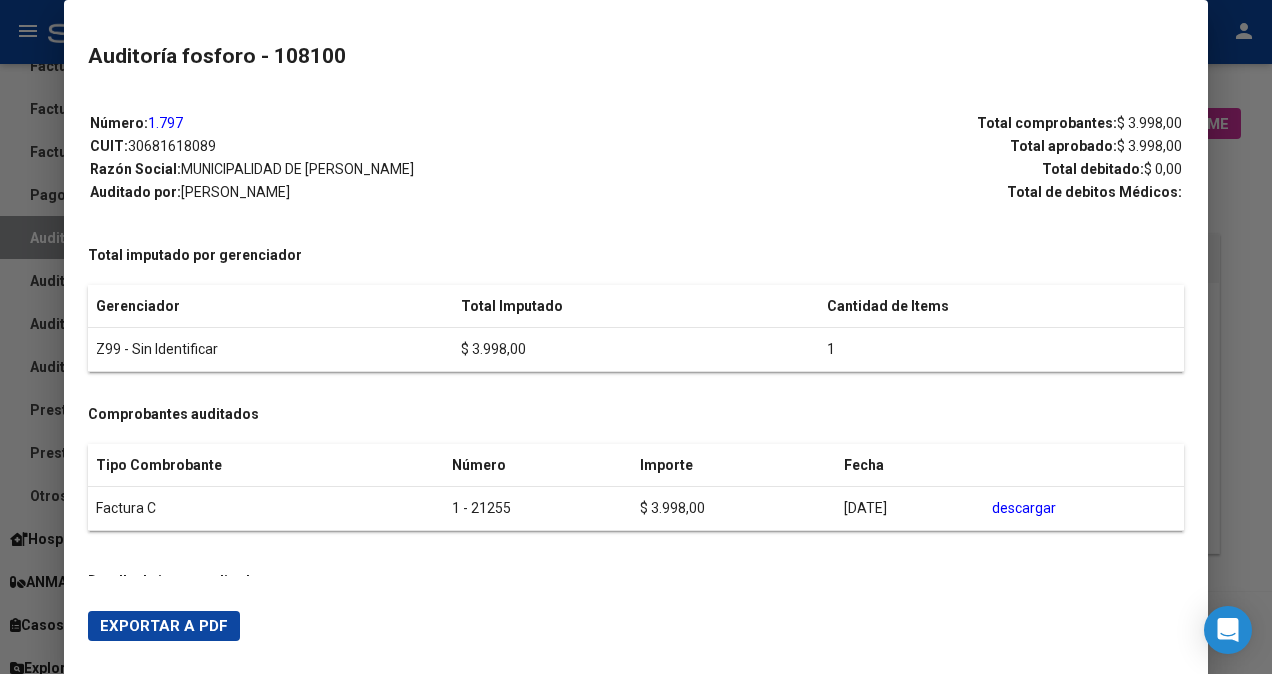 click on "Exportar a PDF" at bounding box center [164, 626] 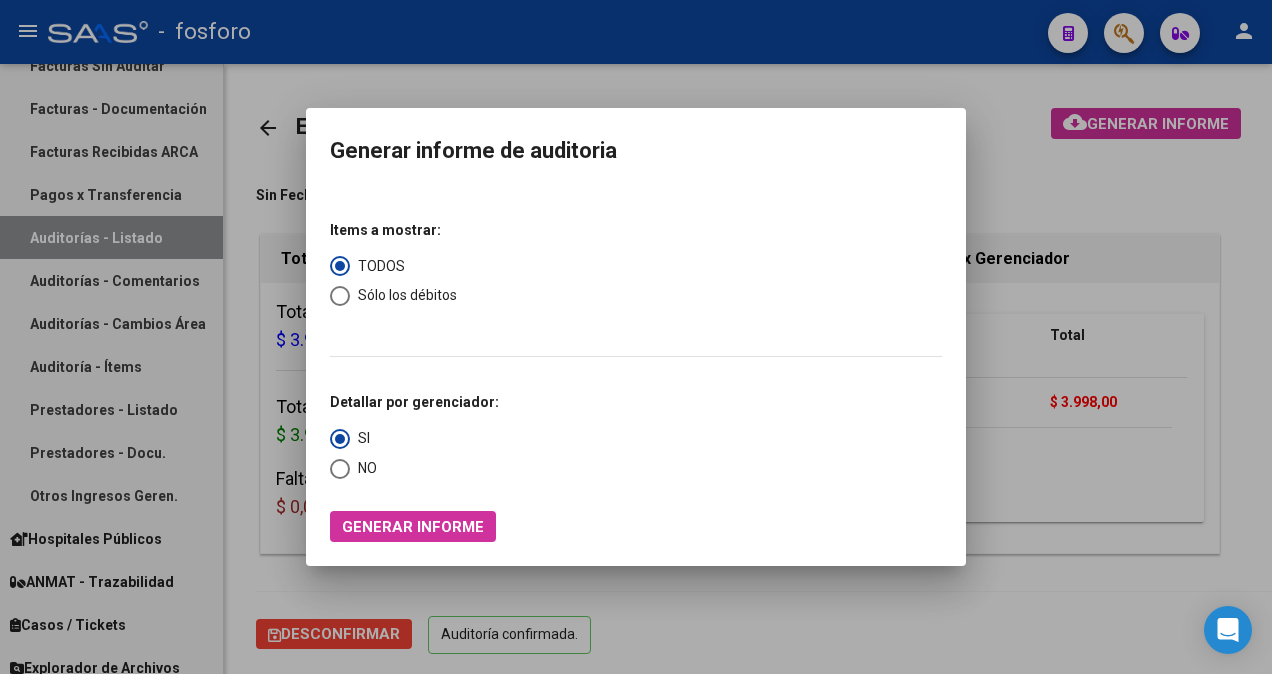 click at bounding box center [636, 337] 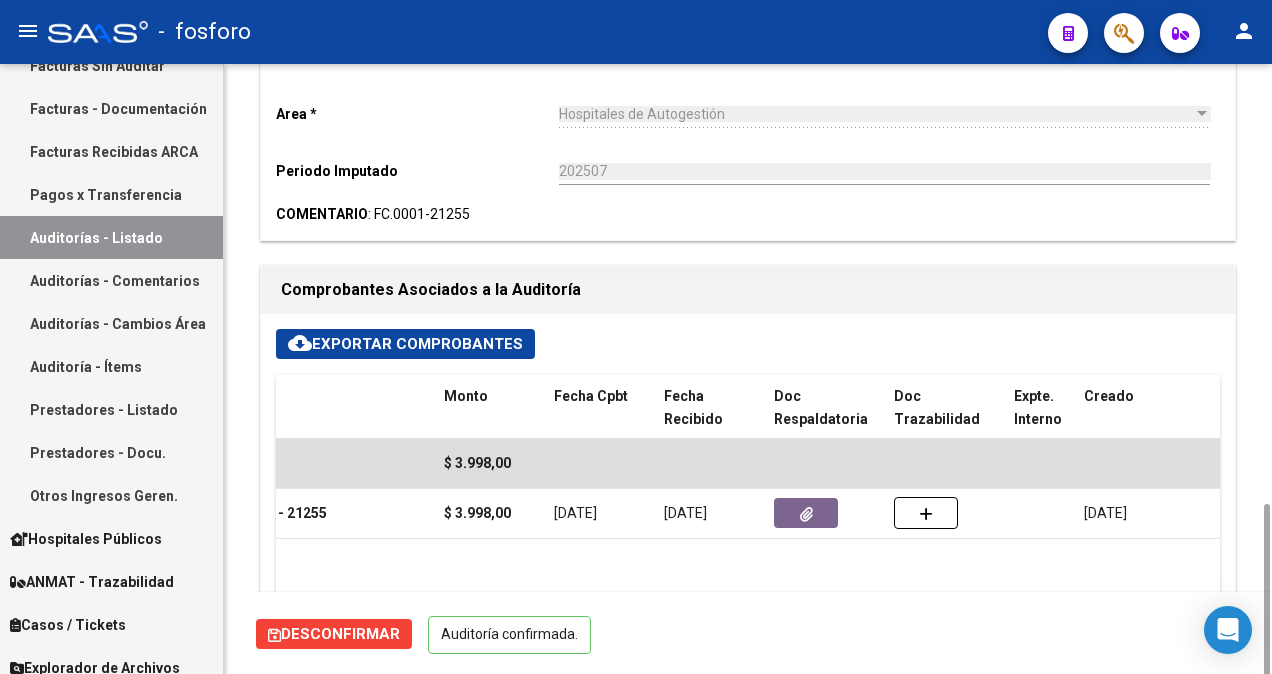 scroll, scrollTop: 800, scrollLeft: 0, axis: vertical 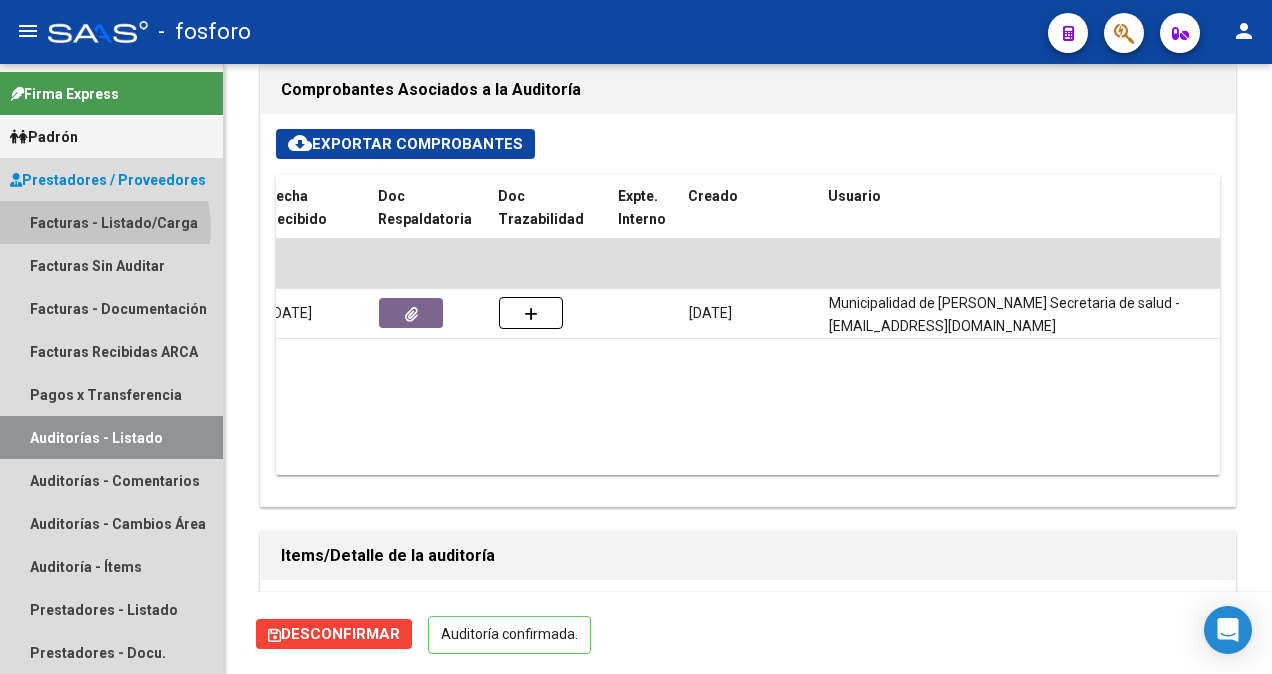 click on "Facturas - Listado/Carga" at bounding box center [111, 222] 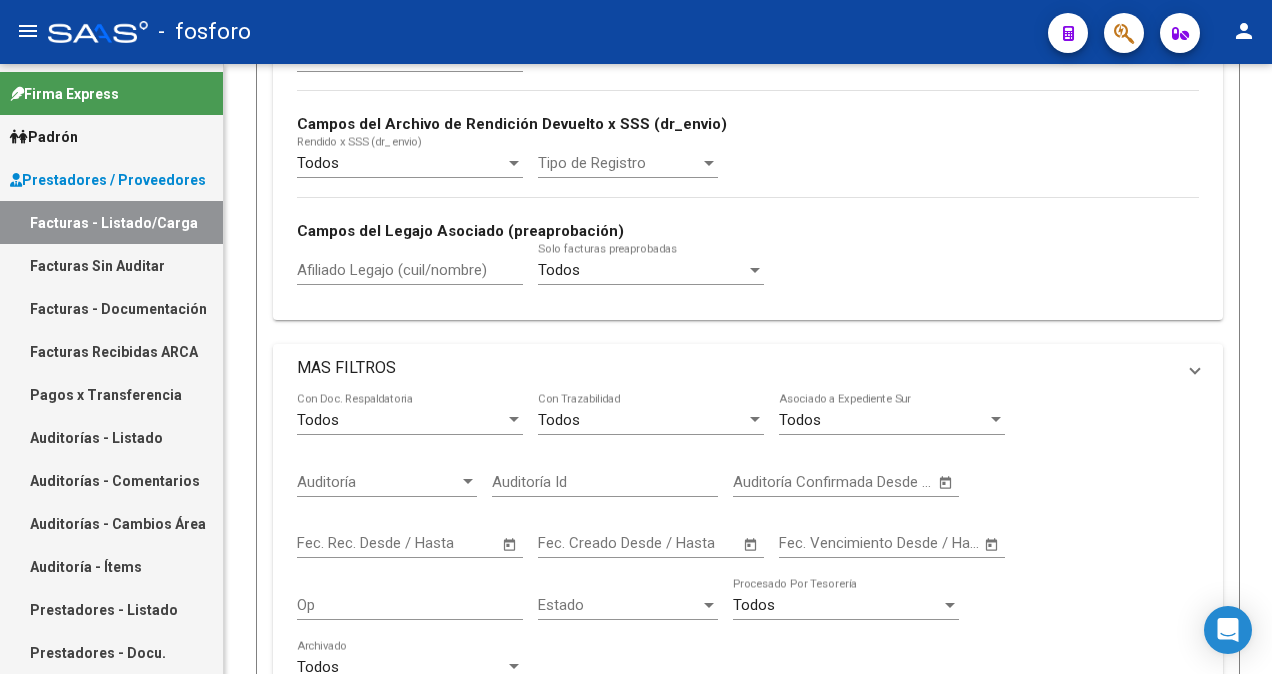 scroll, scrollTop: 0, scrollLeft: 0, axis: both 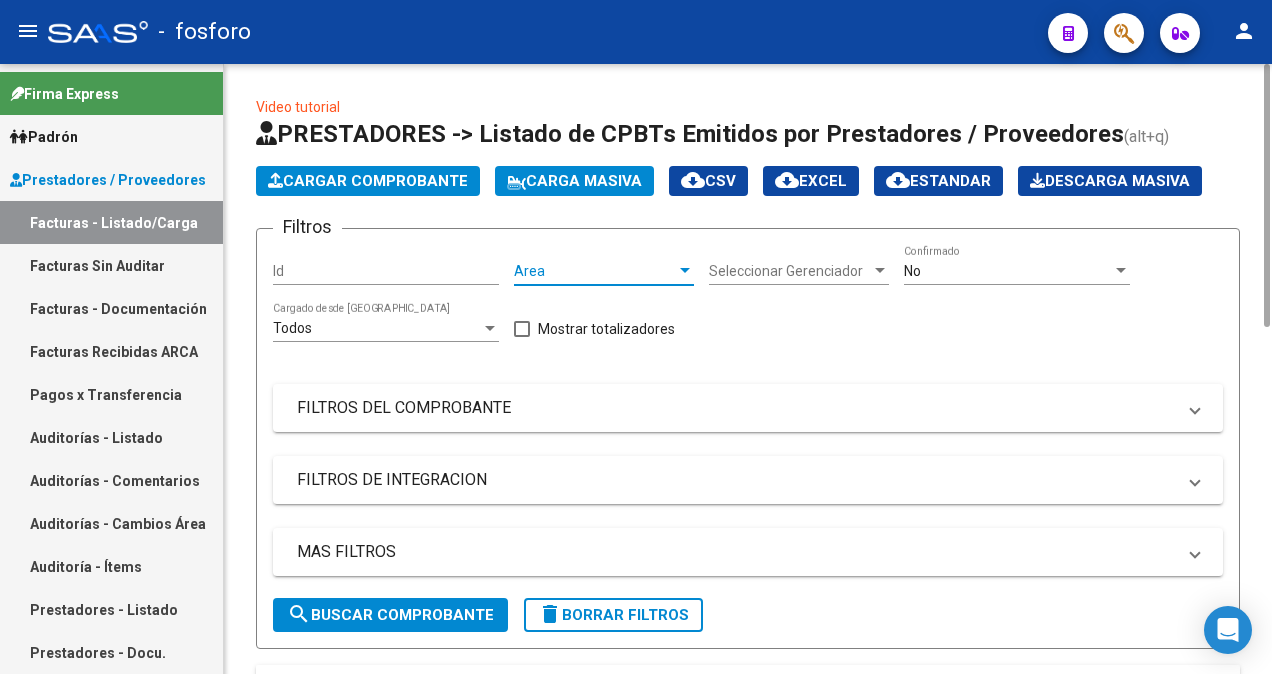 click at bounding box center [685, 270] 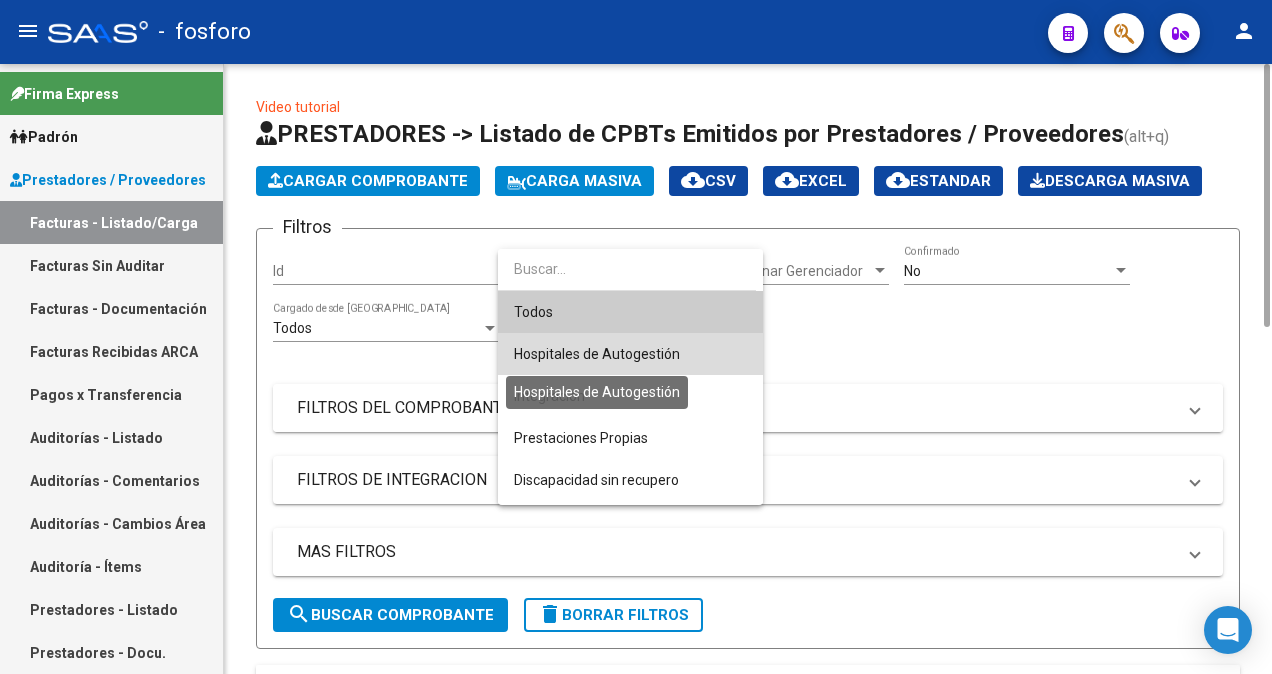 drag, startPoint x: 647, startPoint y: 354, endPoint x: 517, endPoint y: 423, distance: 147.17676 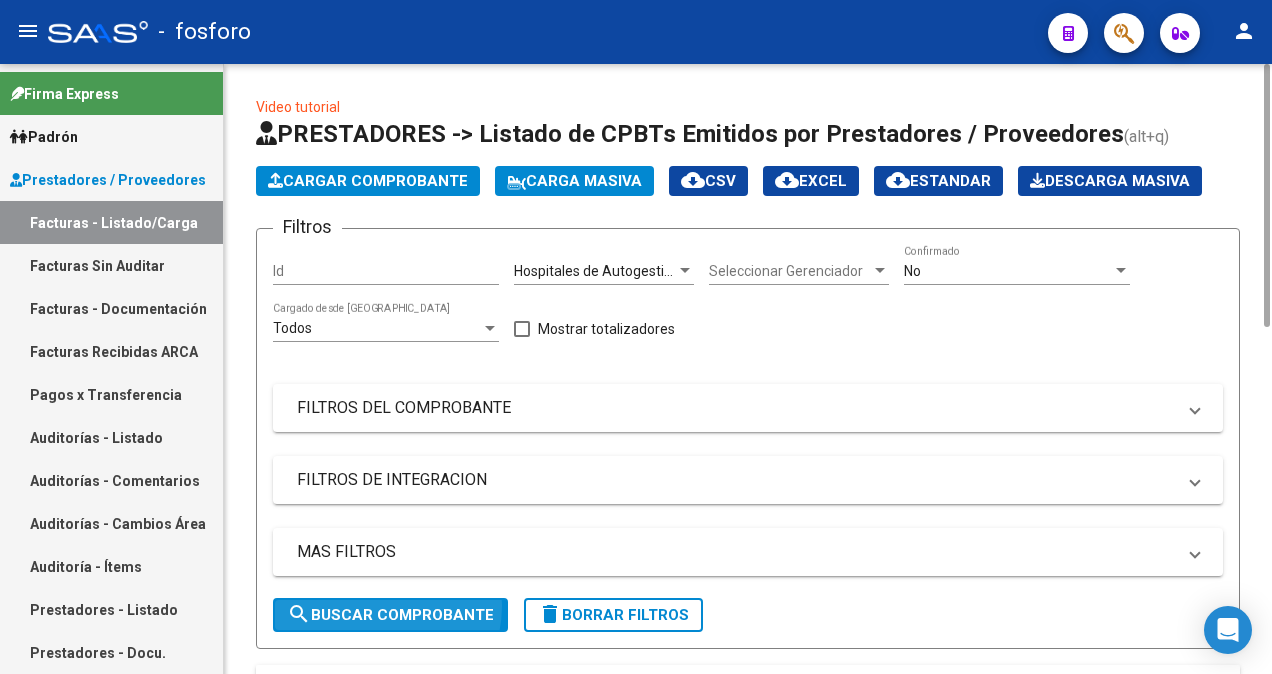 click on "search  Buscar Comprobante" 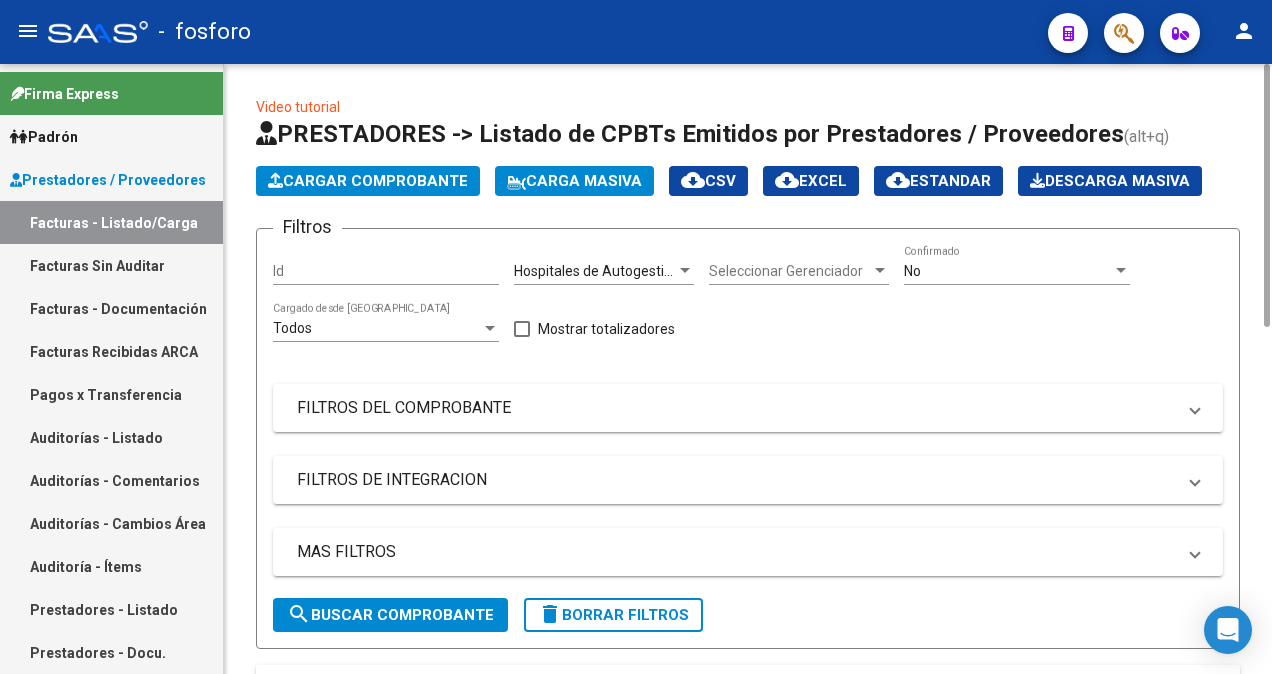 click on "search  Buscar Comprobante" 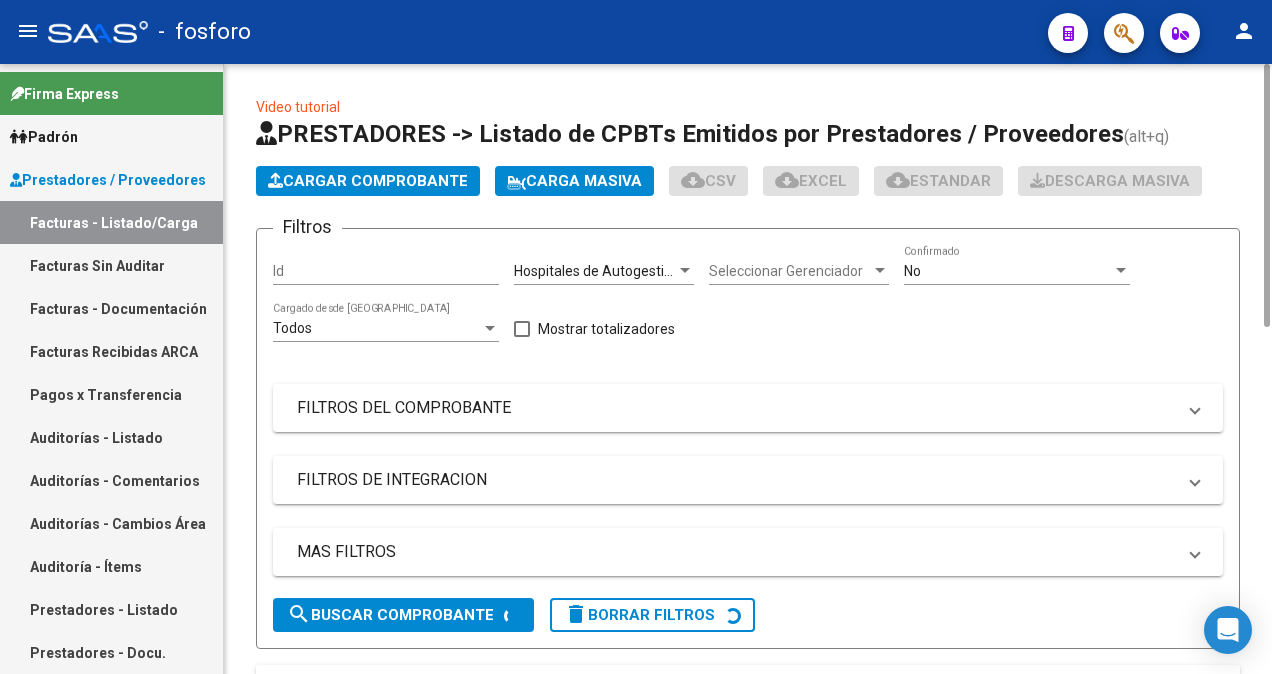 scroll, scrollTop: 598, scrollLeft: 0, axis: vertical 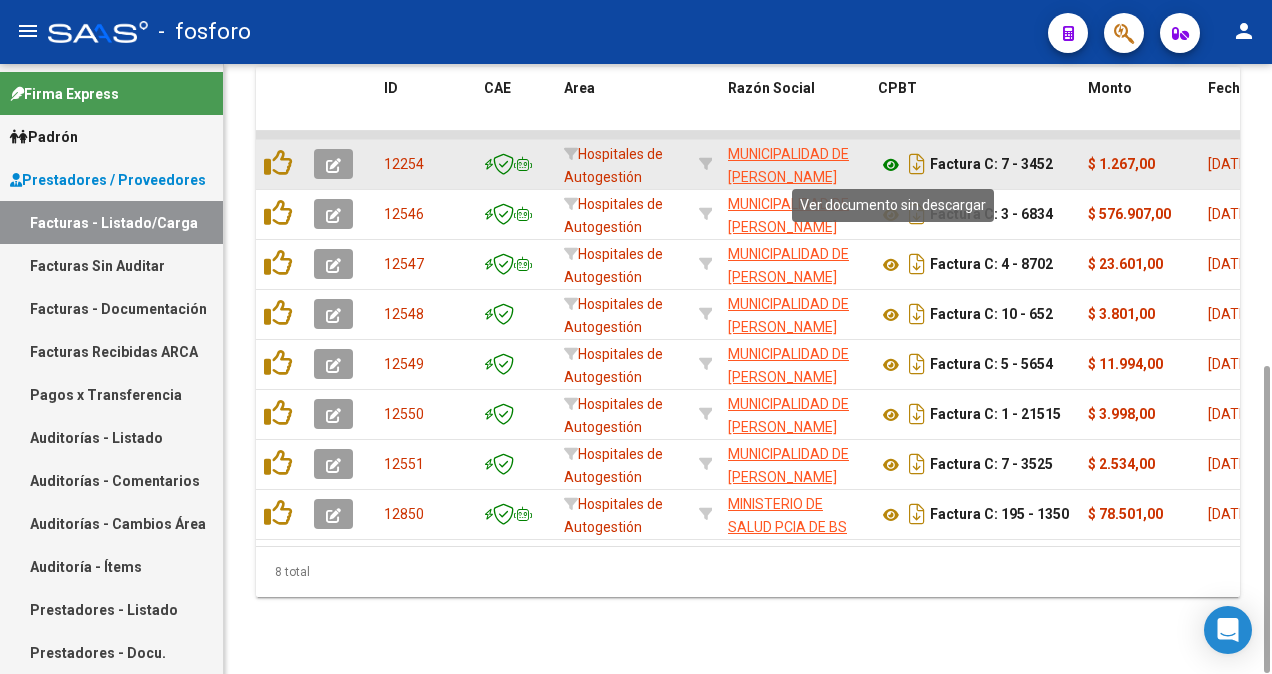 click 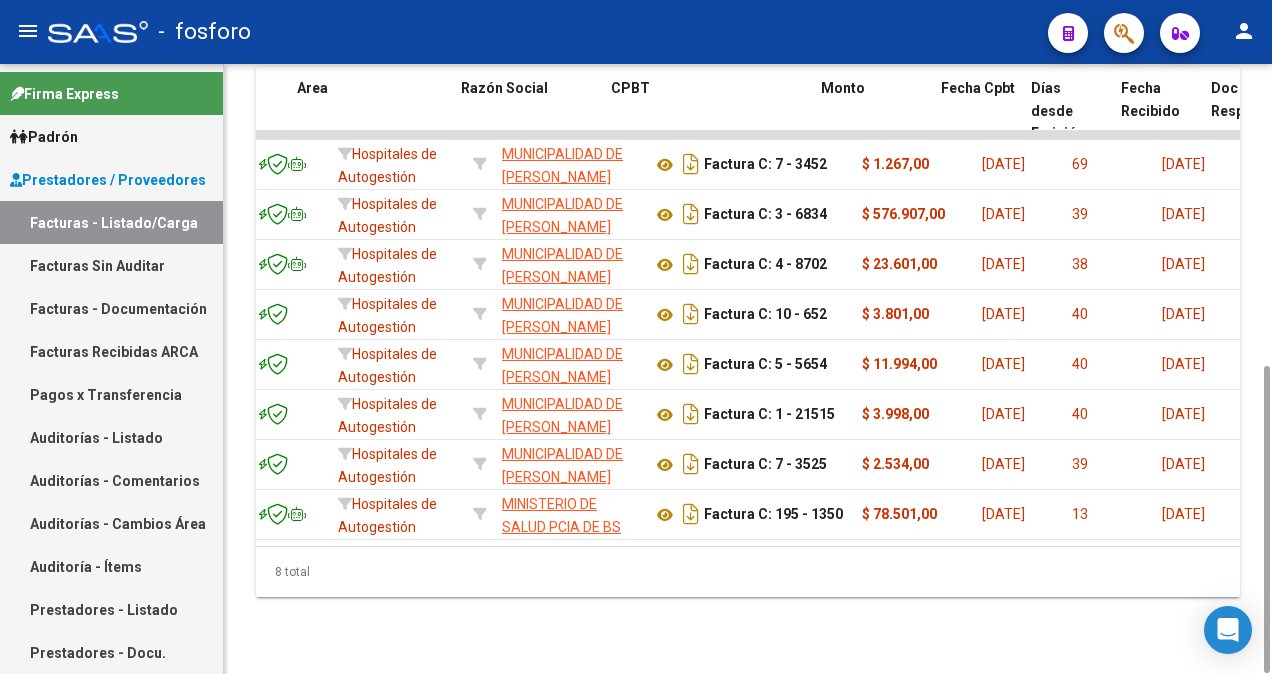 scroll, scrollTop: 0, scrollLeft: 413, axis: horizontal 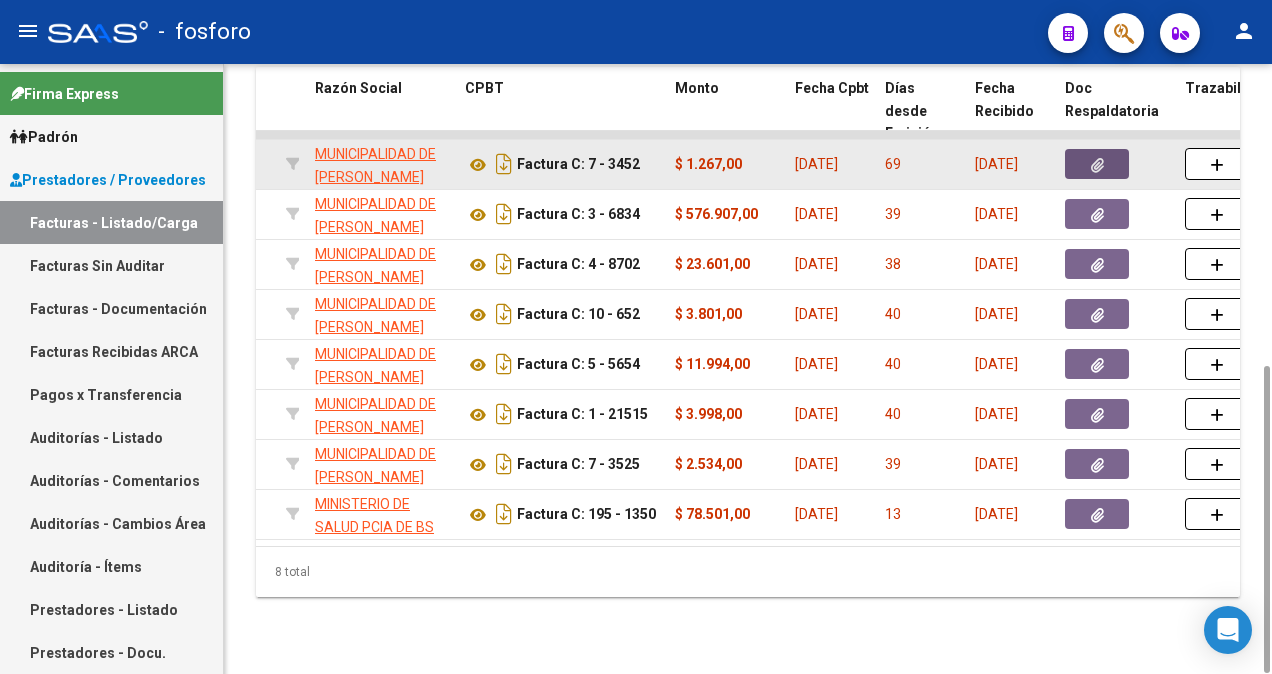 click 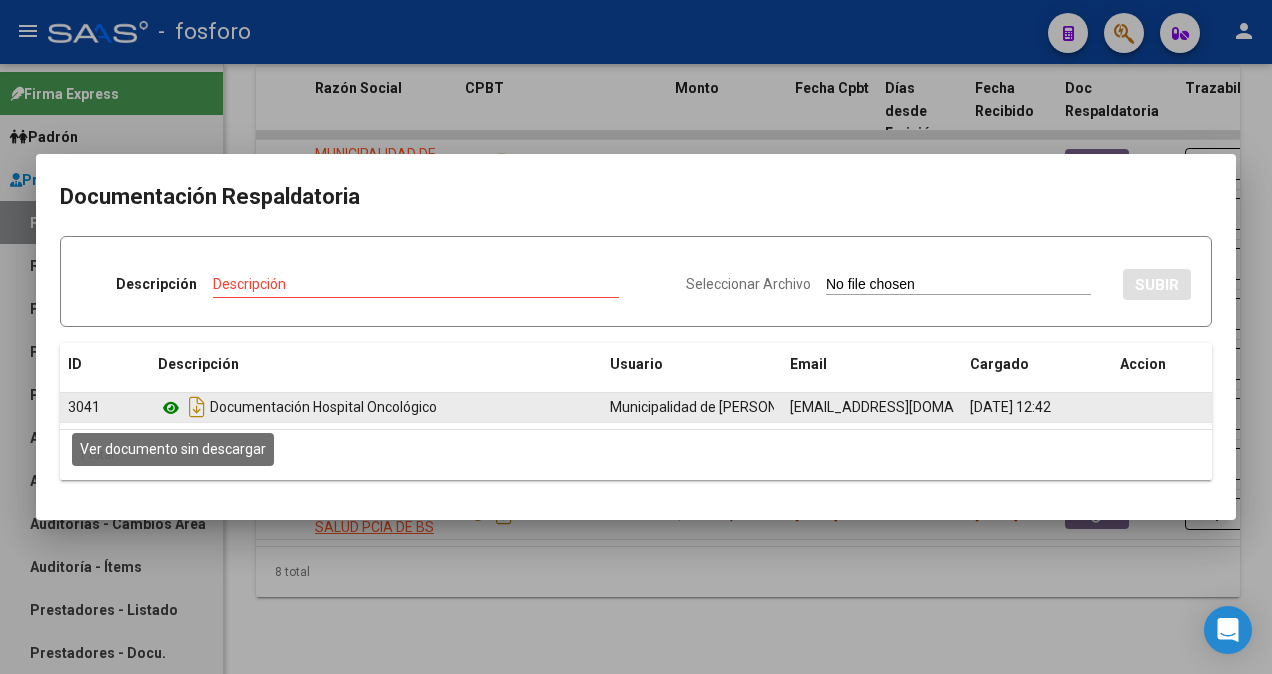click 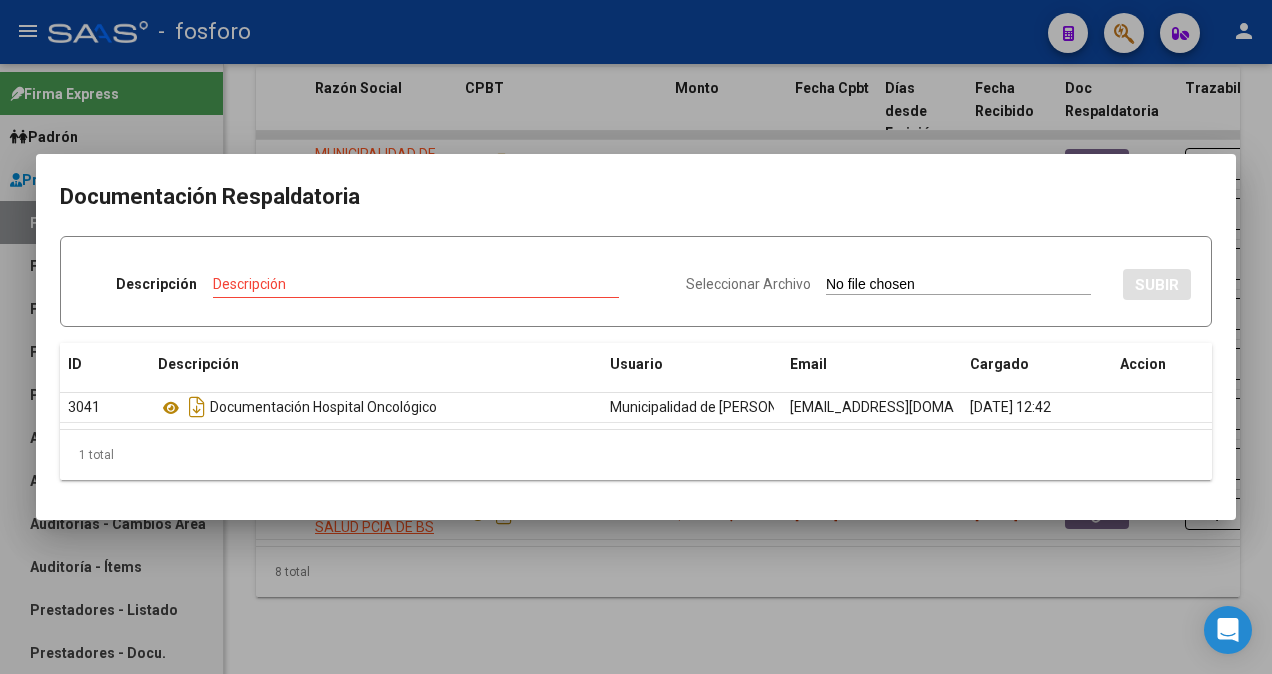 click at bounding box center (636, 337) 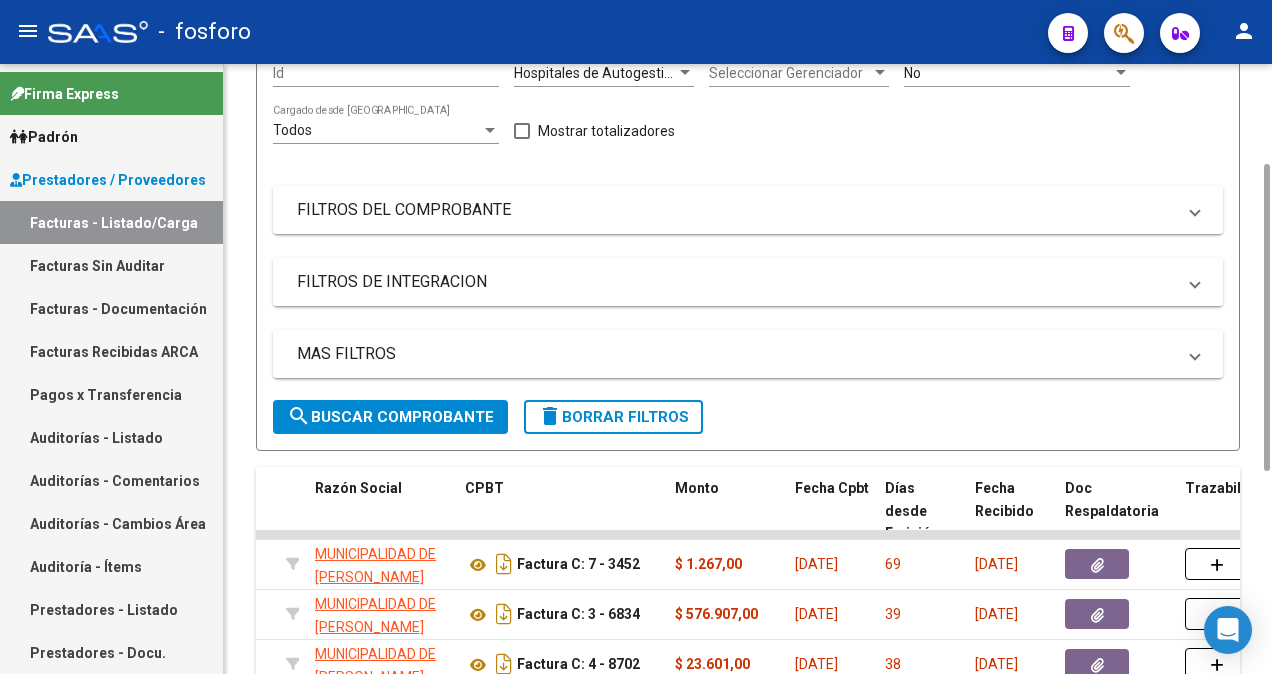 scroll, scrollTop: 598, scrollLeft: 0, axis: vertical 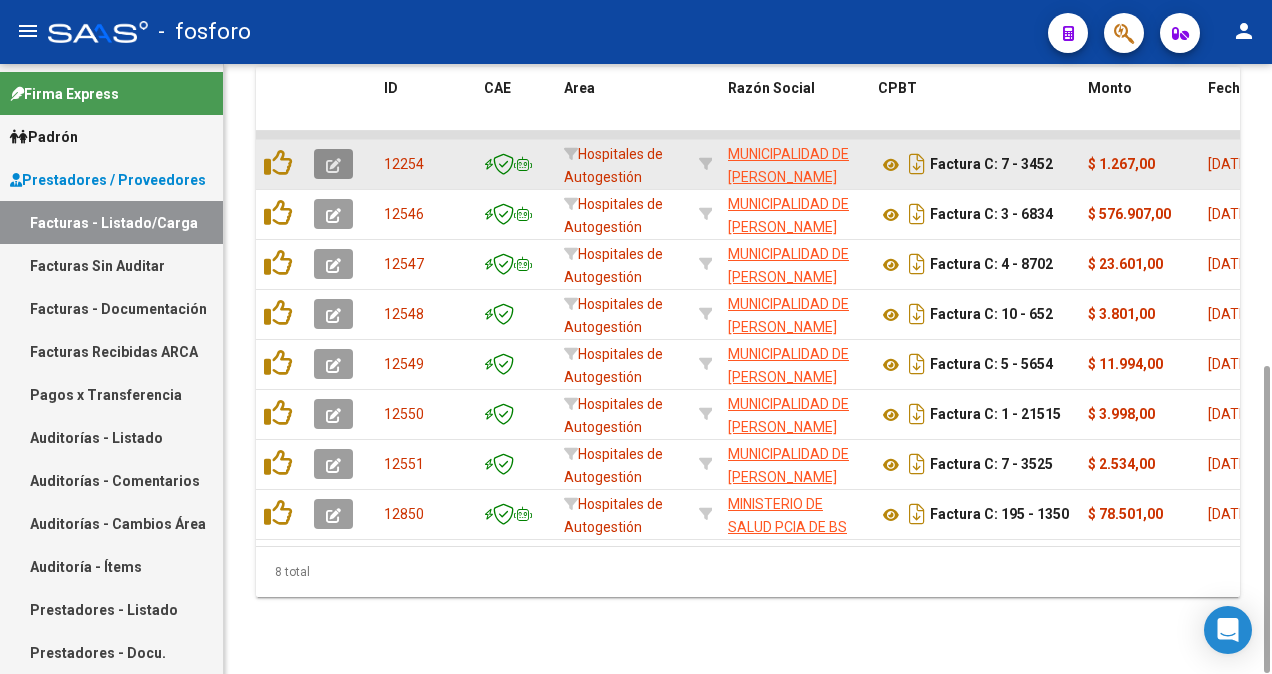 click 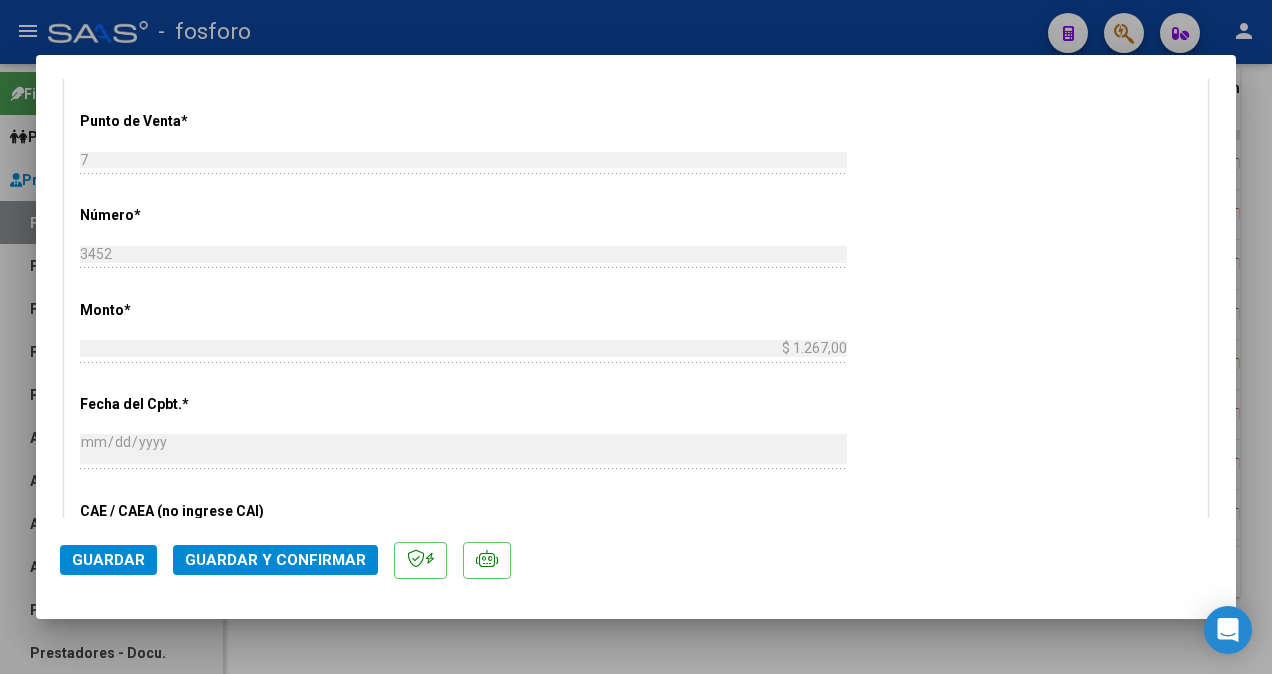 scroll, scrollTop: 600, scrollLeft: 0, axis: vertical 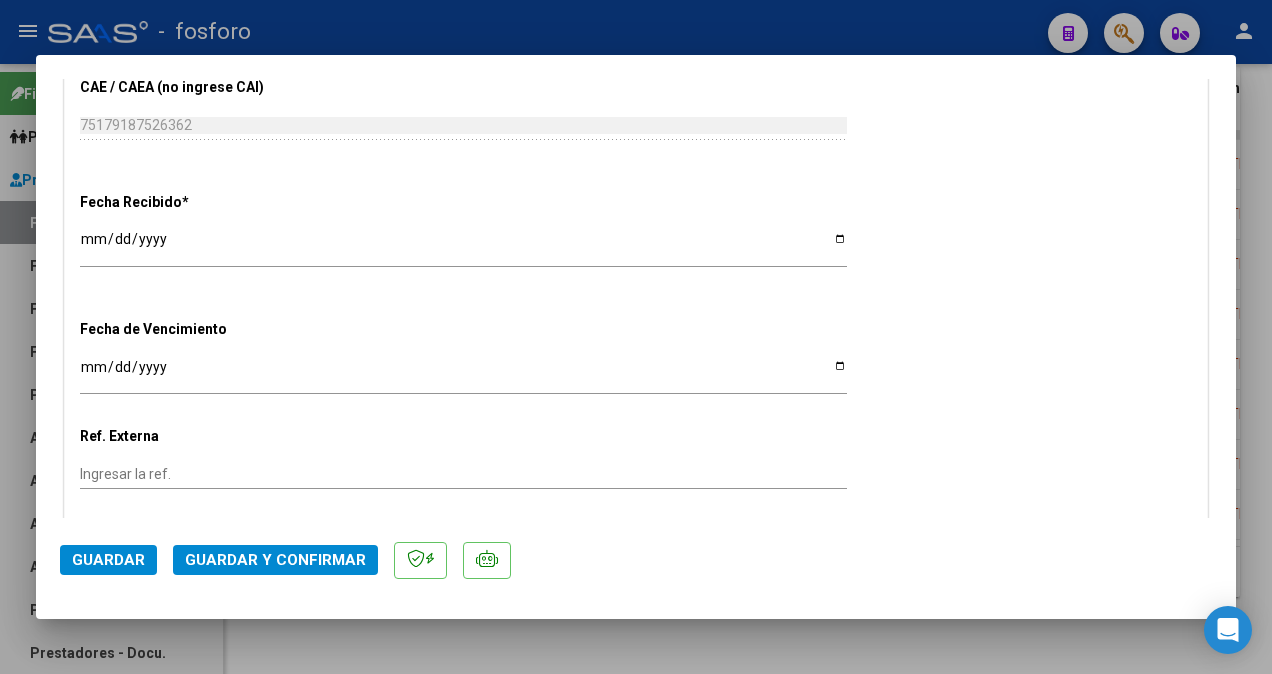 click on "Ingresar la fecha" at bounding box center (463, 374) 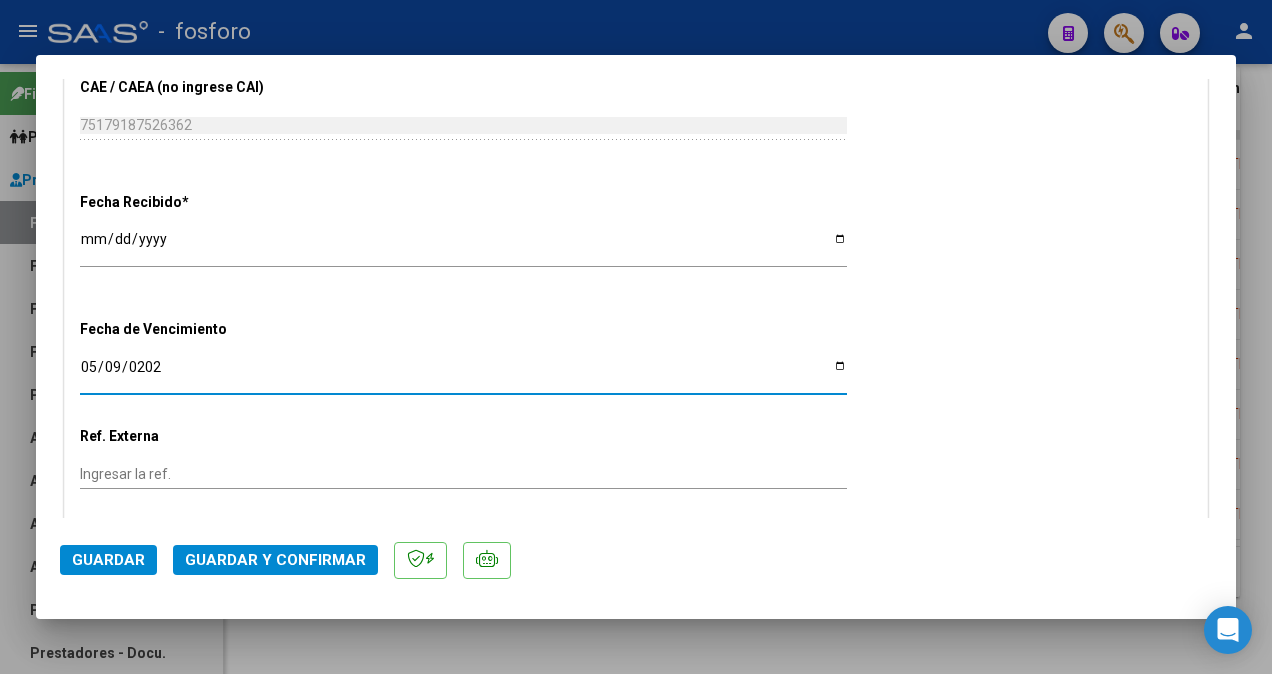 type on "[DATE]" 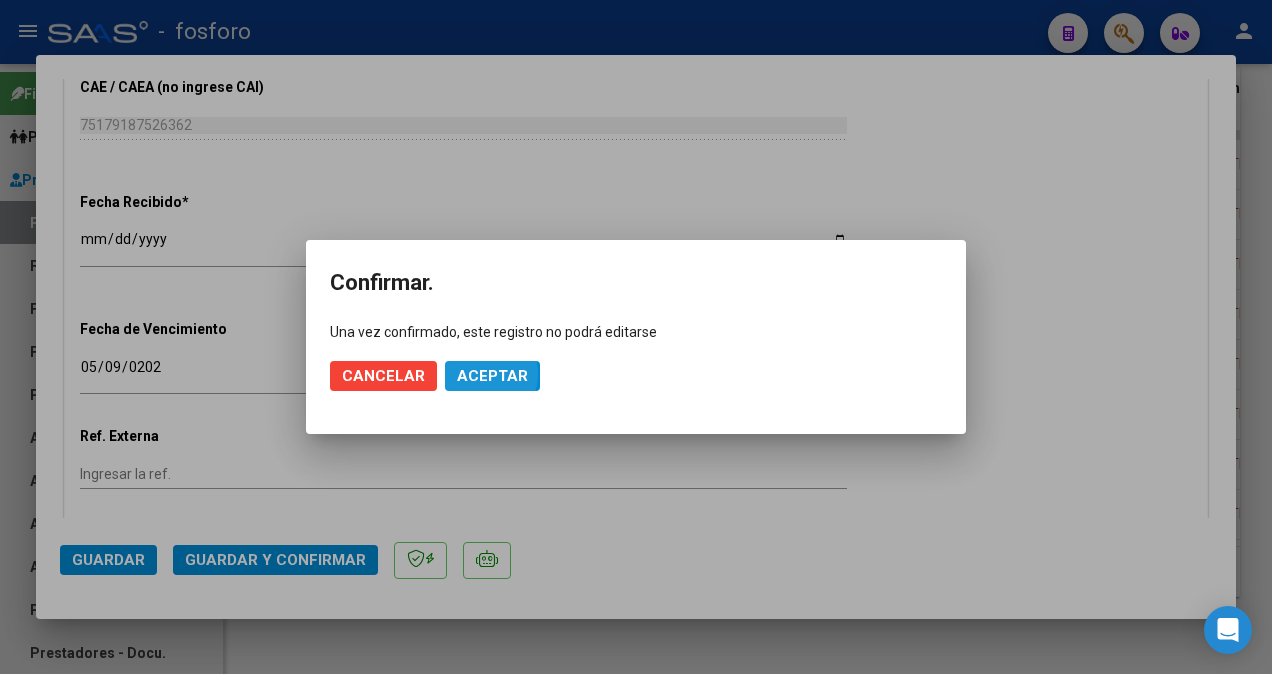 click on "Aceptar" 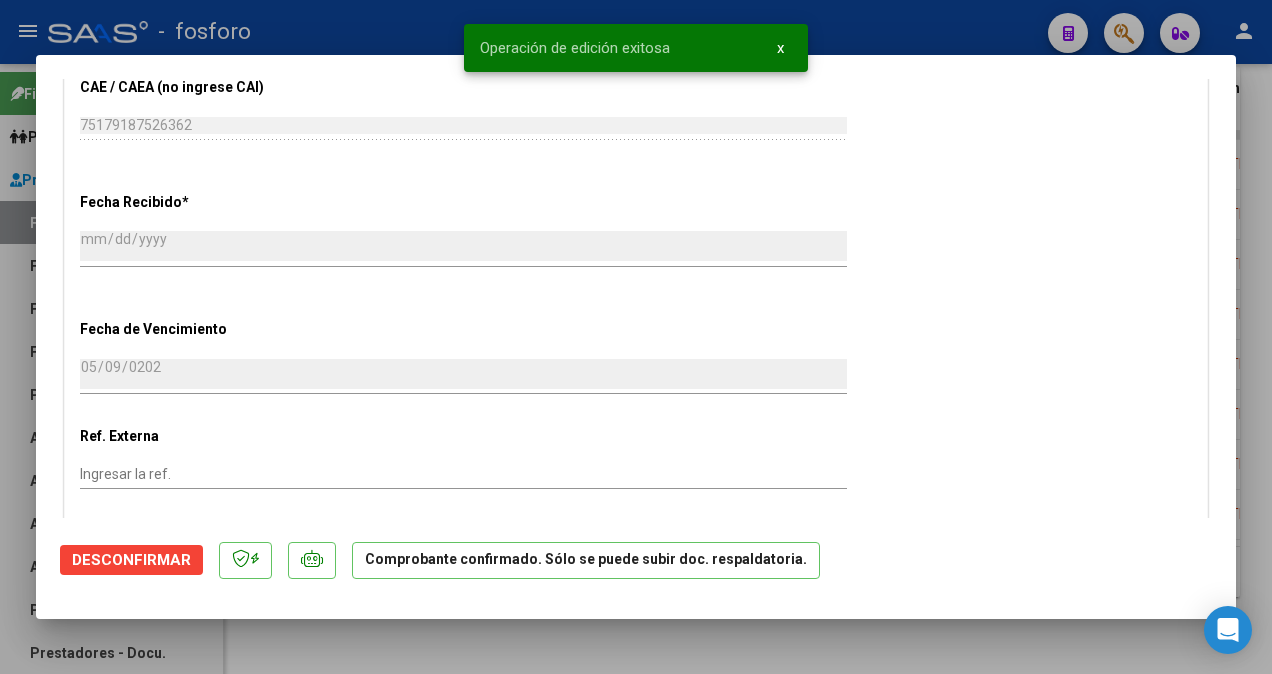 click at bounding box center (636, 337) 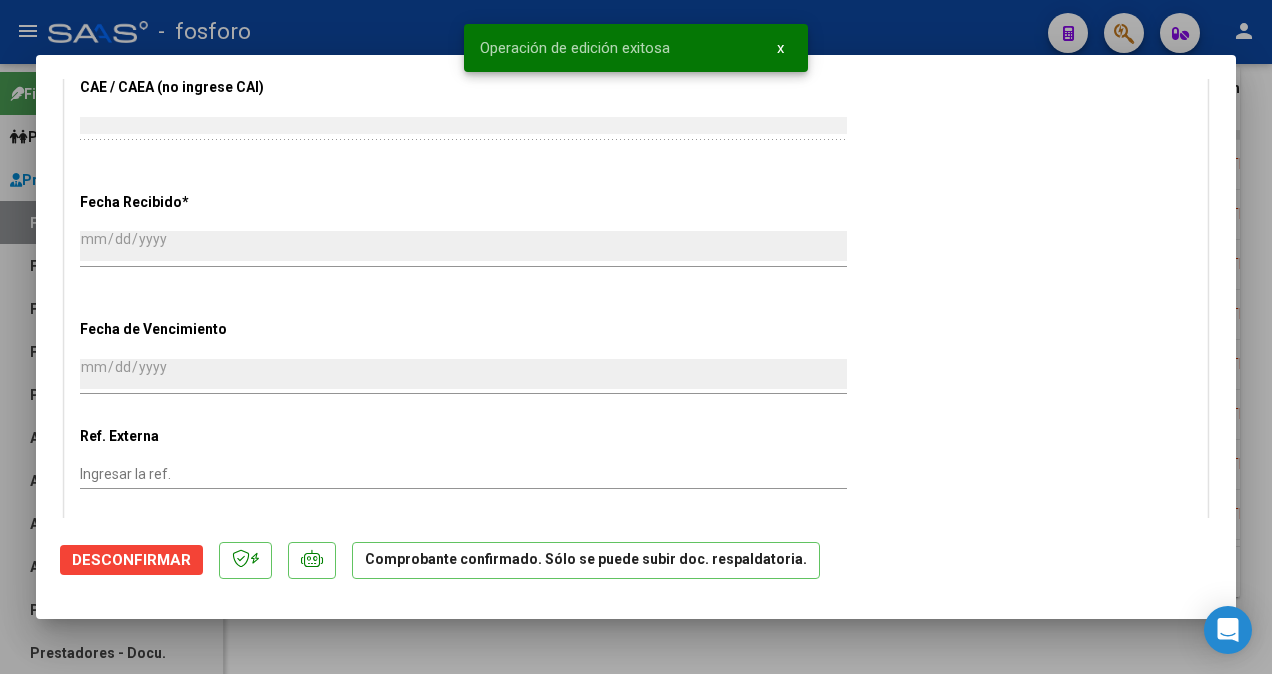 scroll, scrollTop: 1228, scrollLeft: 0, axis: vertical 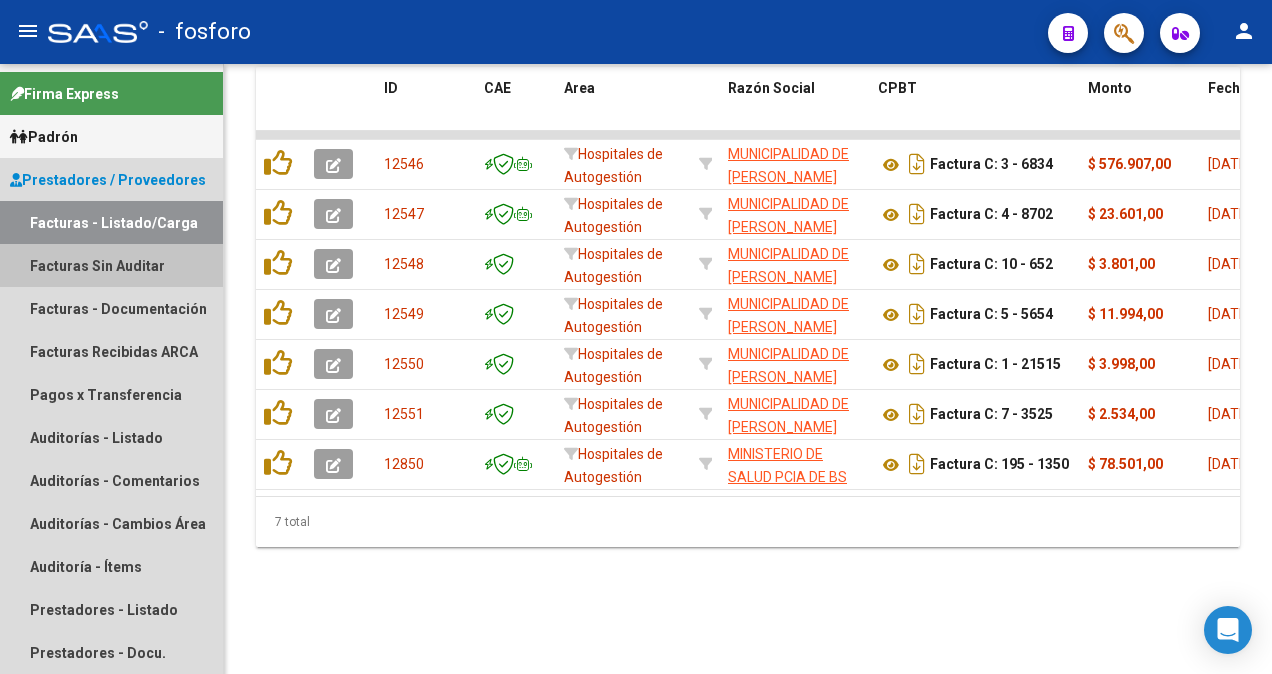 click on "Facturas Sin Auditar" at bounding box center (111, 265) 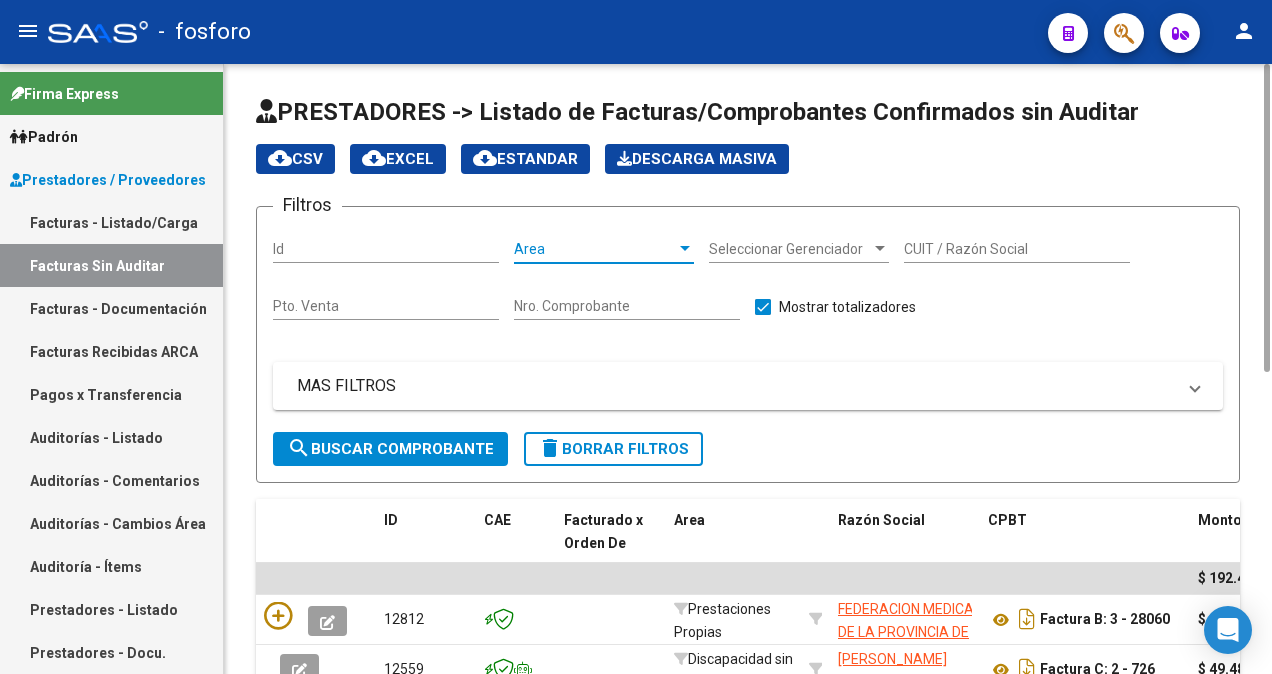 click at bounding box center (685, 248) 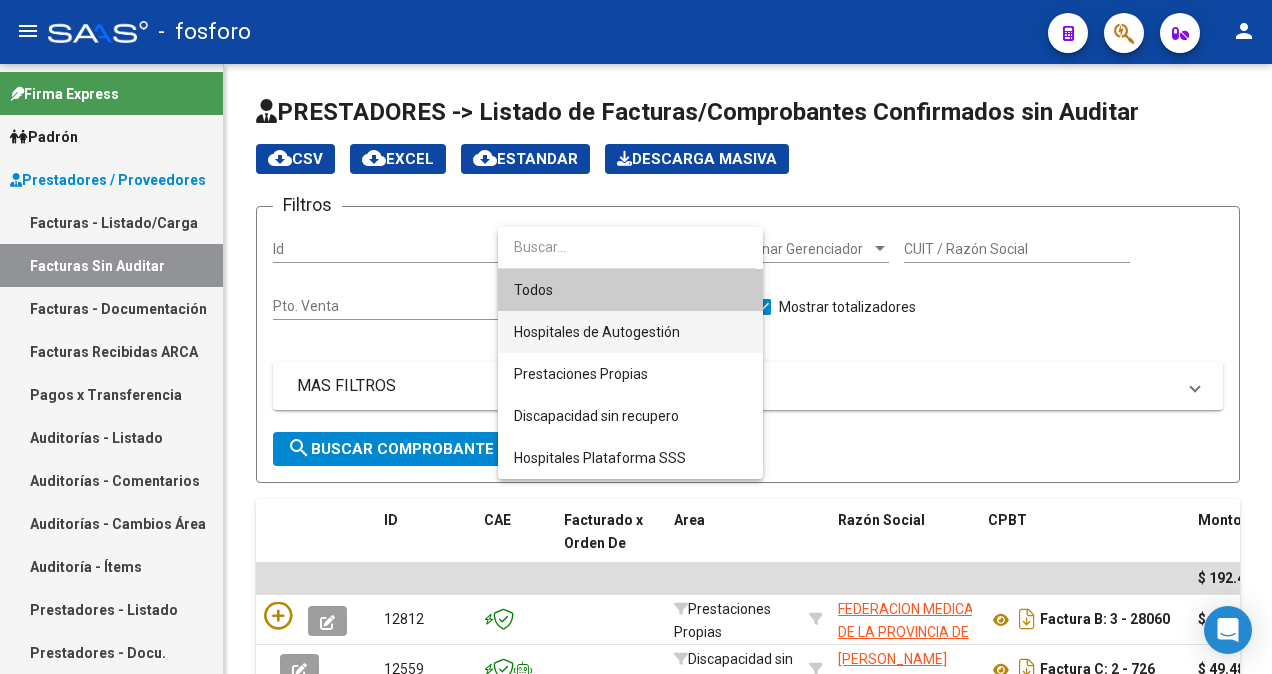 click on "Hospitales de Autogestión" at bounding box center [630, 332] 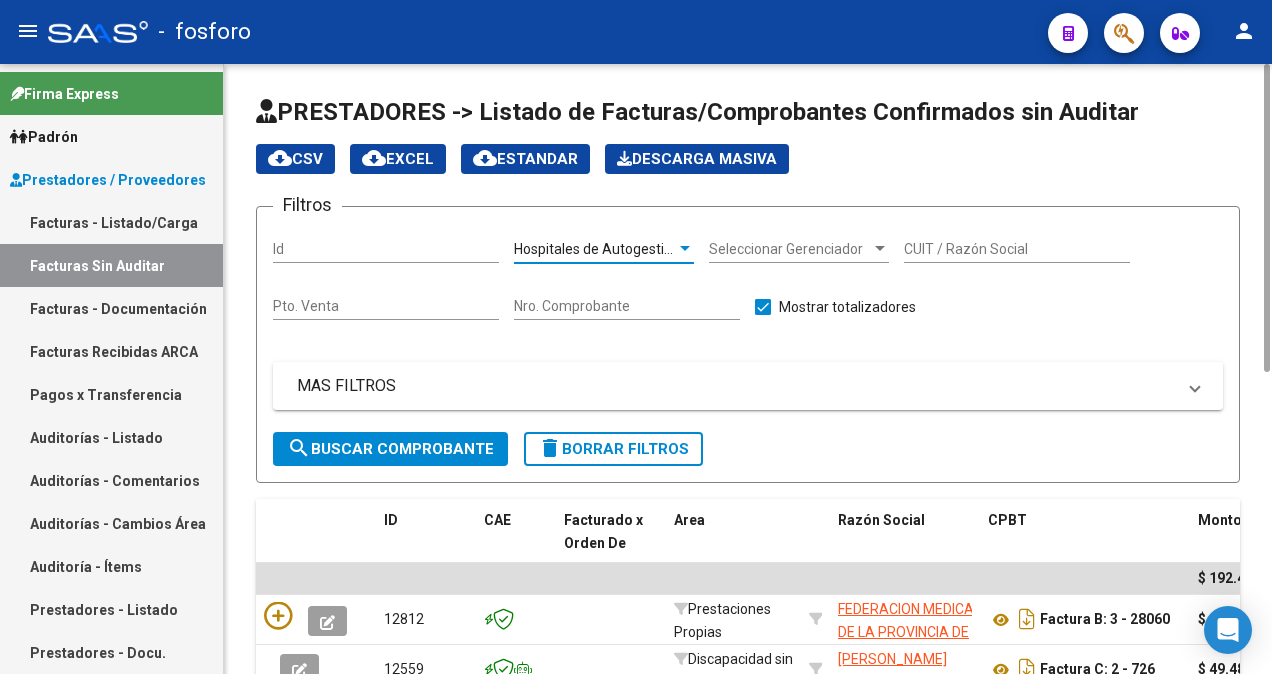 click on "search  Buscar Comprobante" 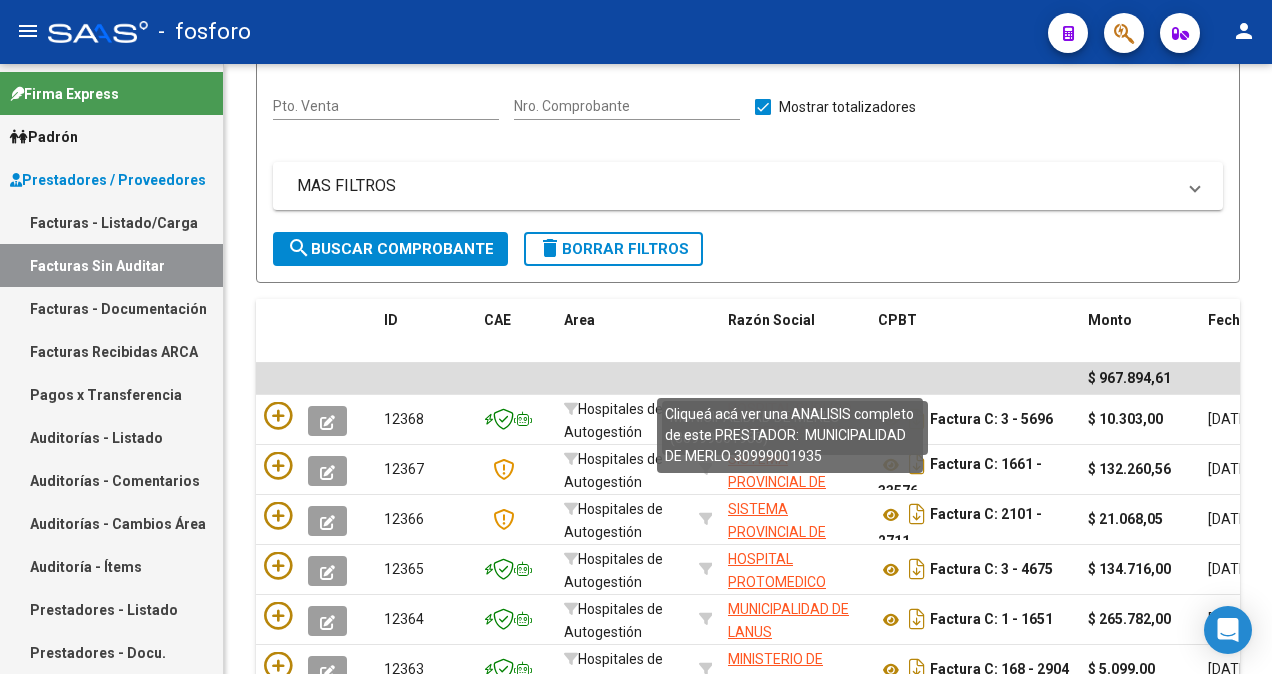 scroll, scrollTop: 555, scrollLeft: 0, axis: vertical 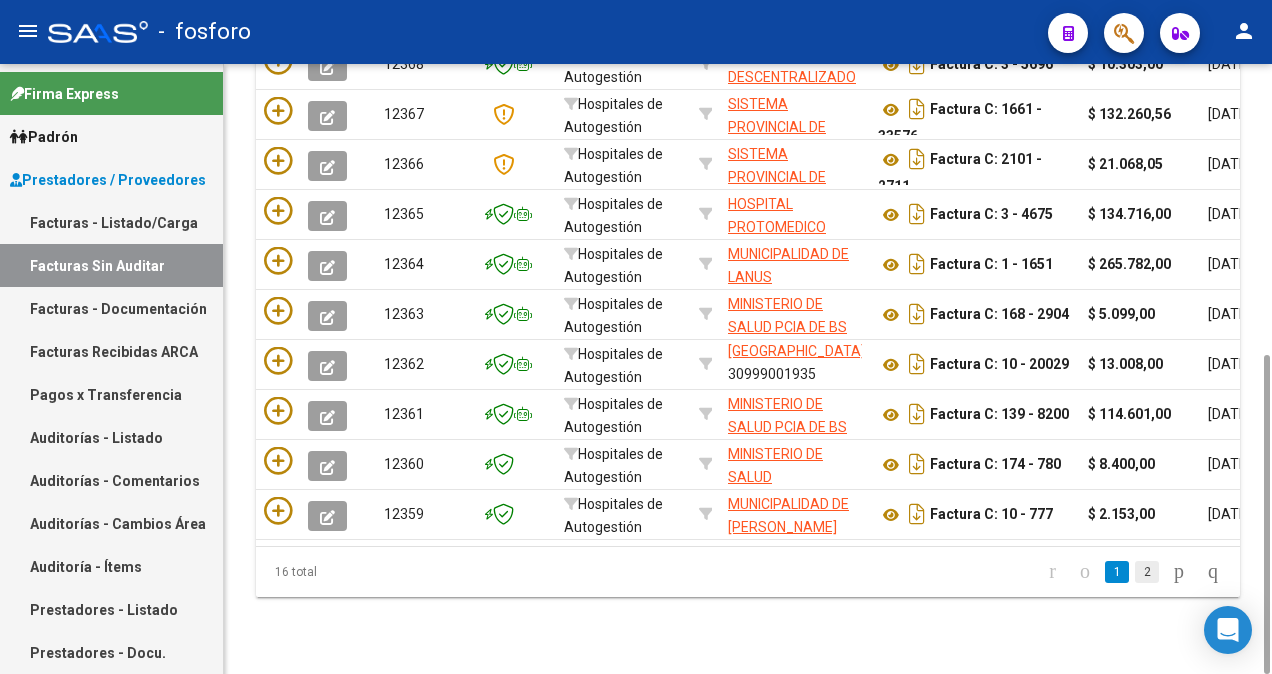 click on "2" 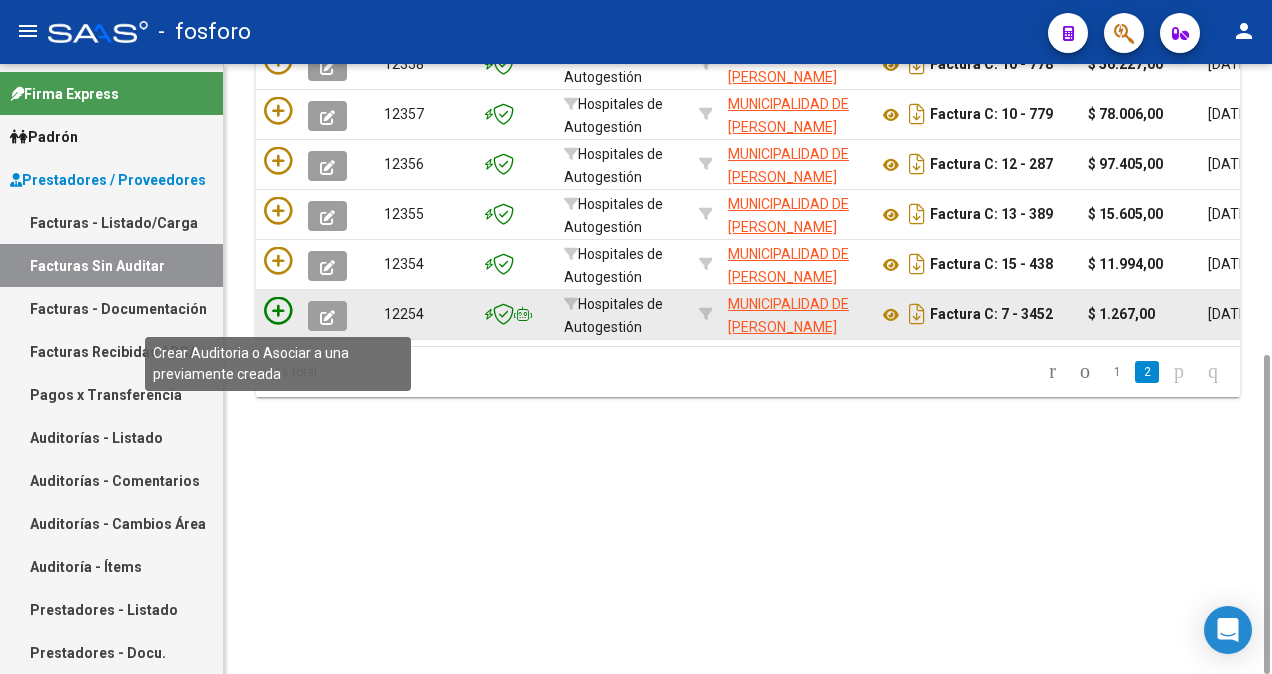 click 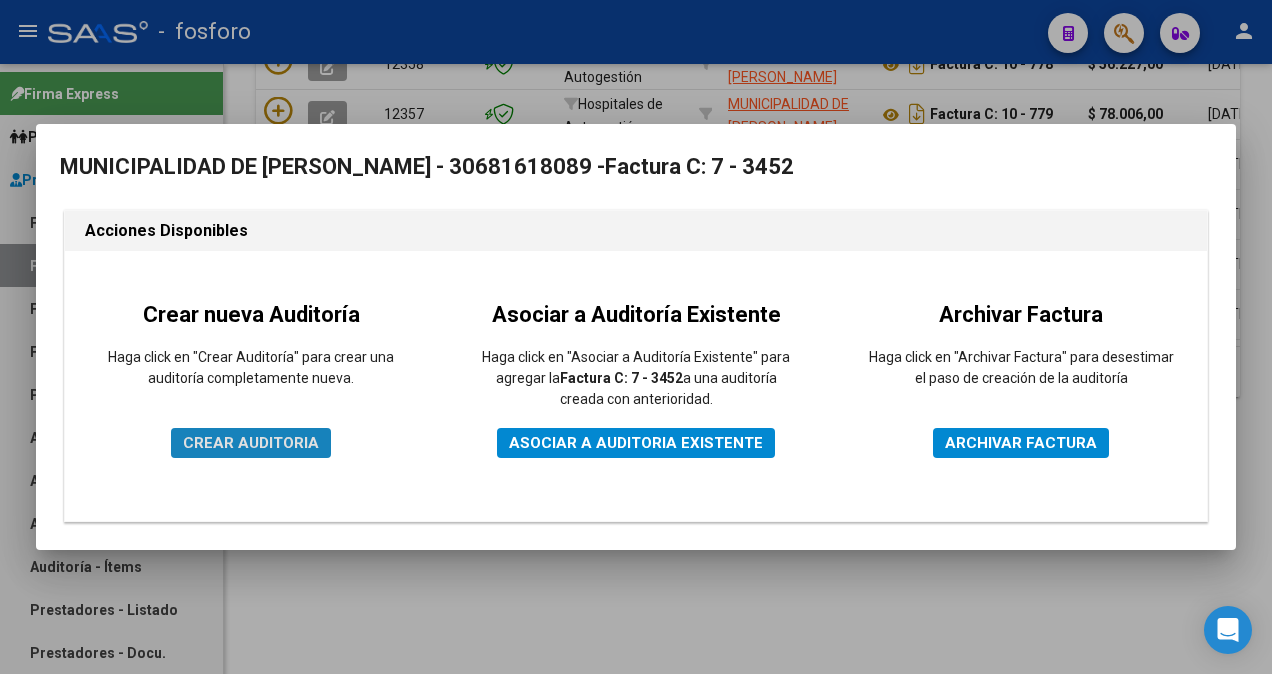 click on "CREAR AUDITORIA" at bounding box center (251, 443) 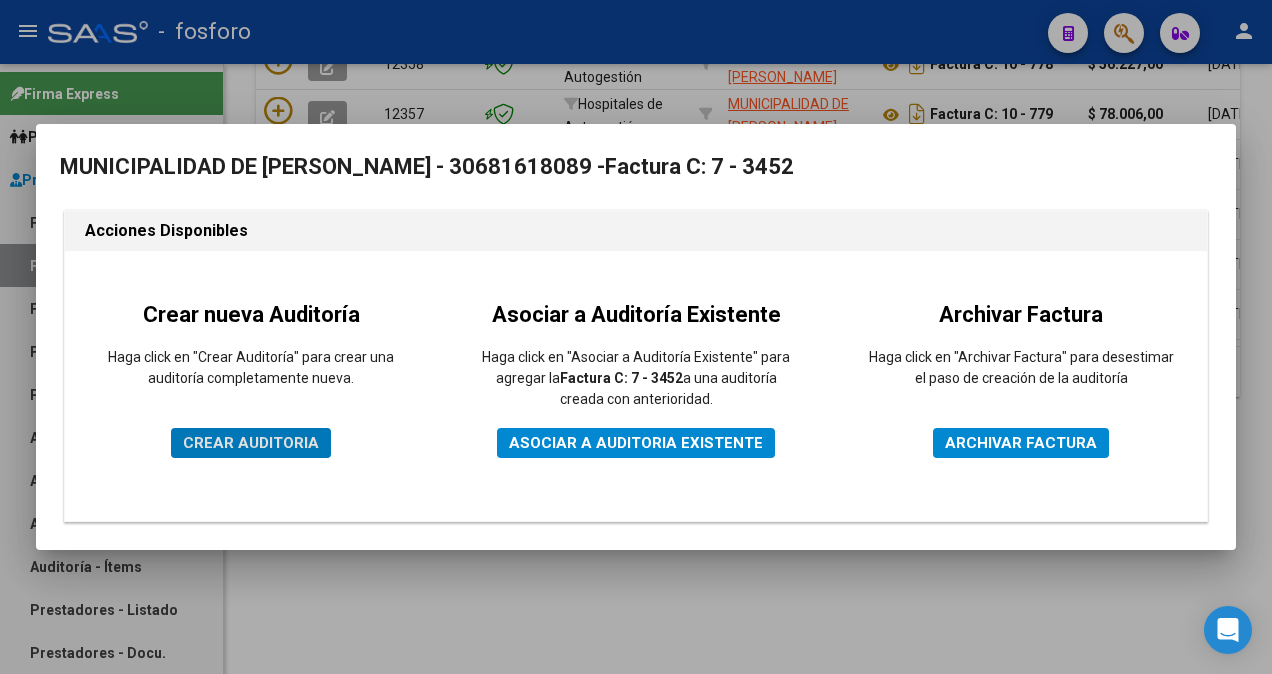 scroll, scrollTop: 0, scrollLeft: 0, axis: both 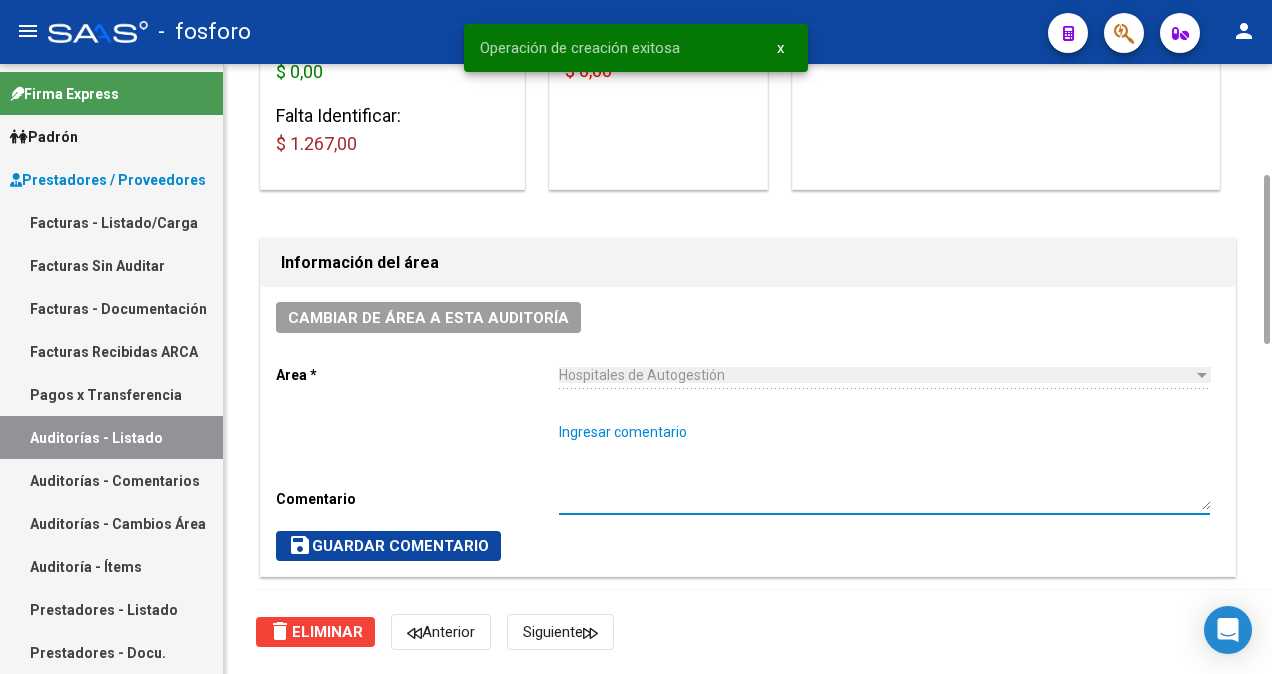 click on "Ingresar comentario" at bounding box center [884, 466] 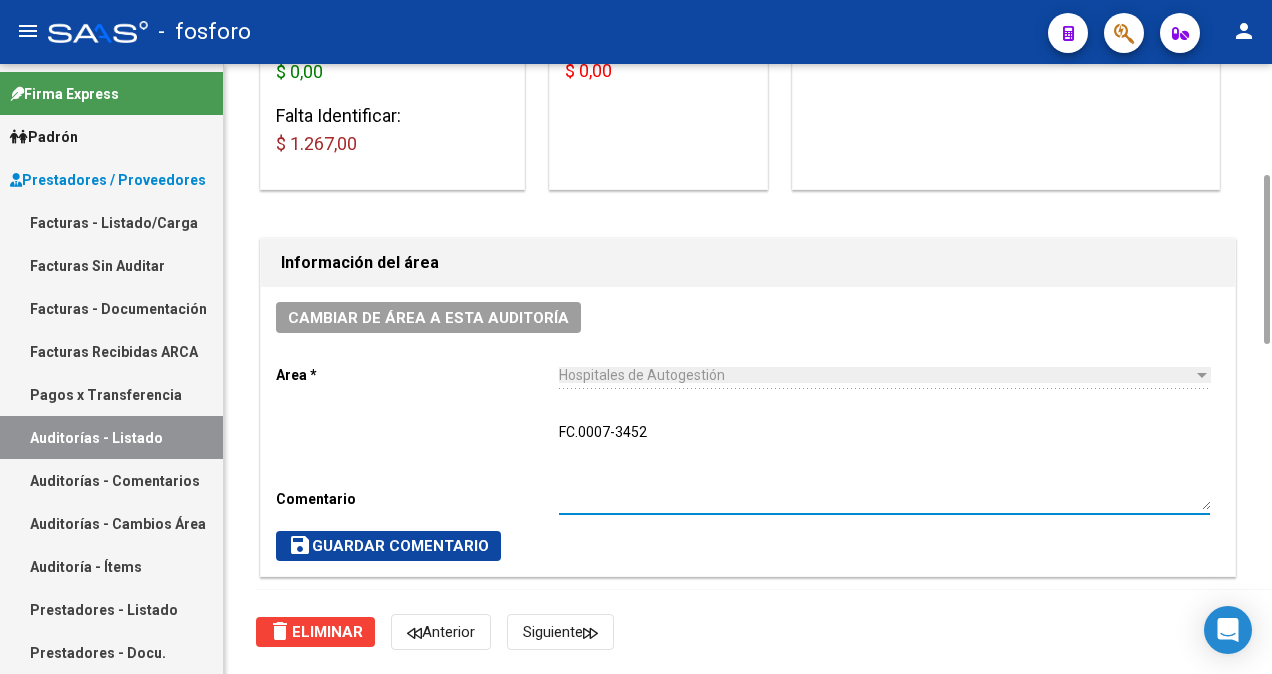 type on "FC.0007-3452" 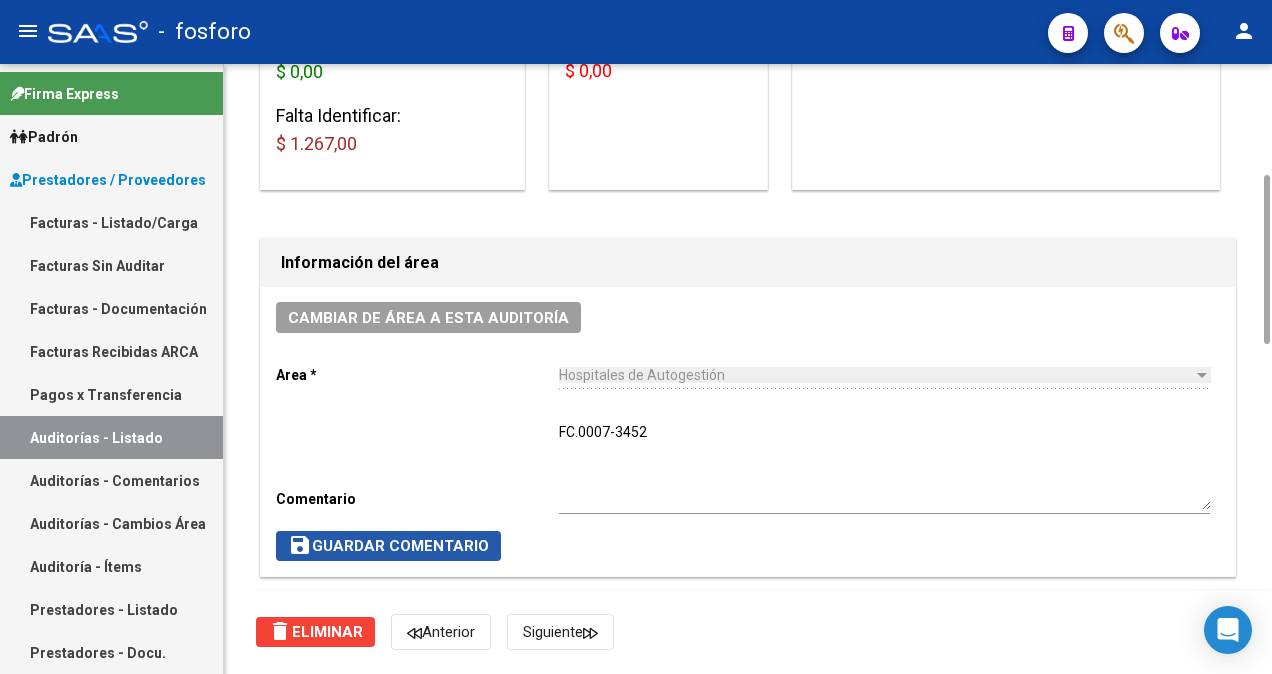 click on "save  Guardar Comentario" 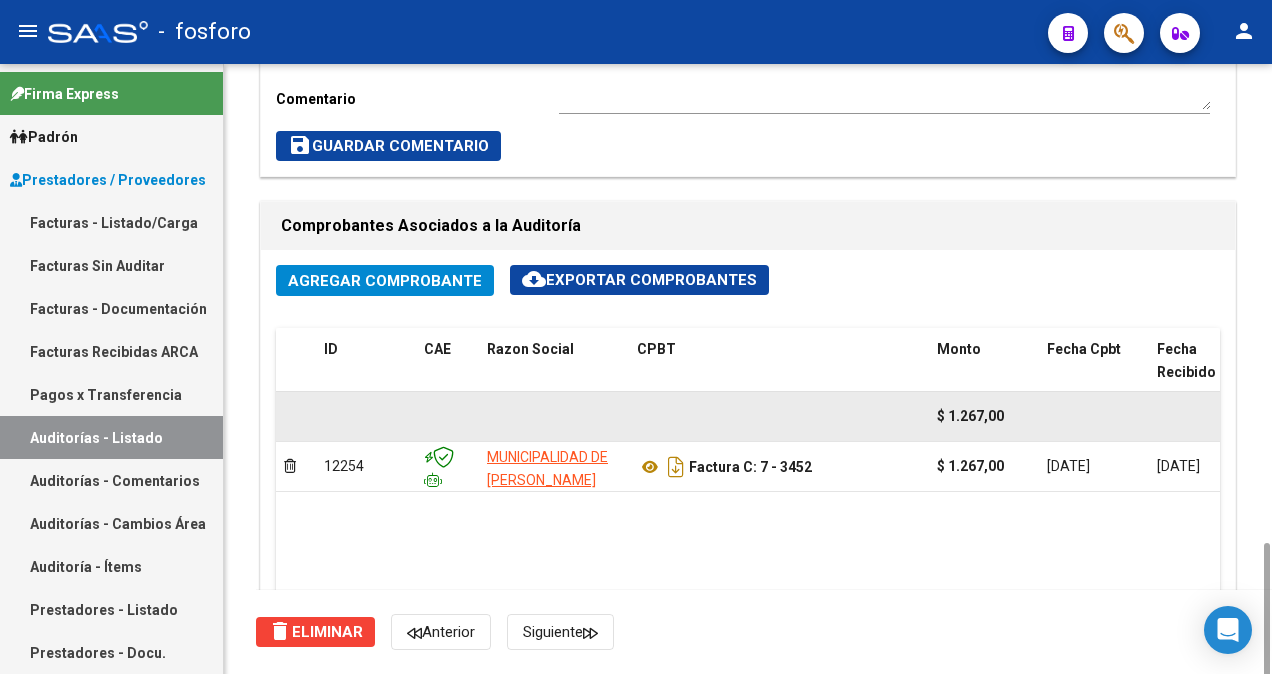 scroll, scrollTop: 1000, scrollLeft: 0, axis: vertical 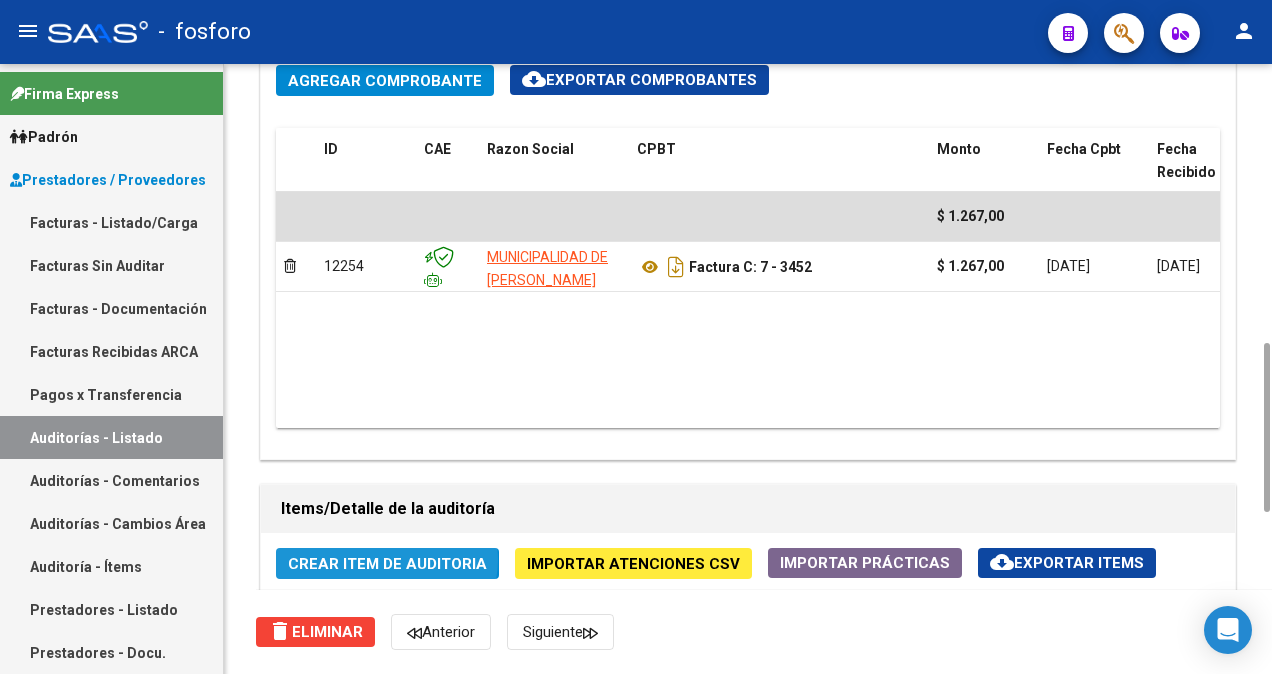 click on "Crear Item de Auditoria" 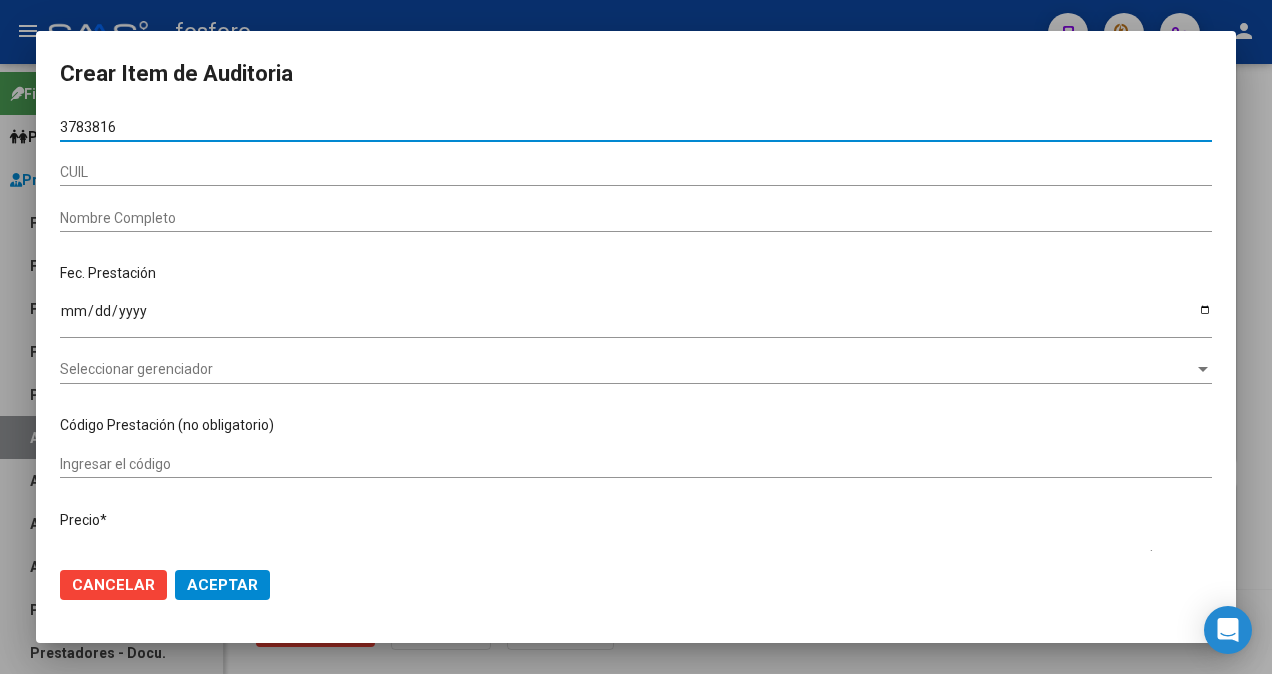 type on "37838164" 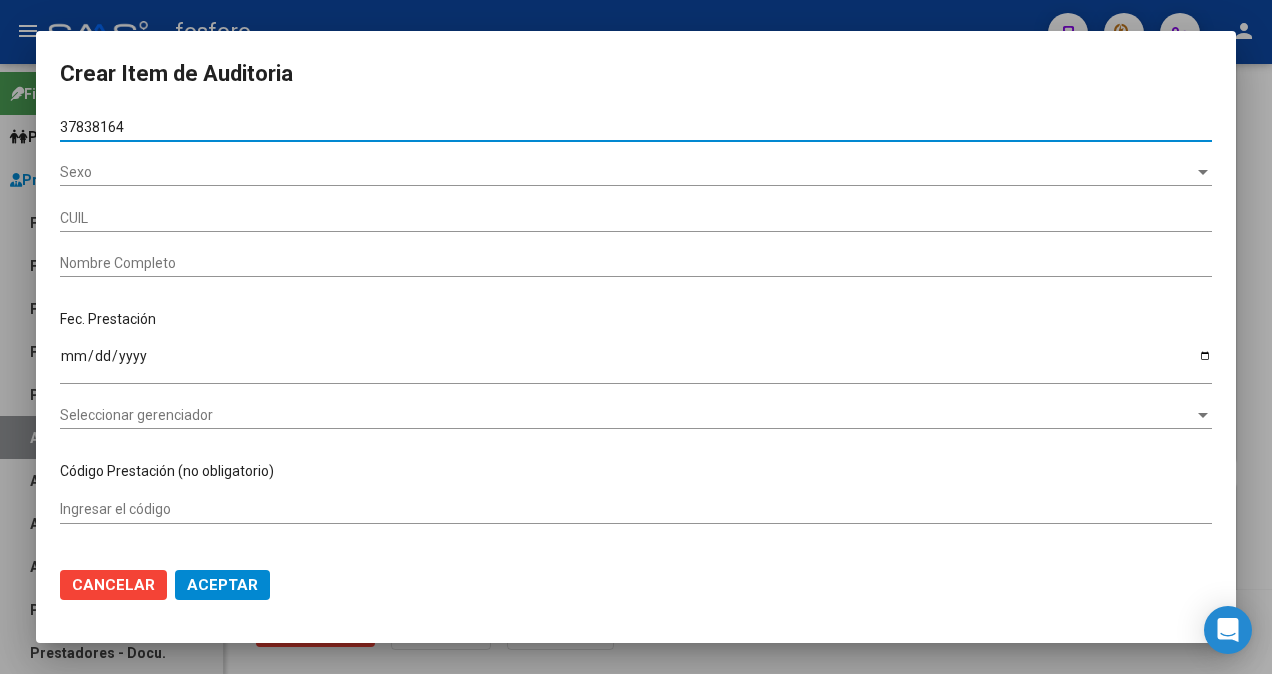 type on "23378381649" 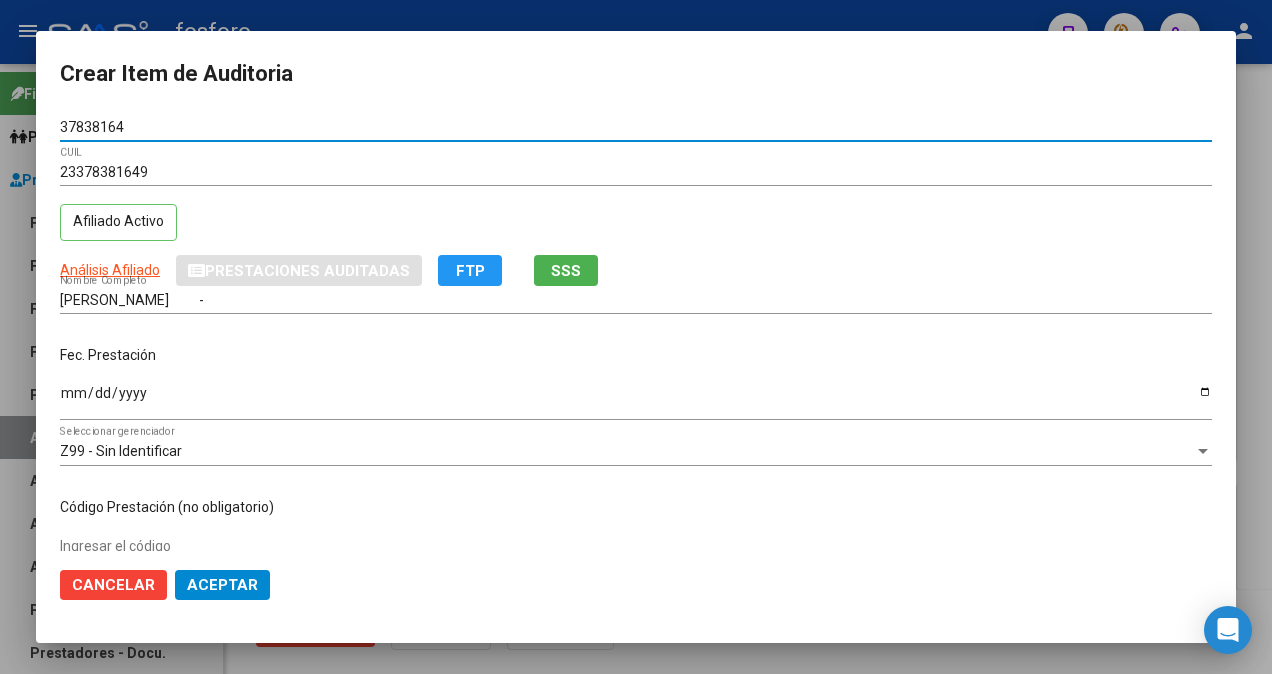 type on "37838164" 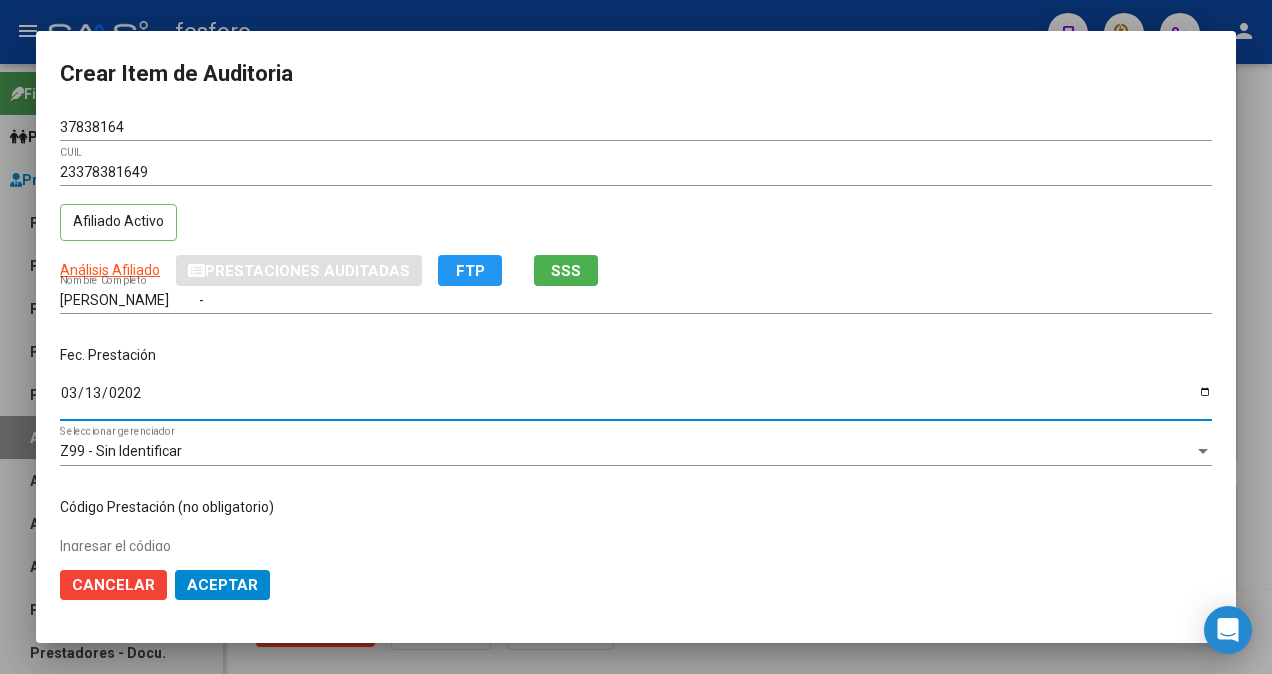 type on "[DATE]" 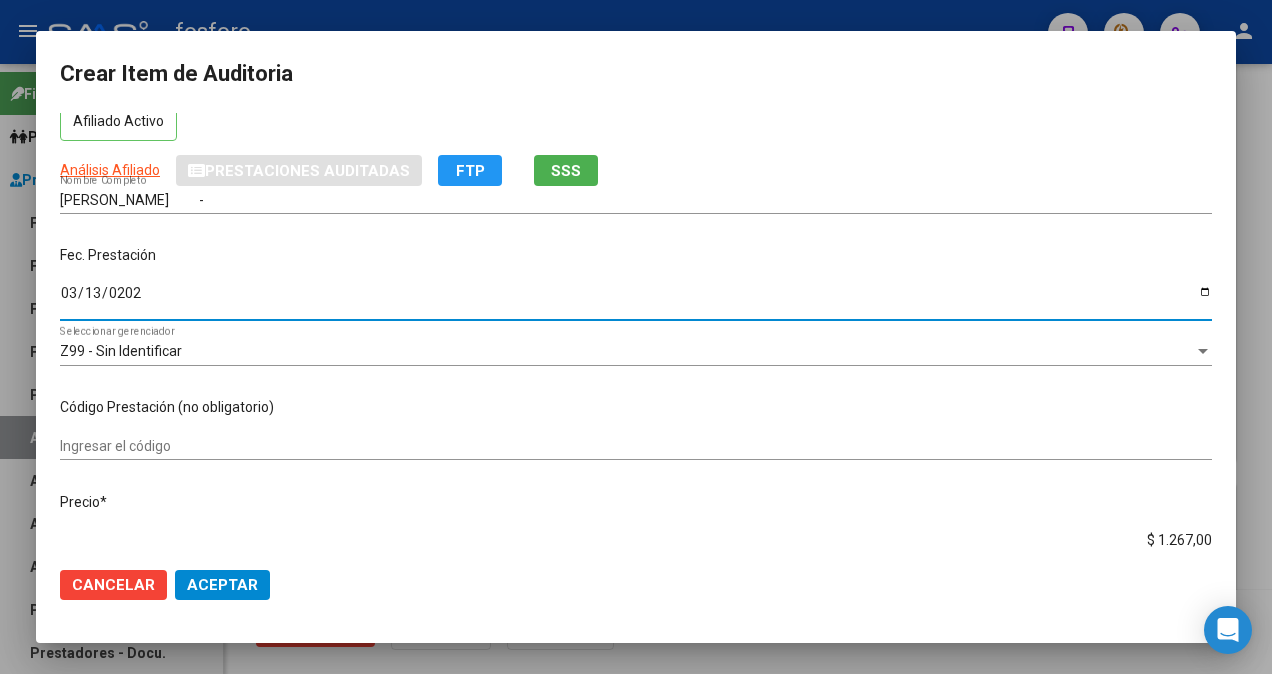 scroll, scrollTop: 200, scrollLeft: 0, axis: vertical 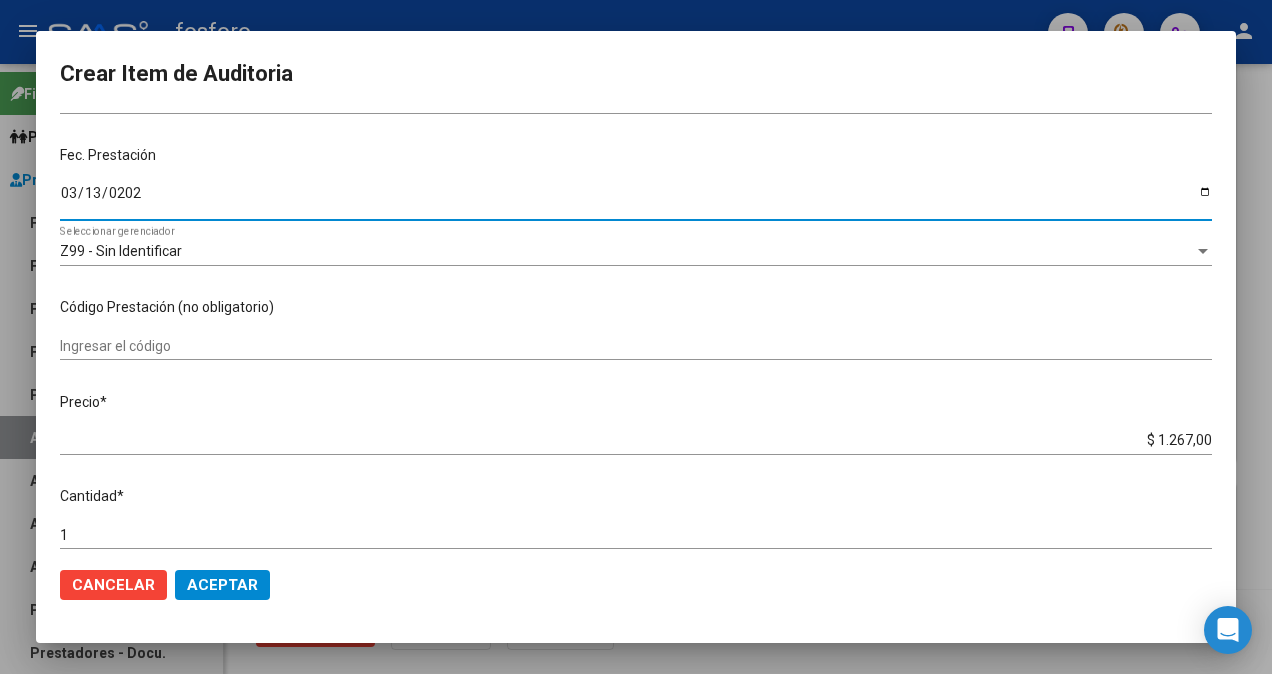 click on "Ingresar el código" at bounding box center (636, 346) 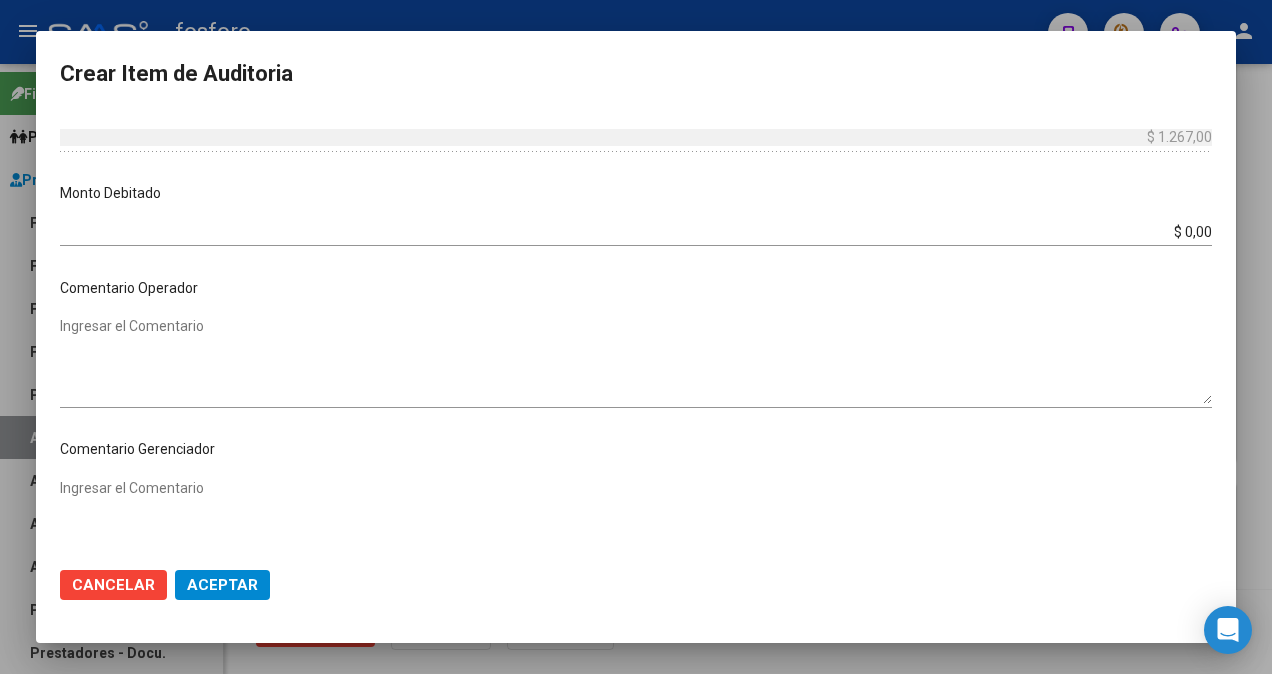scroll, scrollTop: 700, scrollLeft: 0, axis: vertical 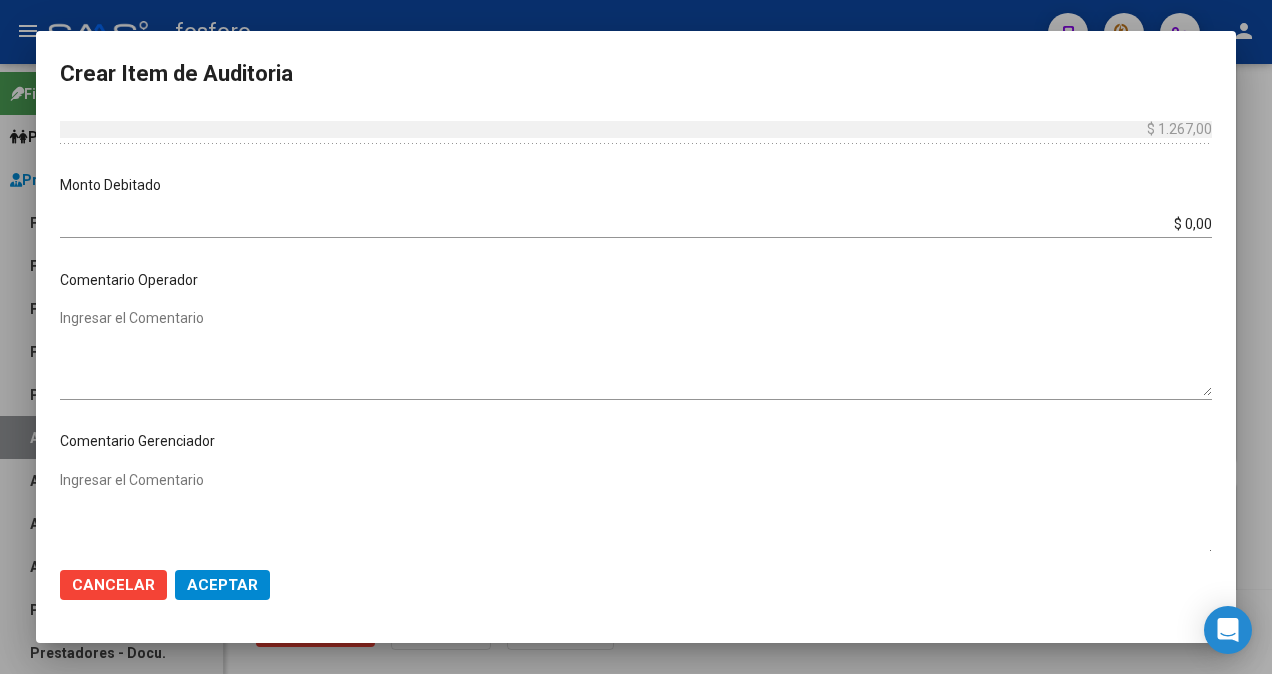 type on "1.01" 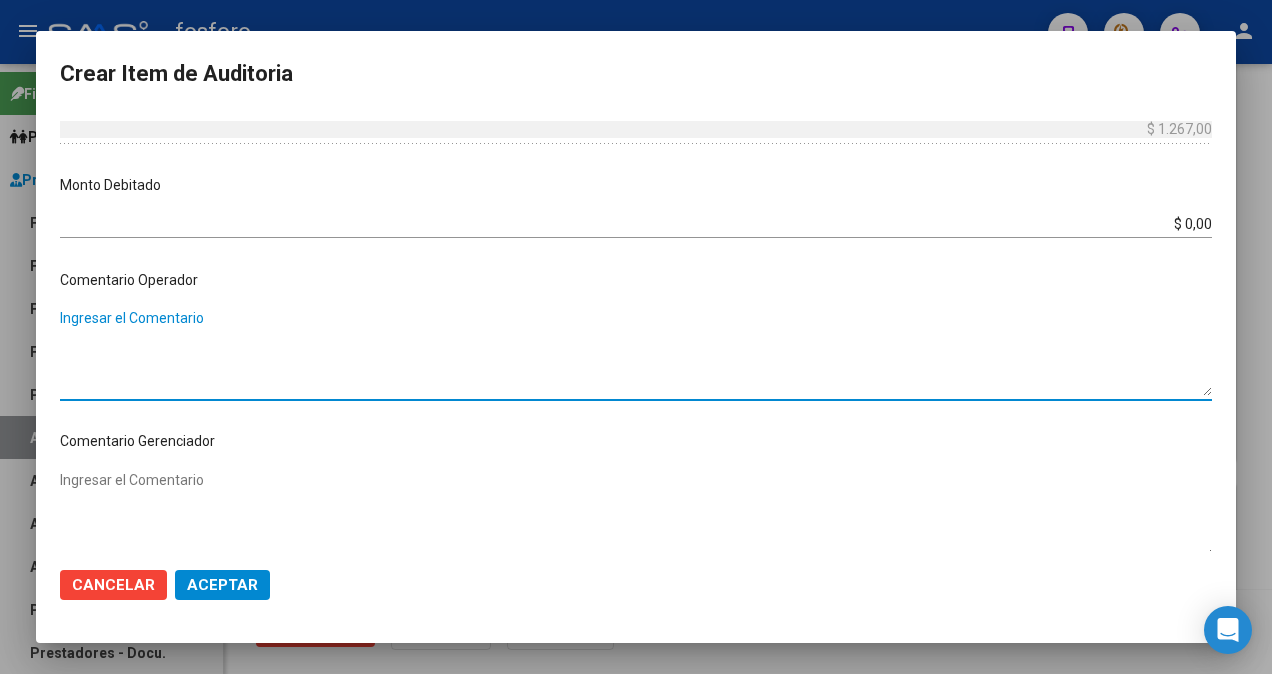 click on "Ingresar el Comentario" at bounding box center (636, 352) 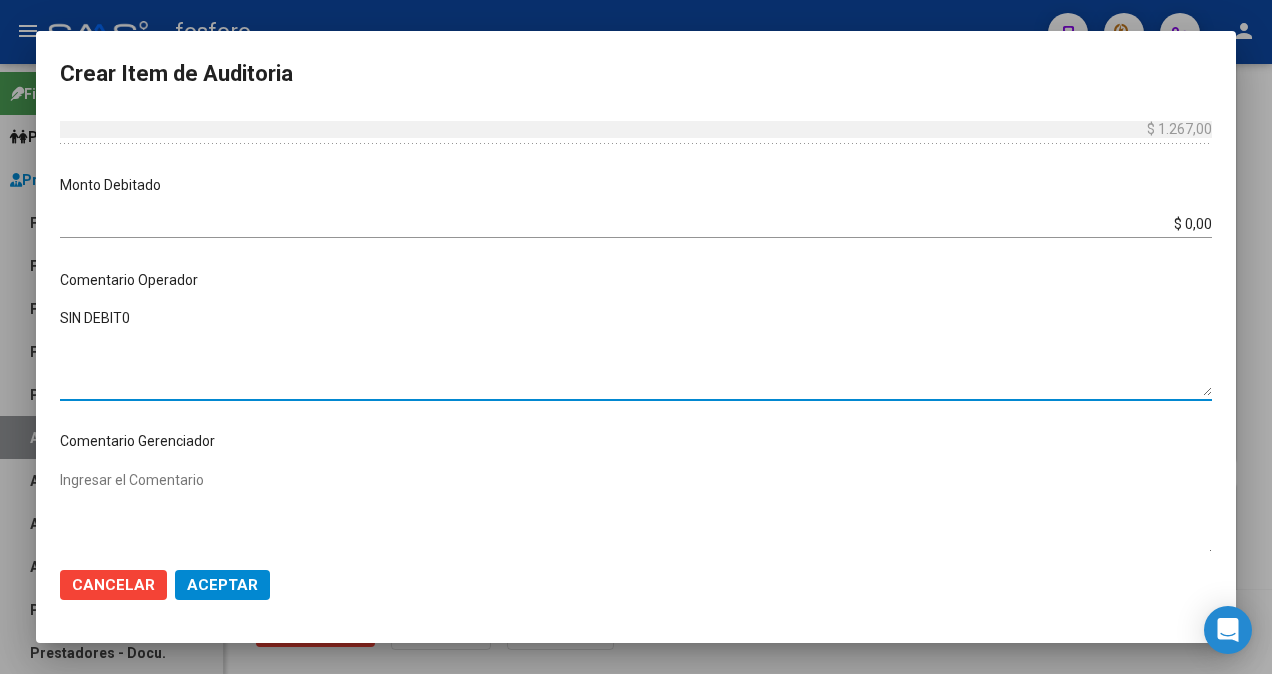 scroll, scrollTop: 1077, scrollLeft: 0, axis: vertical 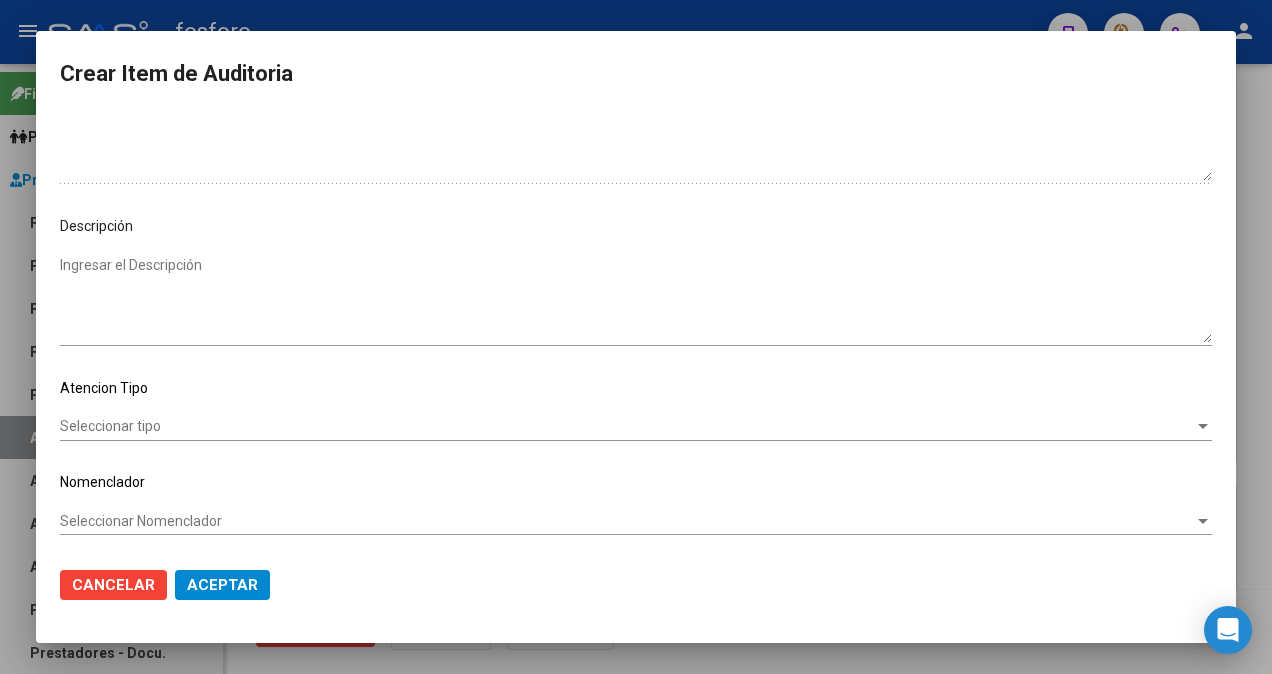 type on "SIN DEBIT0" 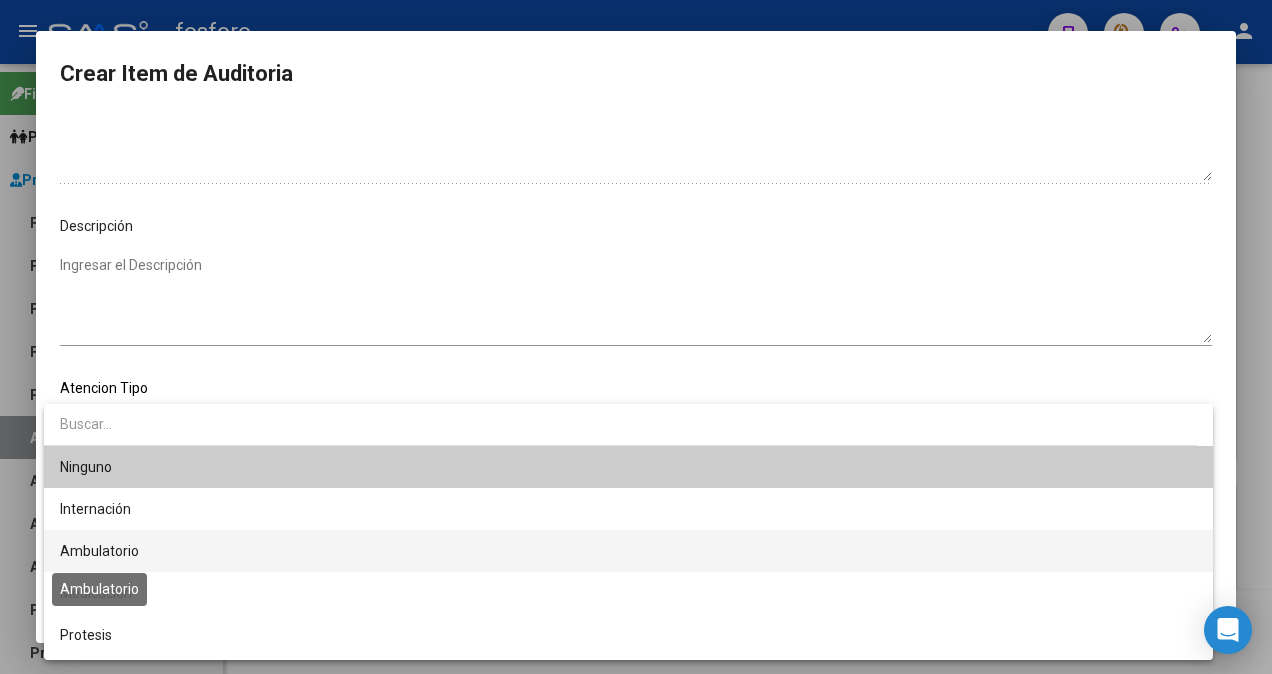 click on "Ambulatorio" at bounding box center (99, 551) 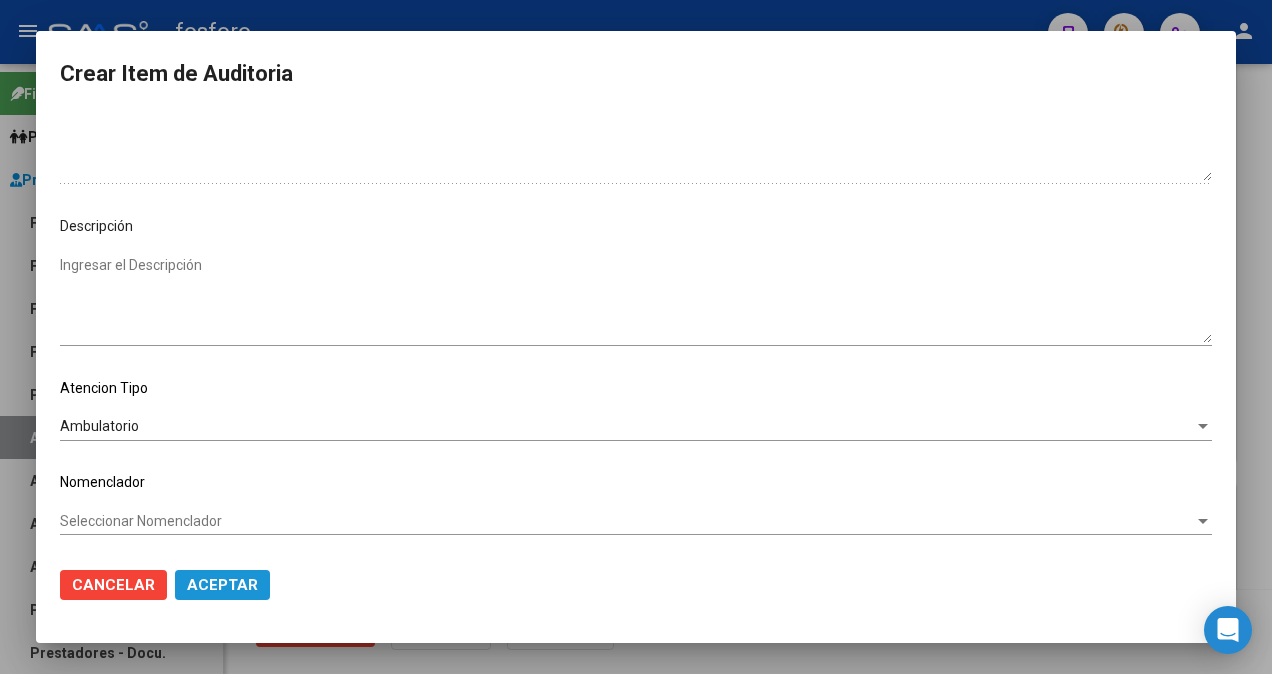 click on "Aceptar" 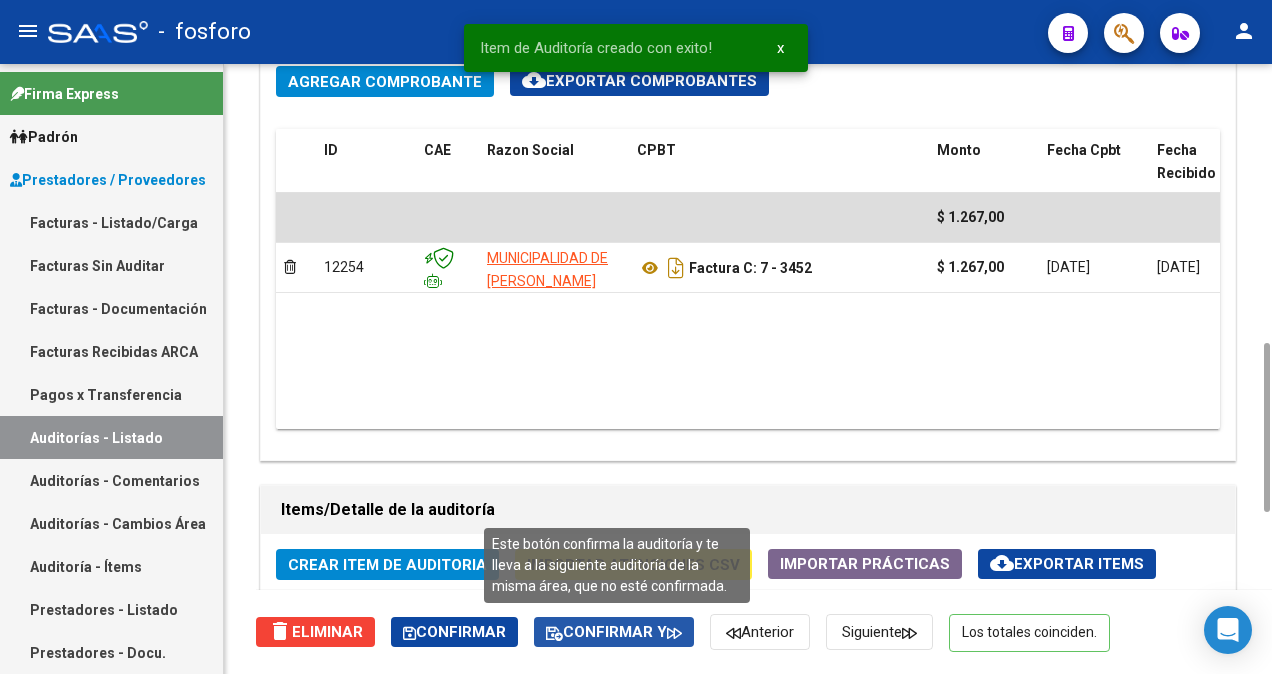 click on "Confirmar y" 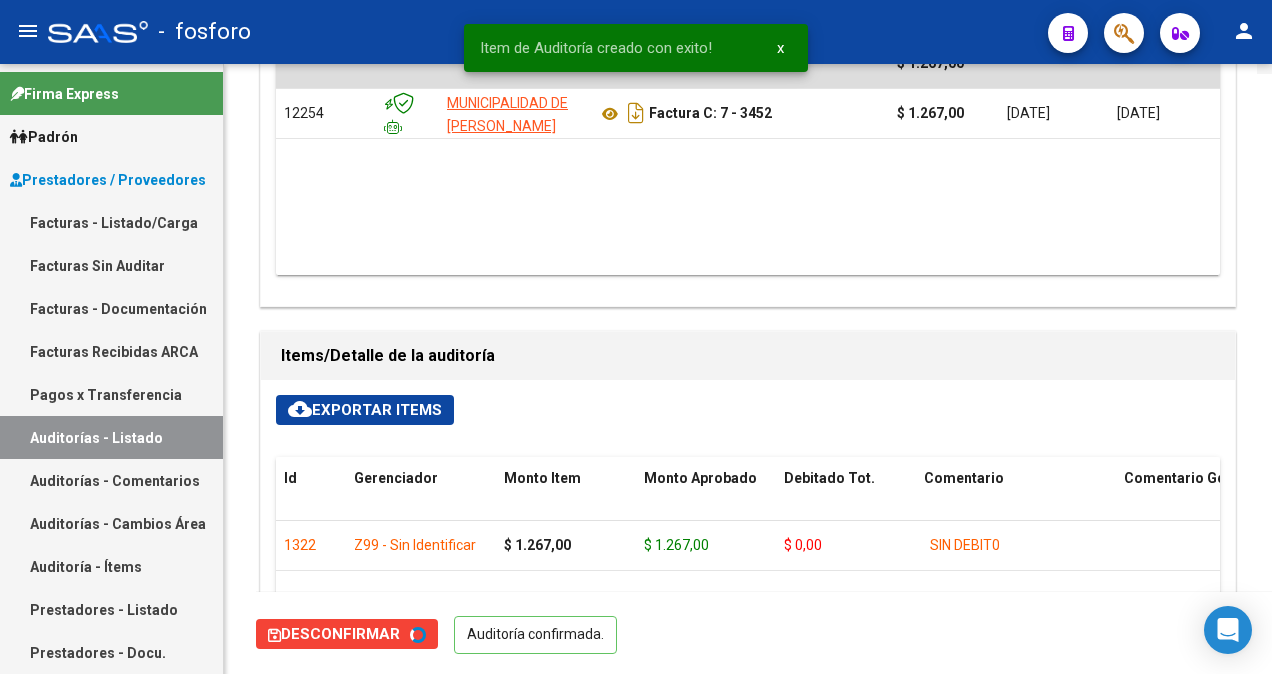 scroll, scrollTop: 0, scrollLeft: 0, axis: both 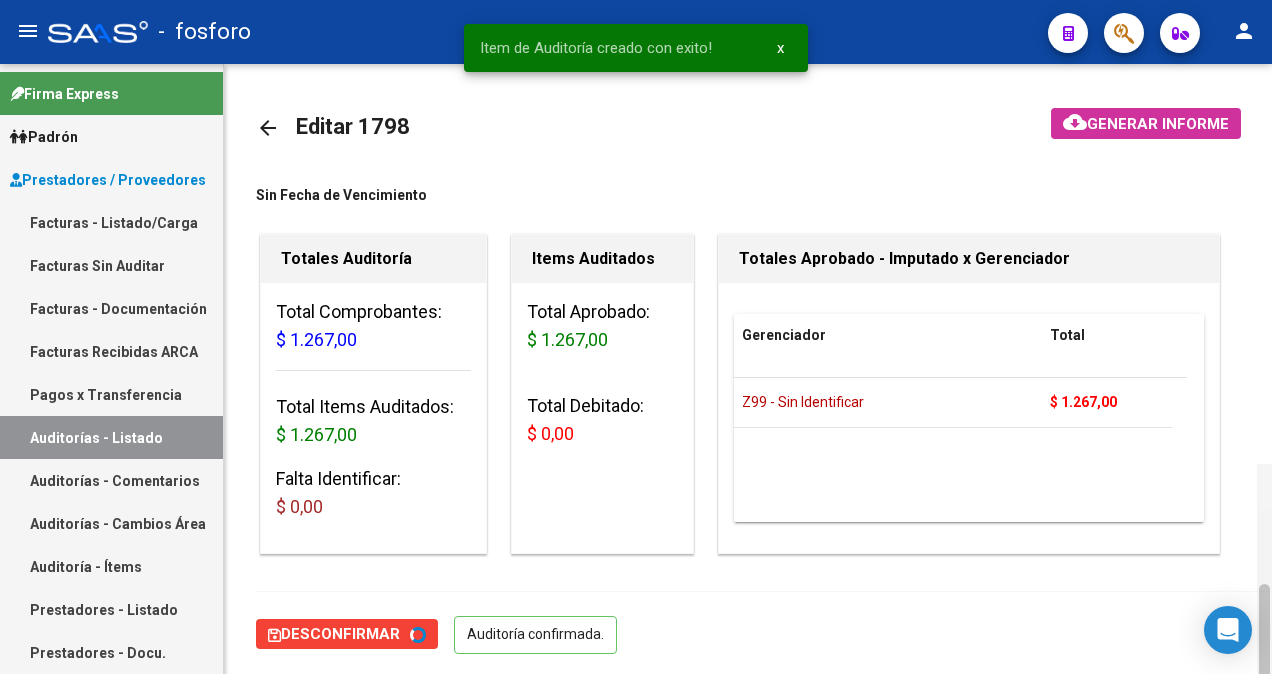 type on "202507" 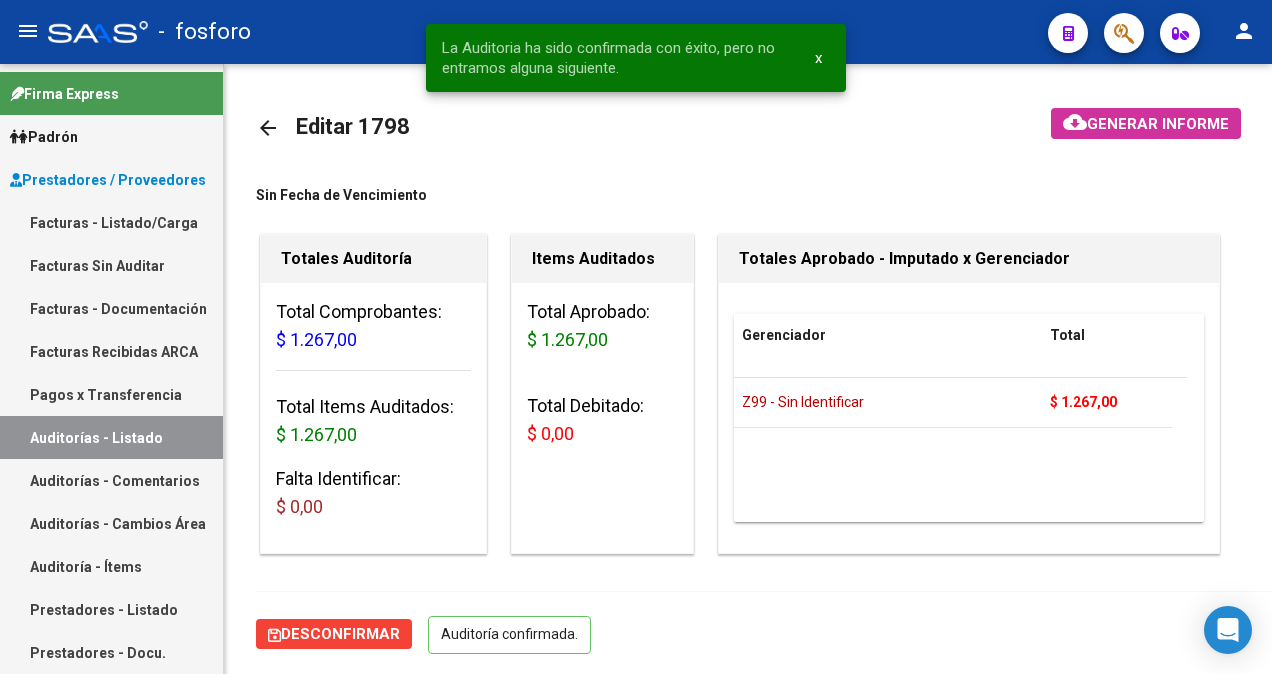 click on "Generar informe" 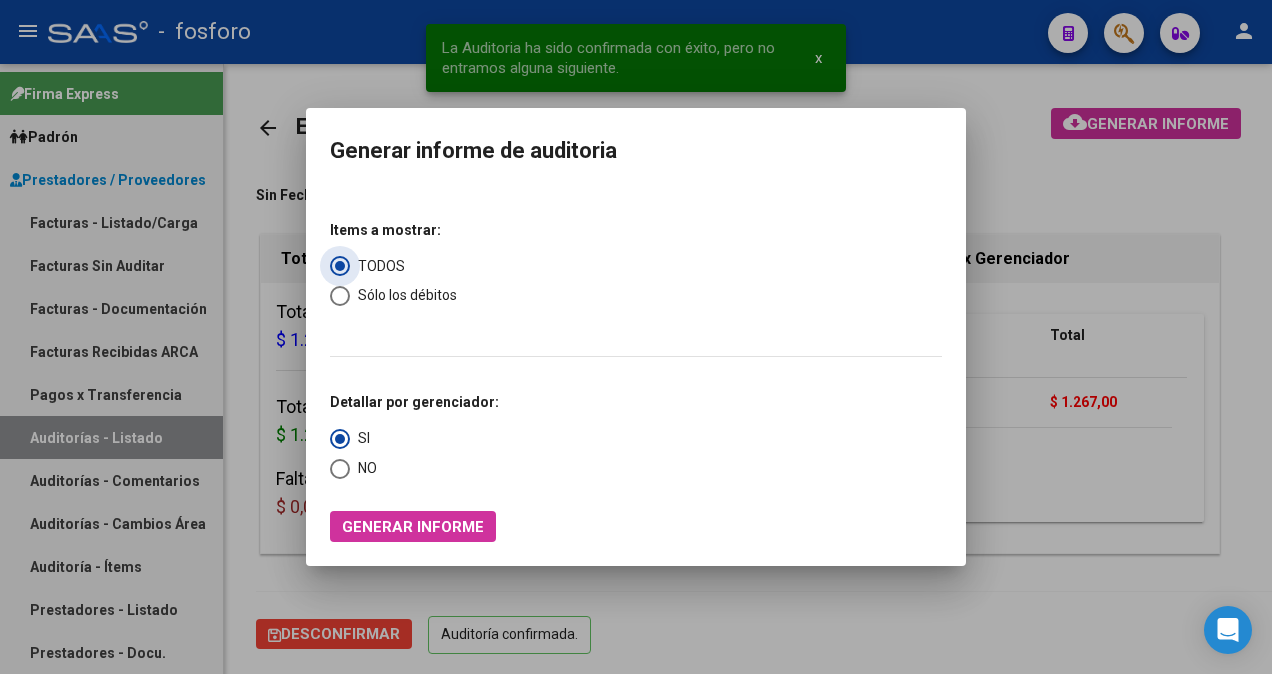 click on "Generar informe" at bounding box center [413, 527] 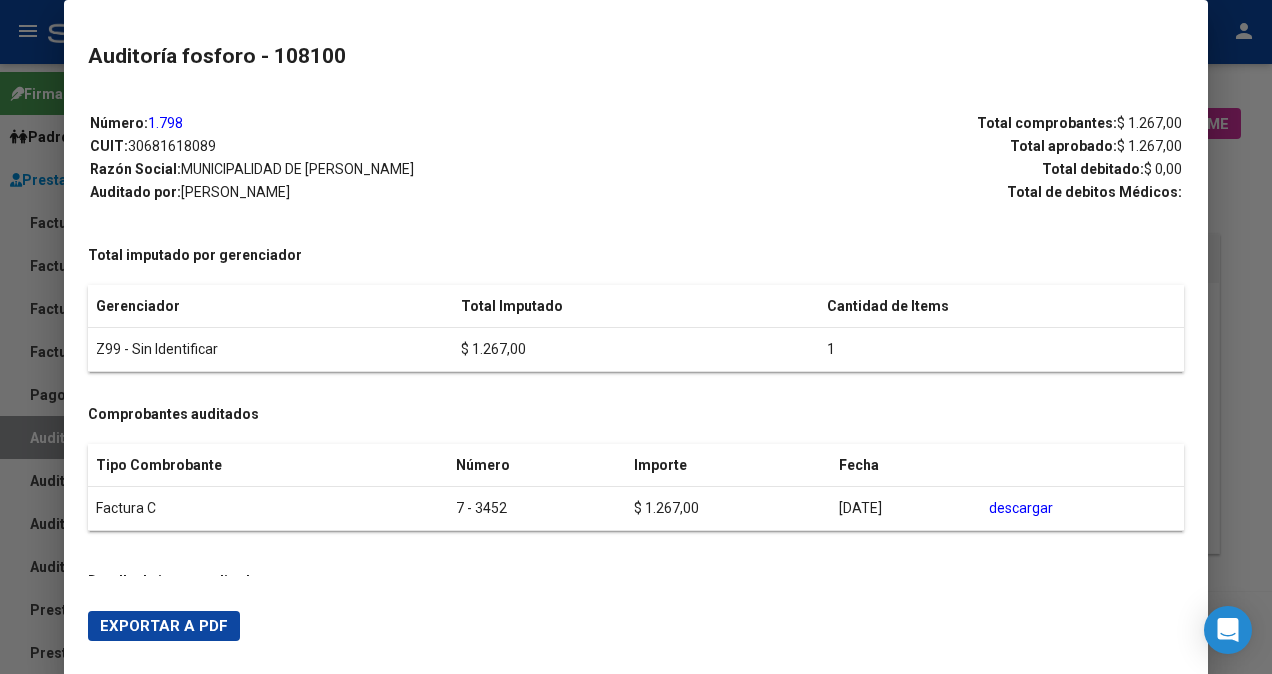 click on "Exportar a PDF" at bounding box center [164, 626] 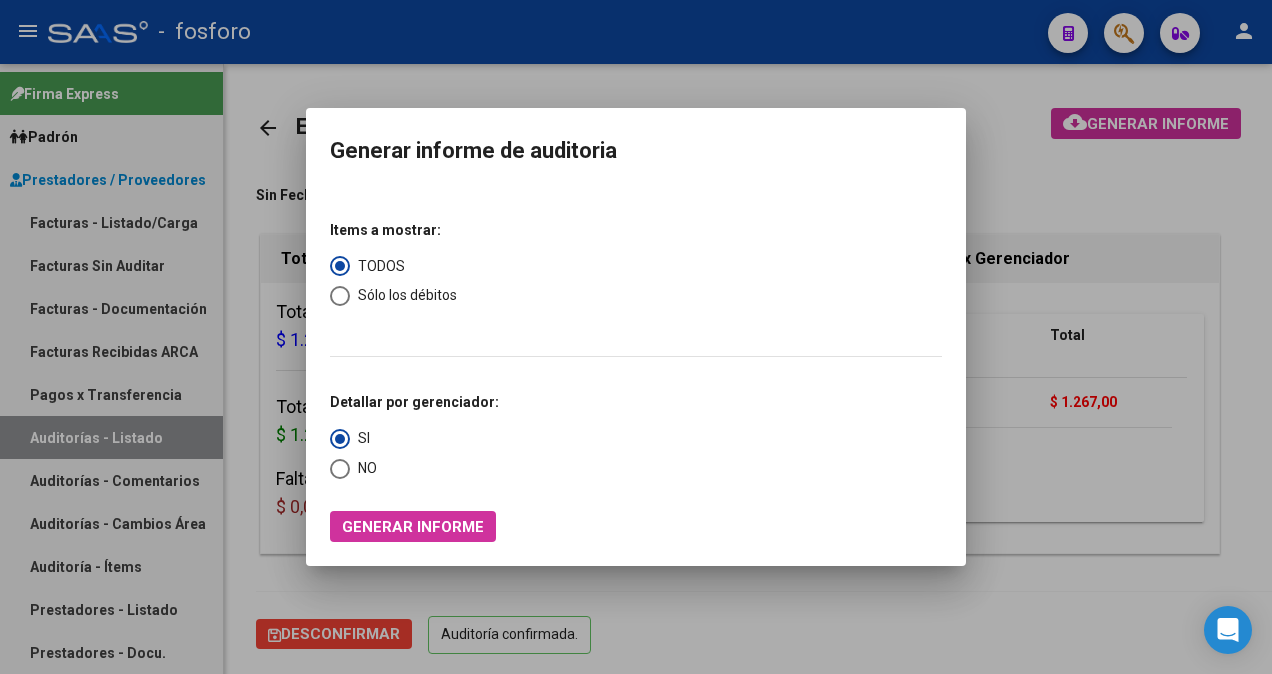 click at bounding box center [636, 337] 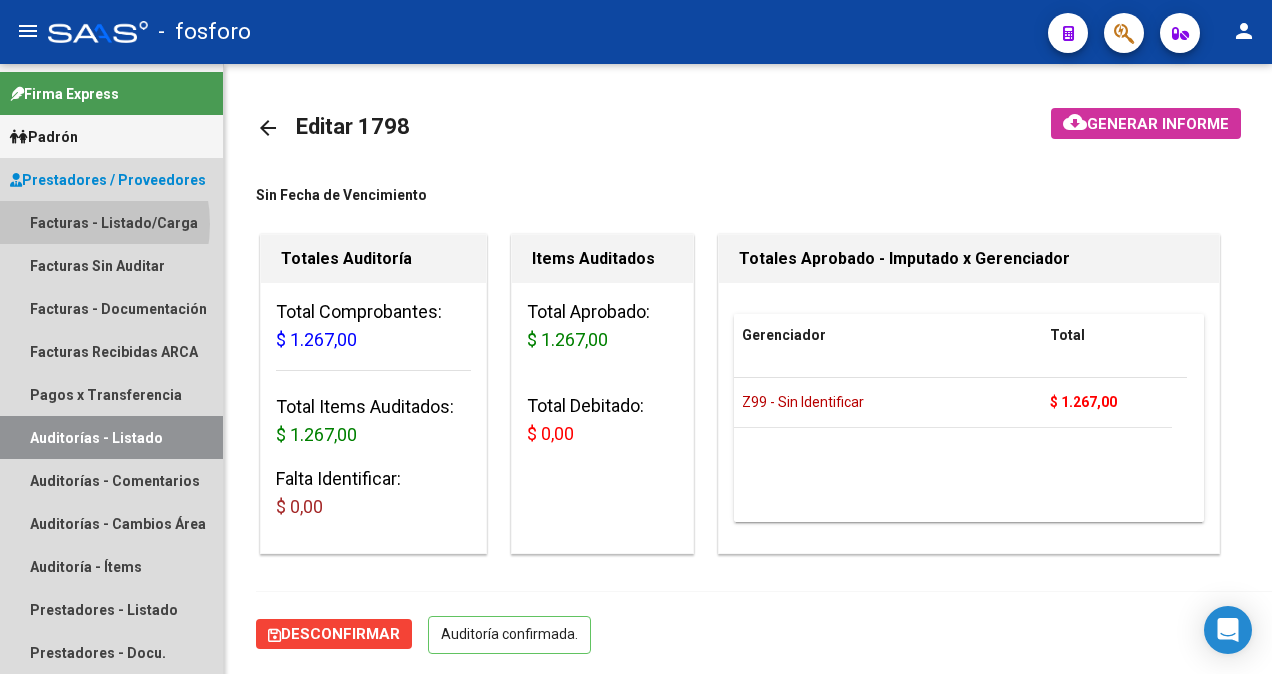 click on "Facturas - Listado/Carga" at bounding box center (111, 222) 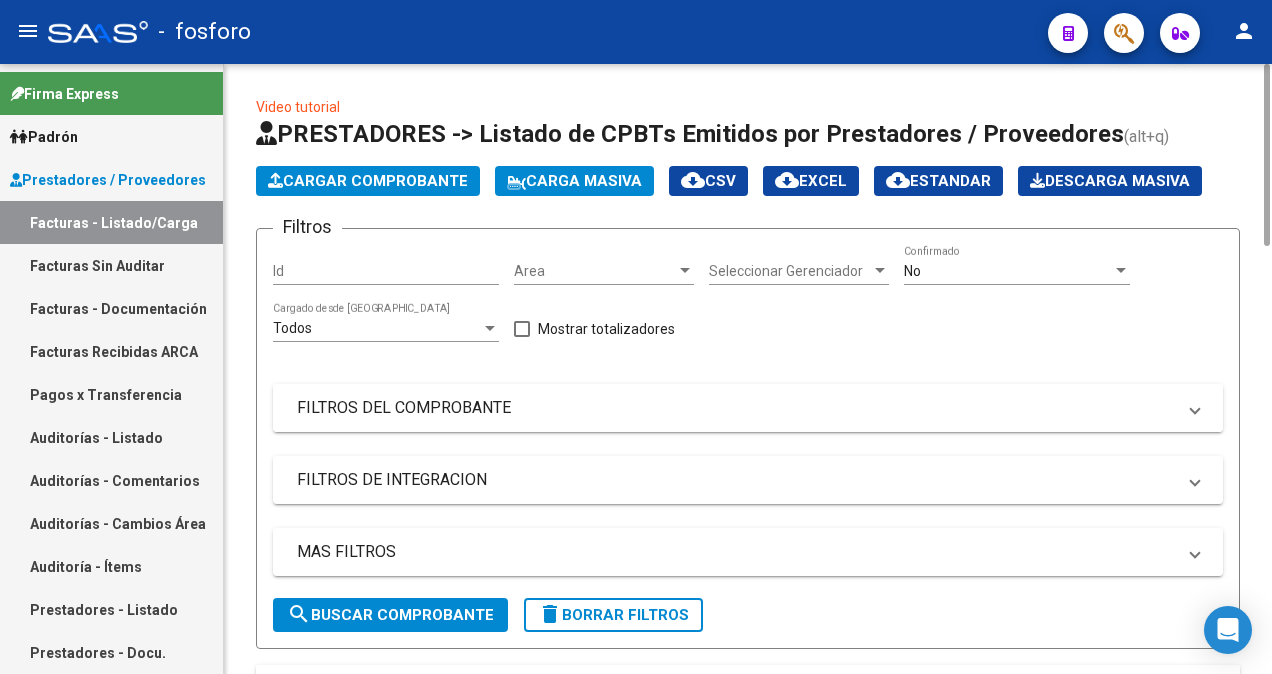 click on "FILTROS DEL COMPROBANTE" at bounding box center [736, 408] 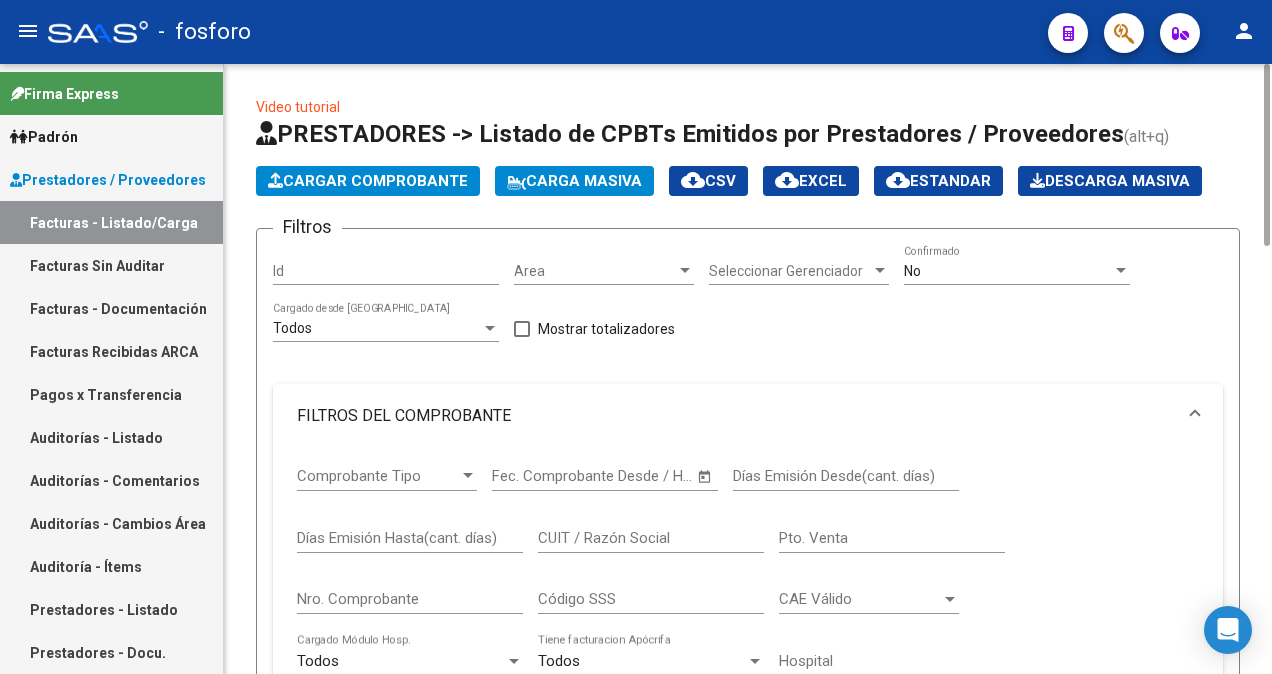 click on "Id" 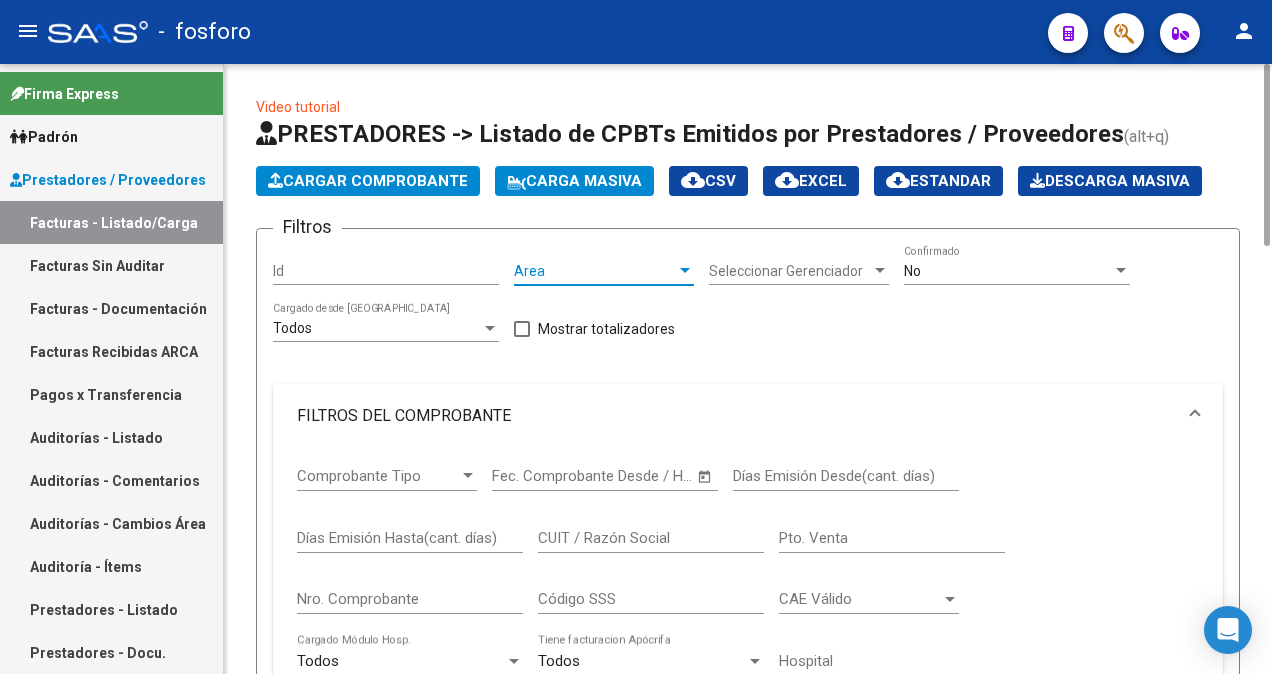 click at bounding box center (685, 271) 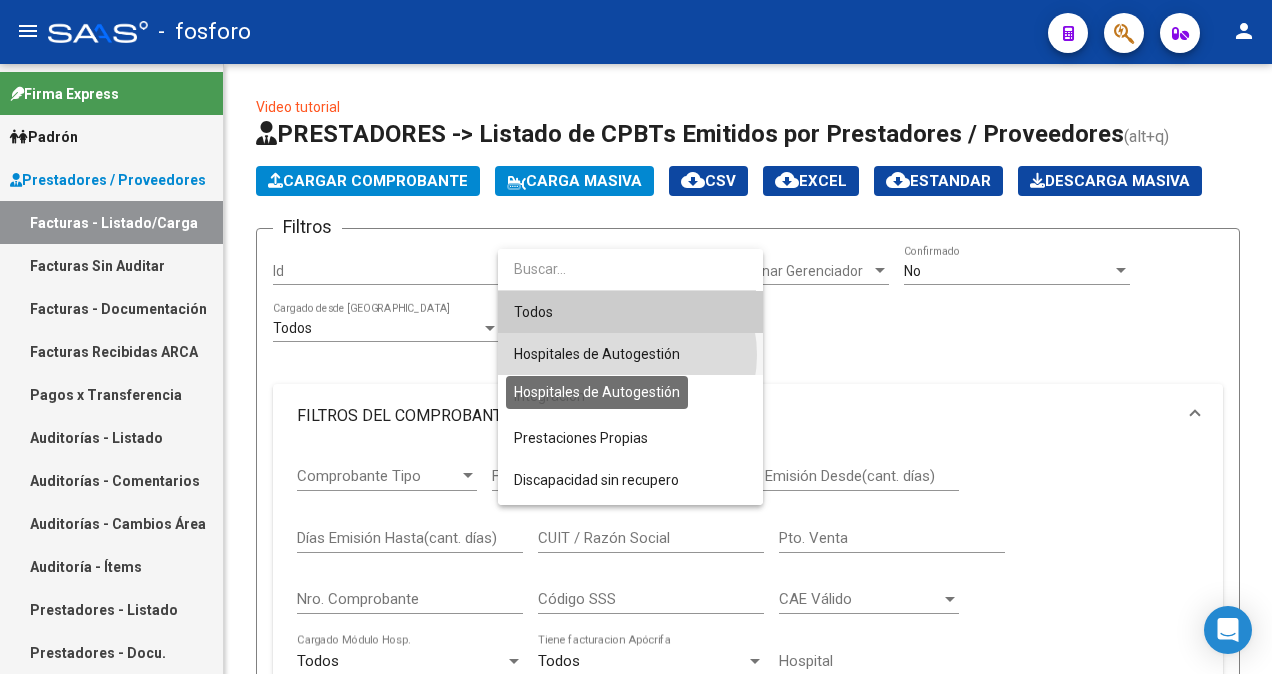click on "Hospitales de Autogestión" at bounding box center [597, 354] 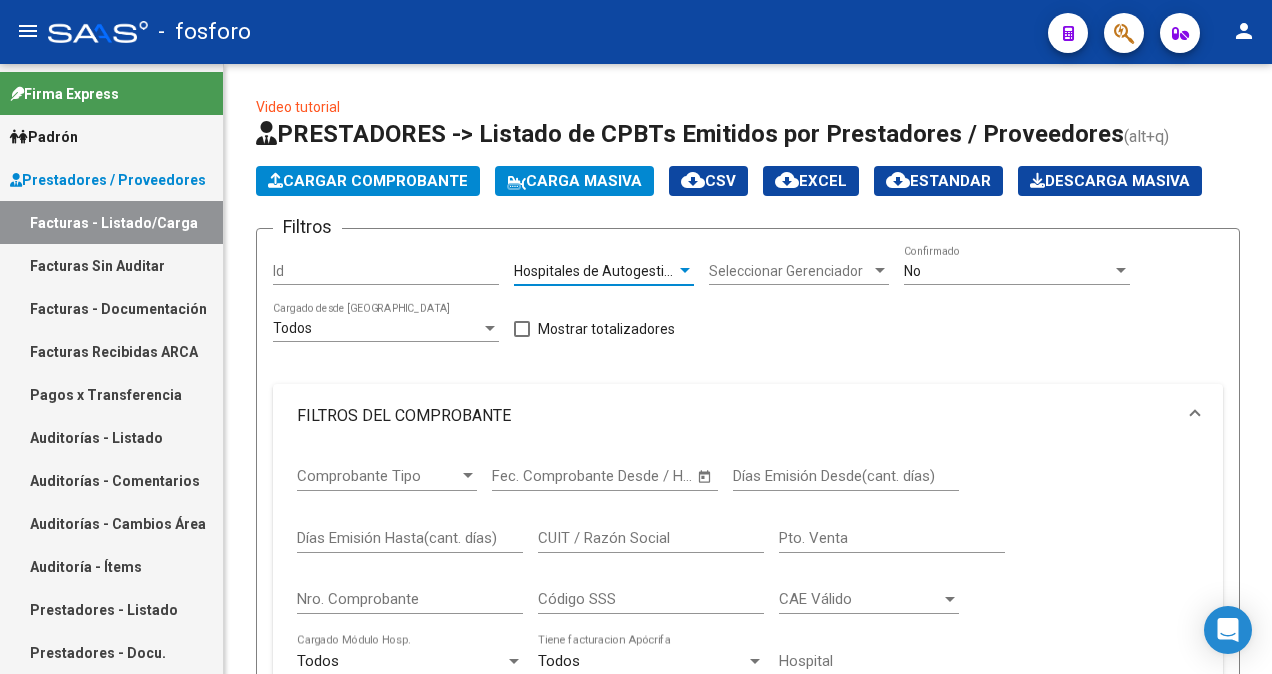 click on "Facturas Sin Auditar" at bounding box center (111, 265) 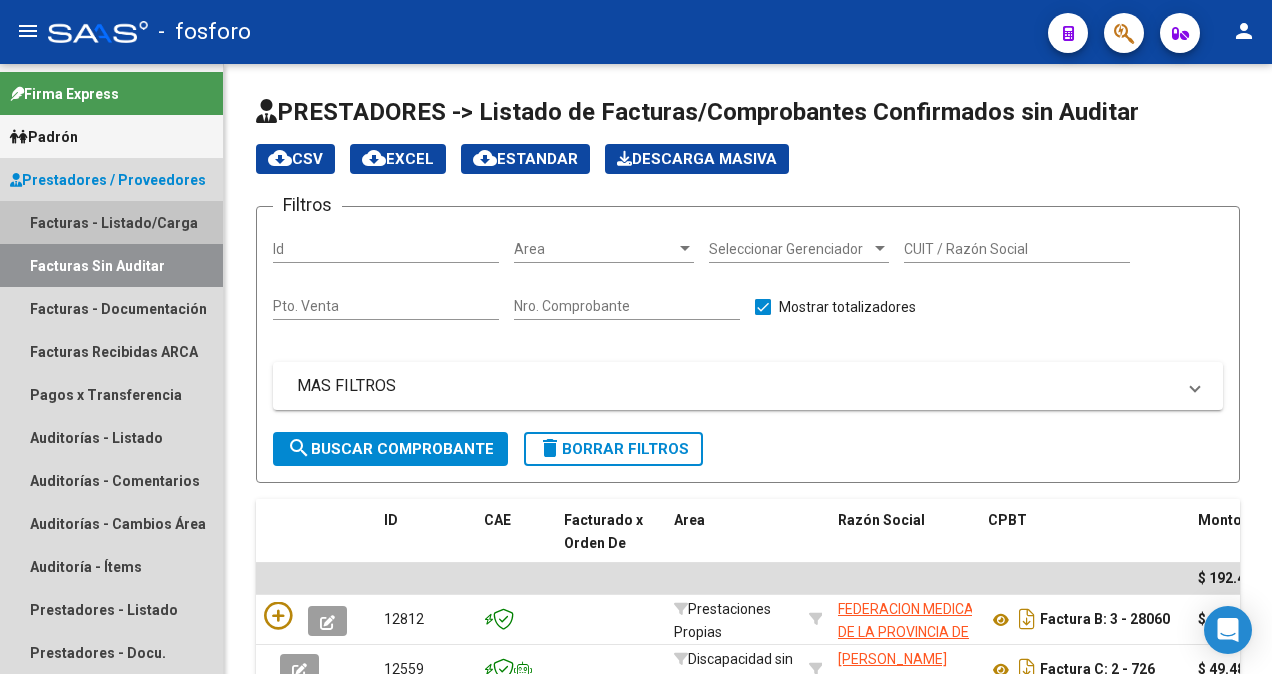 click on "Facturas - Listado/Carga" at bounding box center (111, 222) 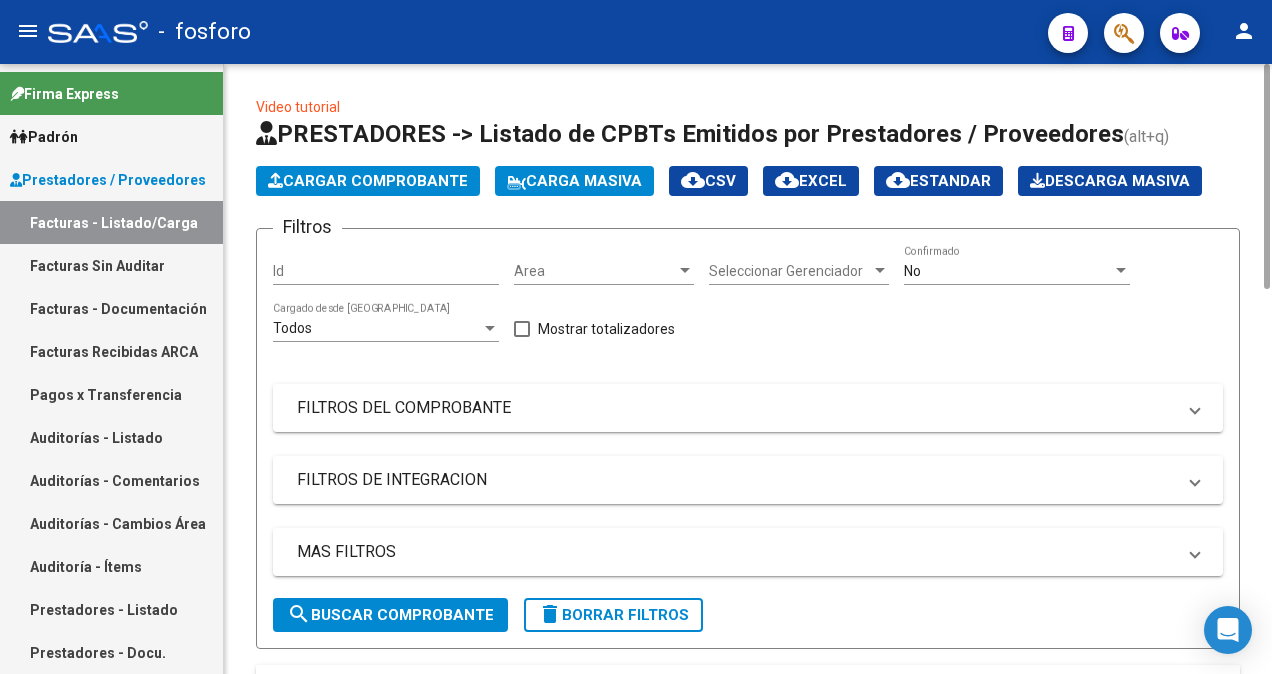 click at bounding box center (685, 270) 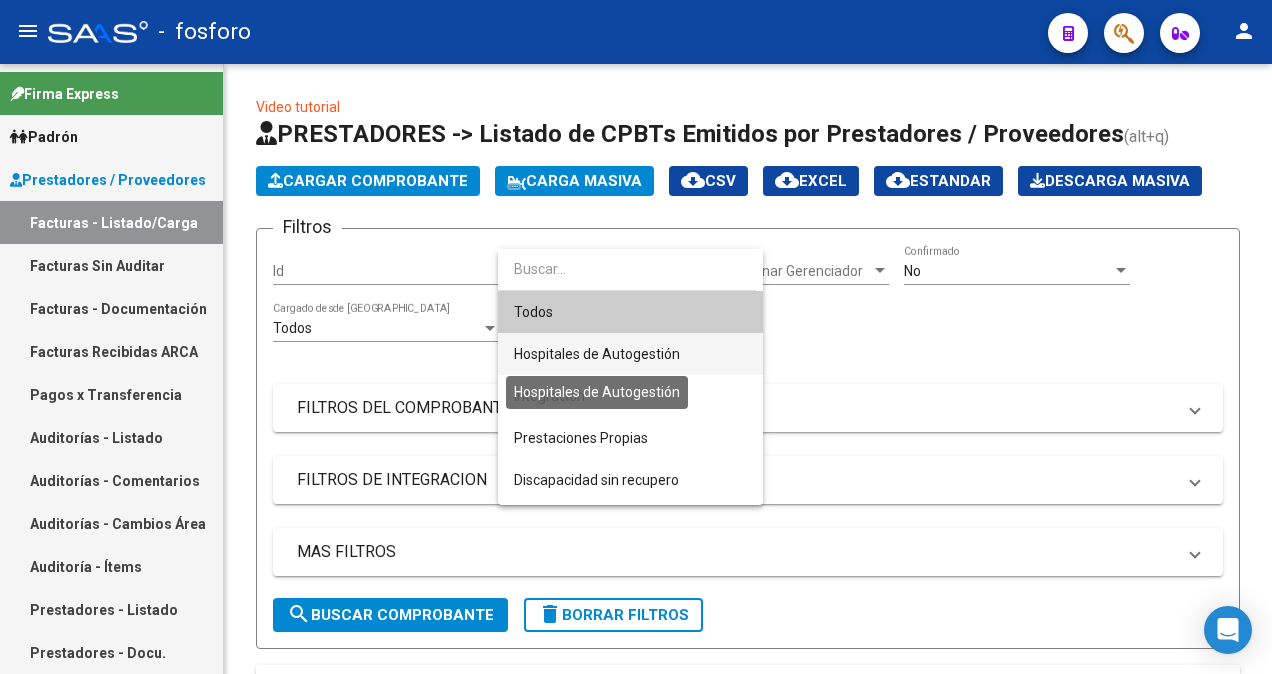 click on "Hospitales de Autogestión" at bounding box center [597, 354] 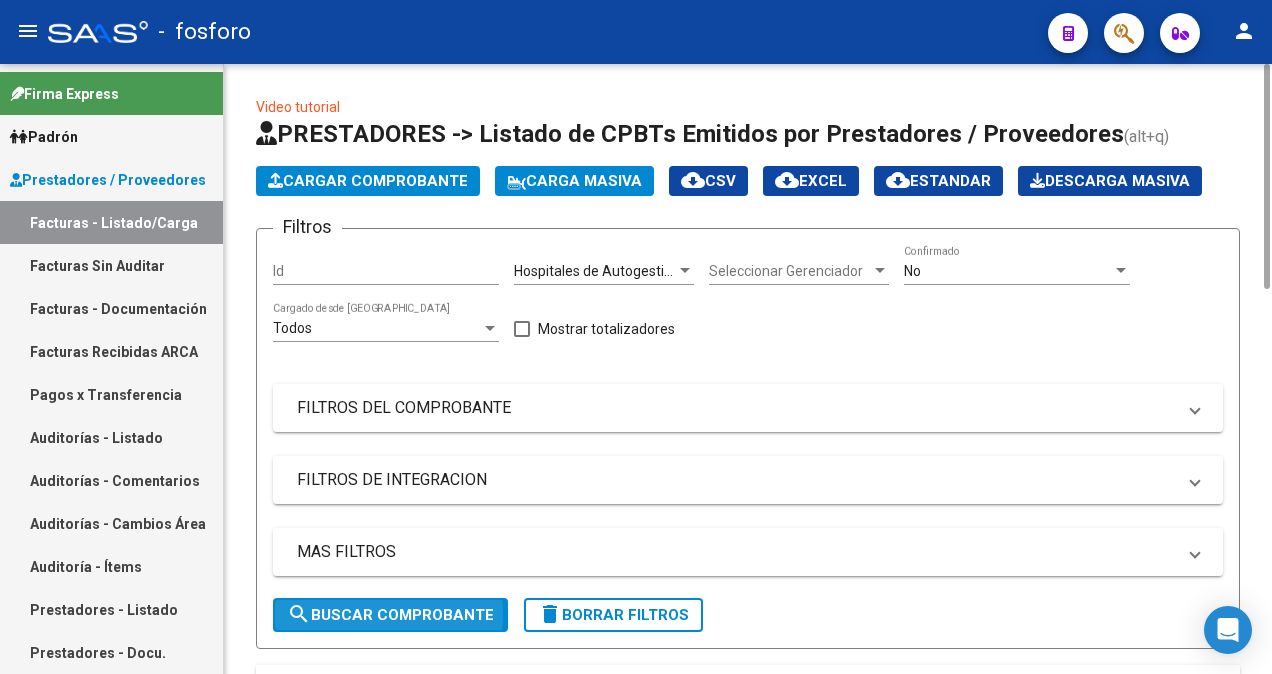 click on "search  Buscar Comprobante" 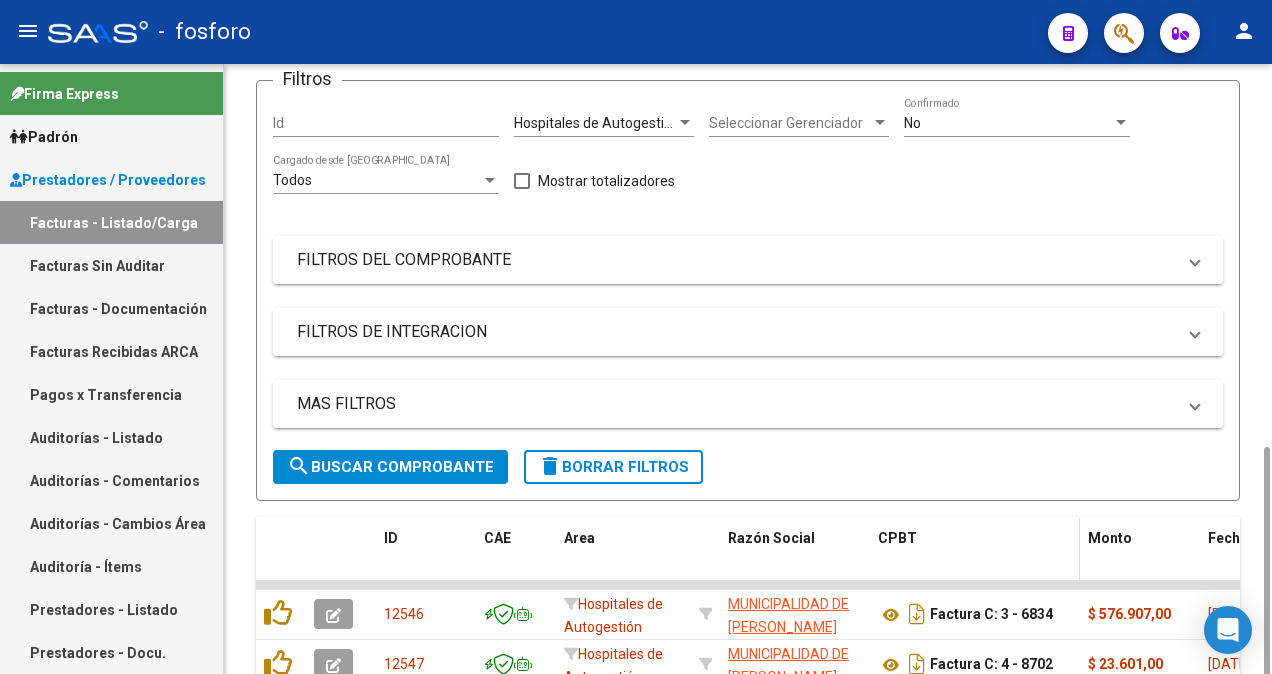 scroll, scrollTop: 548, scrollLeft: 0, axis: vertical 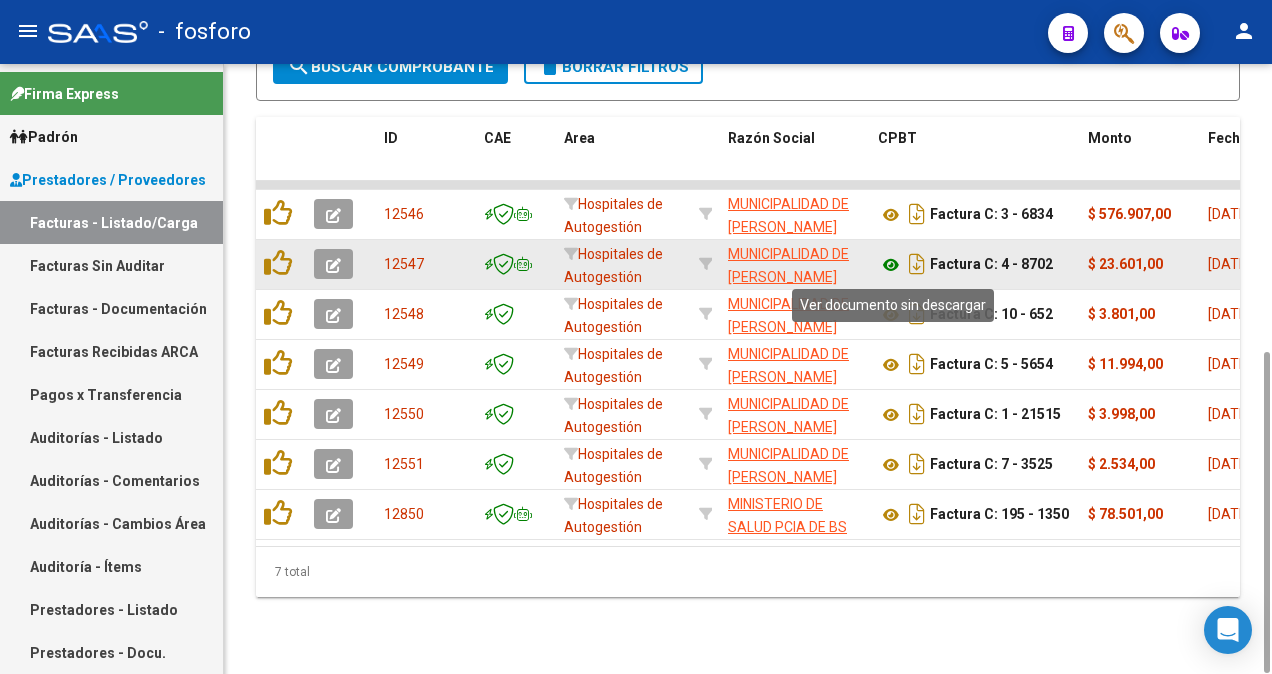 click 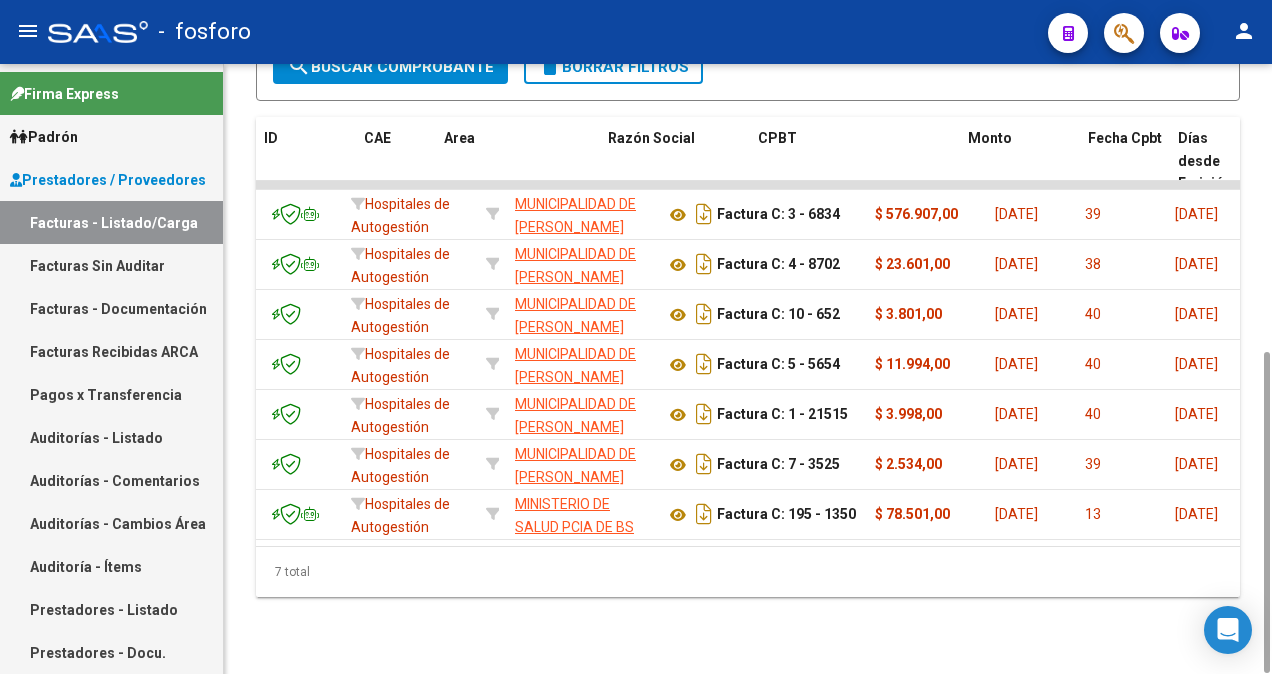 scroll, scrollTop: 0, scrollLeft: 280, axis: horizontal 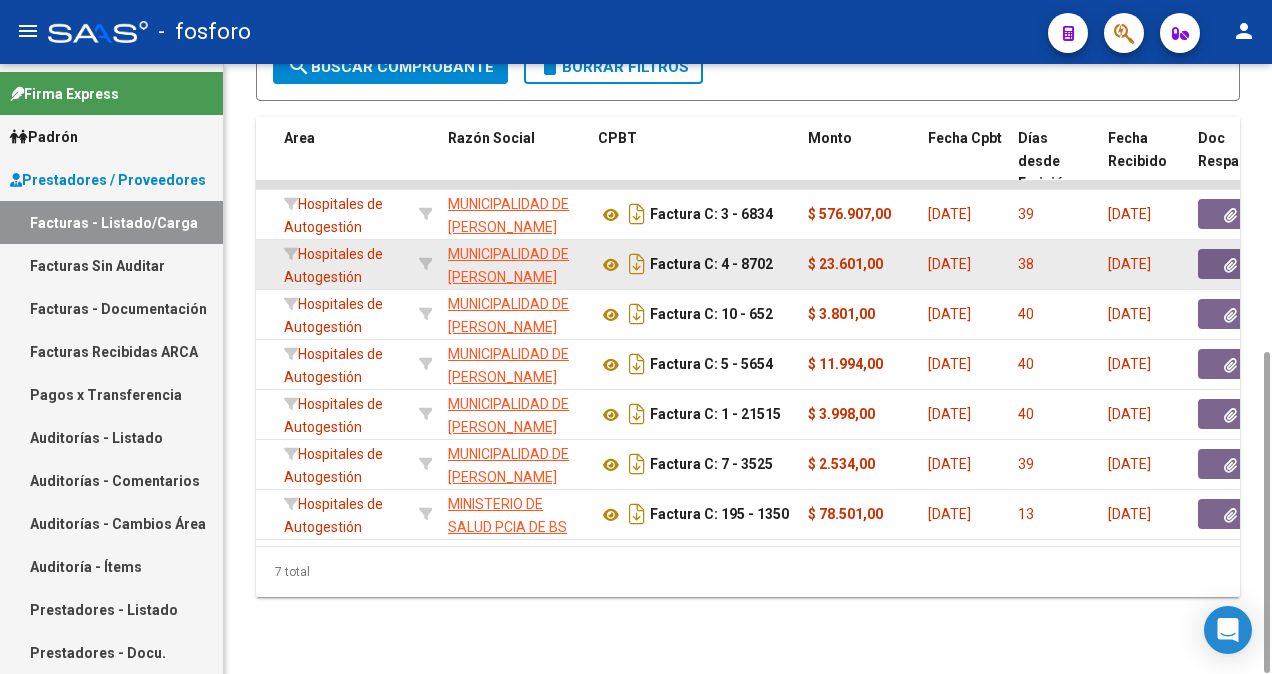 click 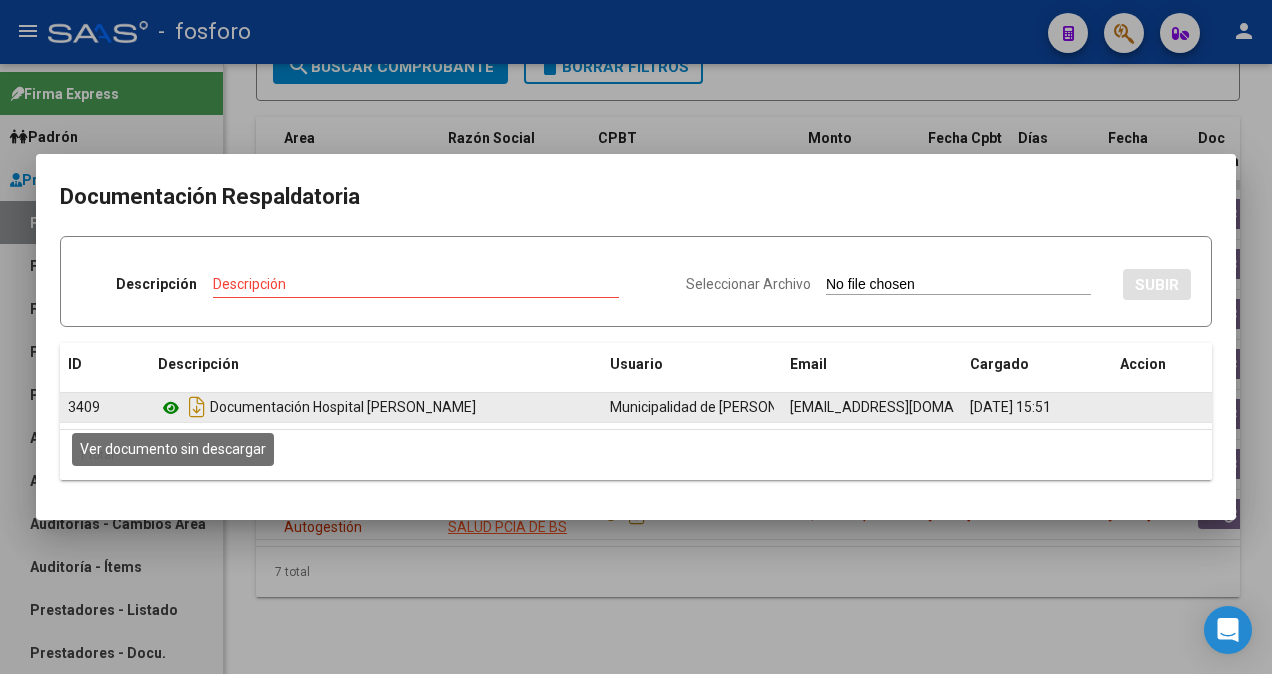 click 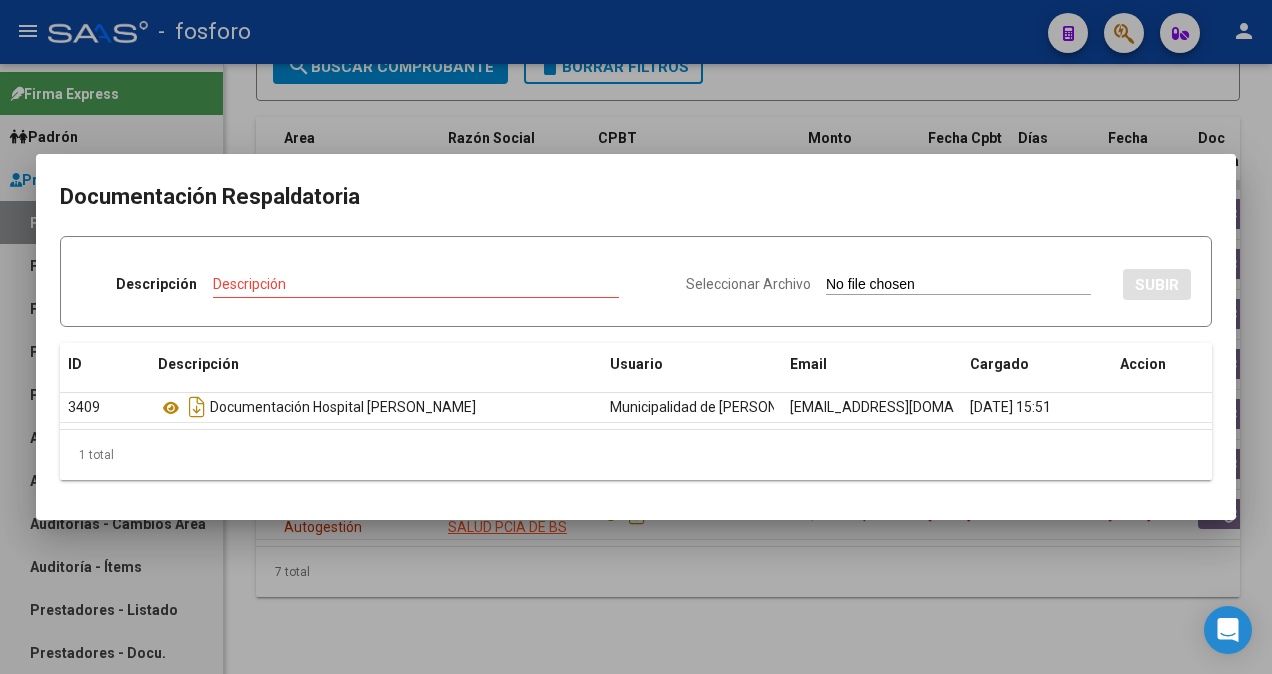 click at bounding box center (636, 337) 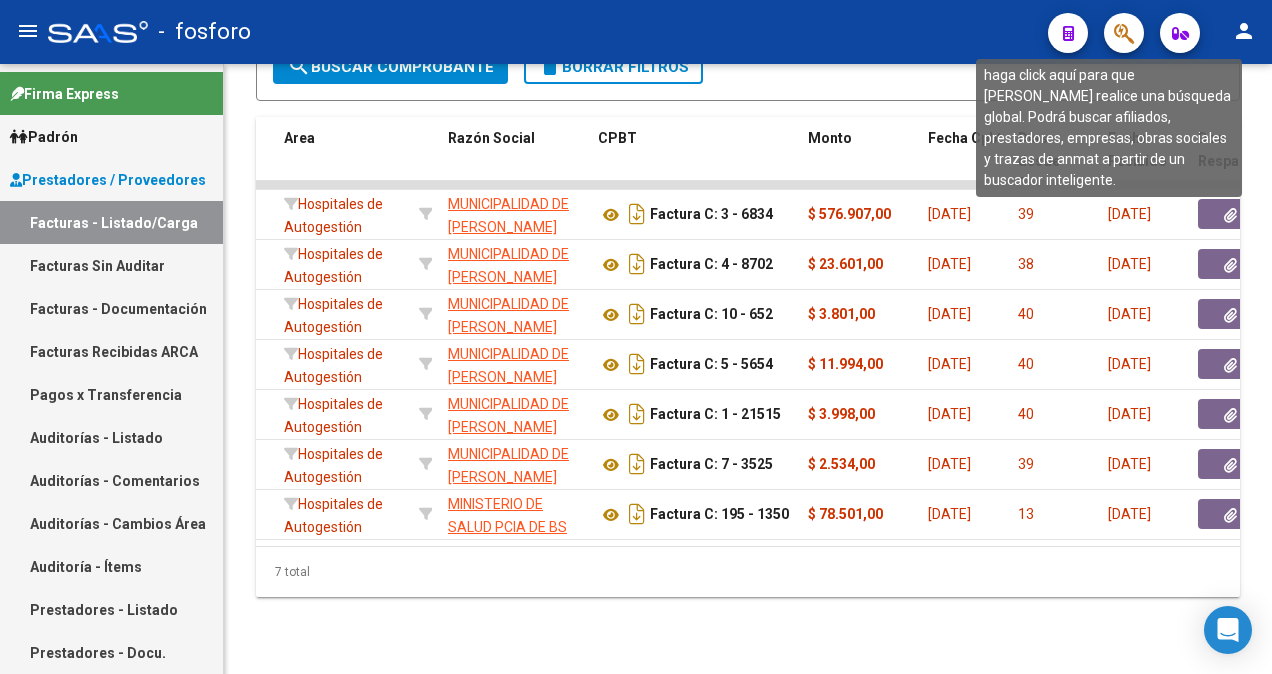 click 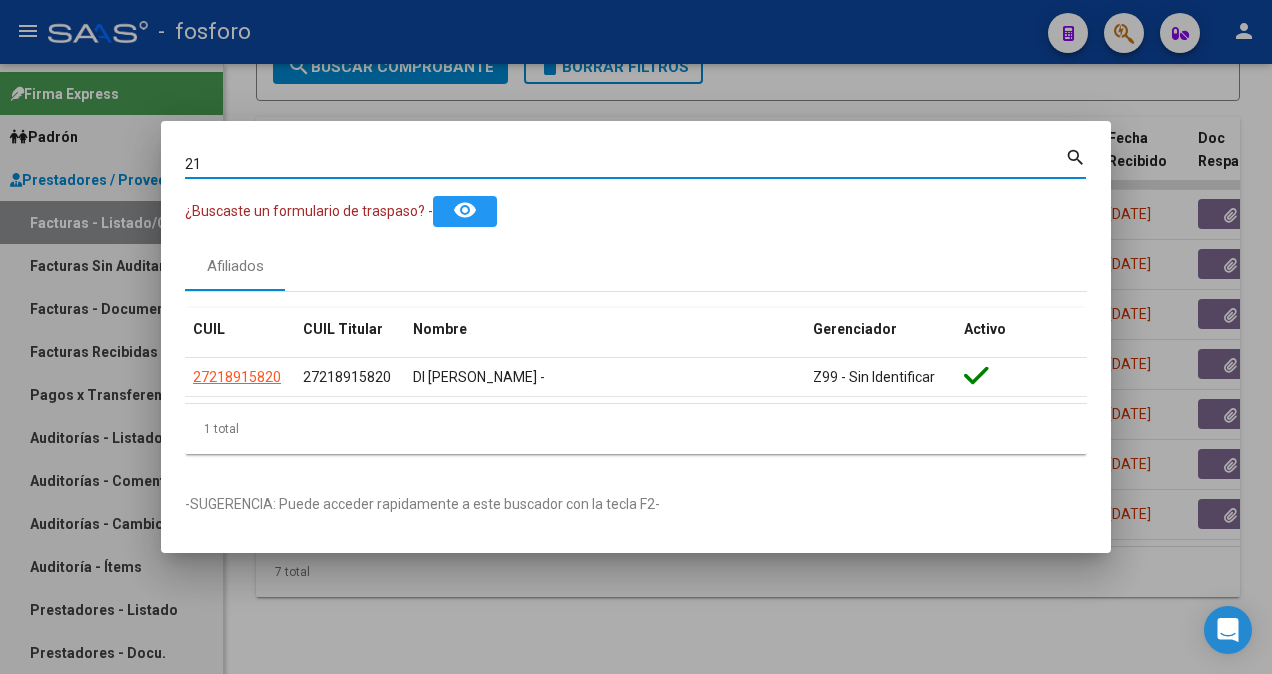 type on "2" 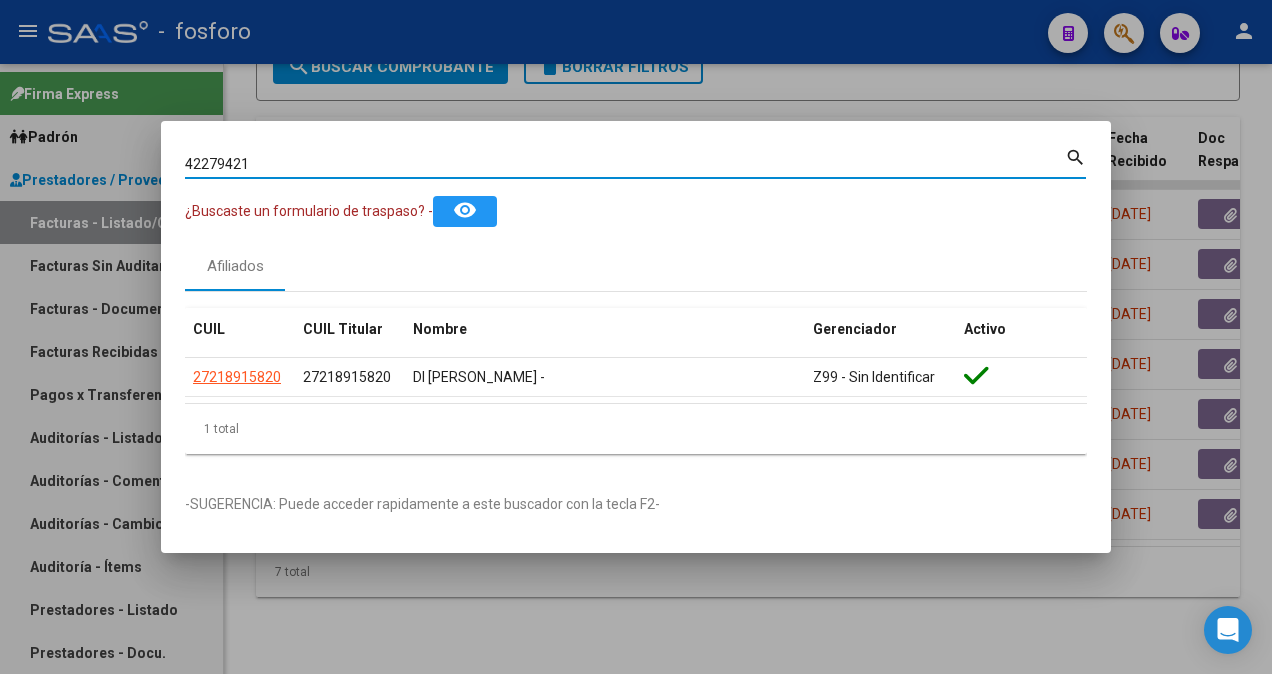 type on "42279421" 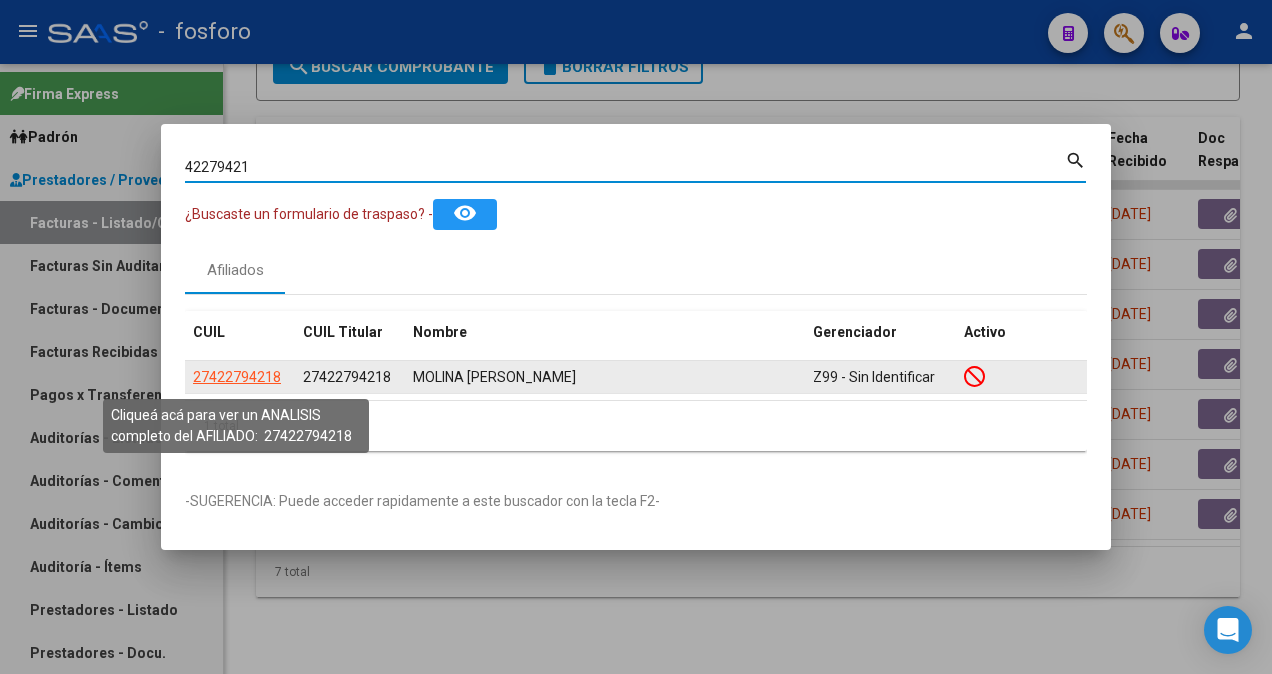 click on "27422794218" 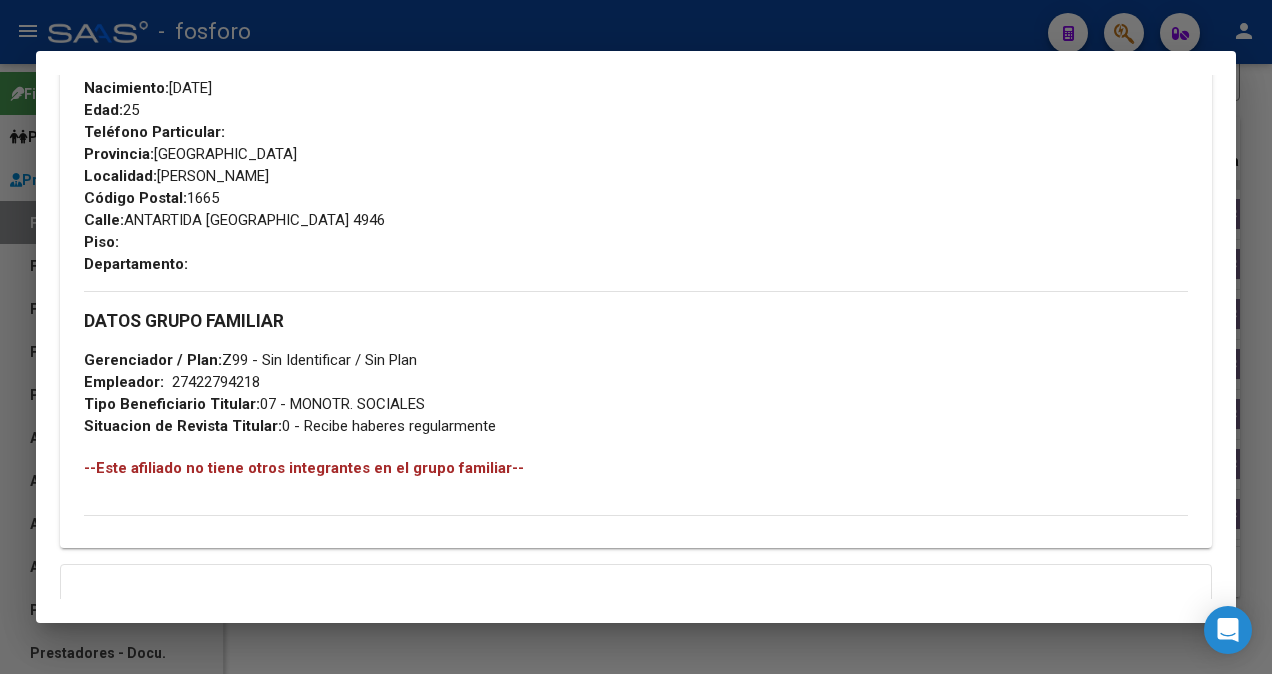scroll, scrollTop: 970, scrollLeft: 0, axis: vertical 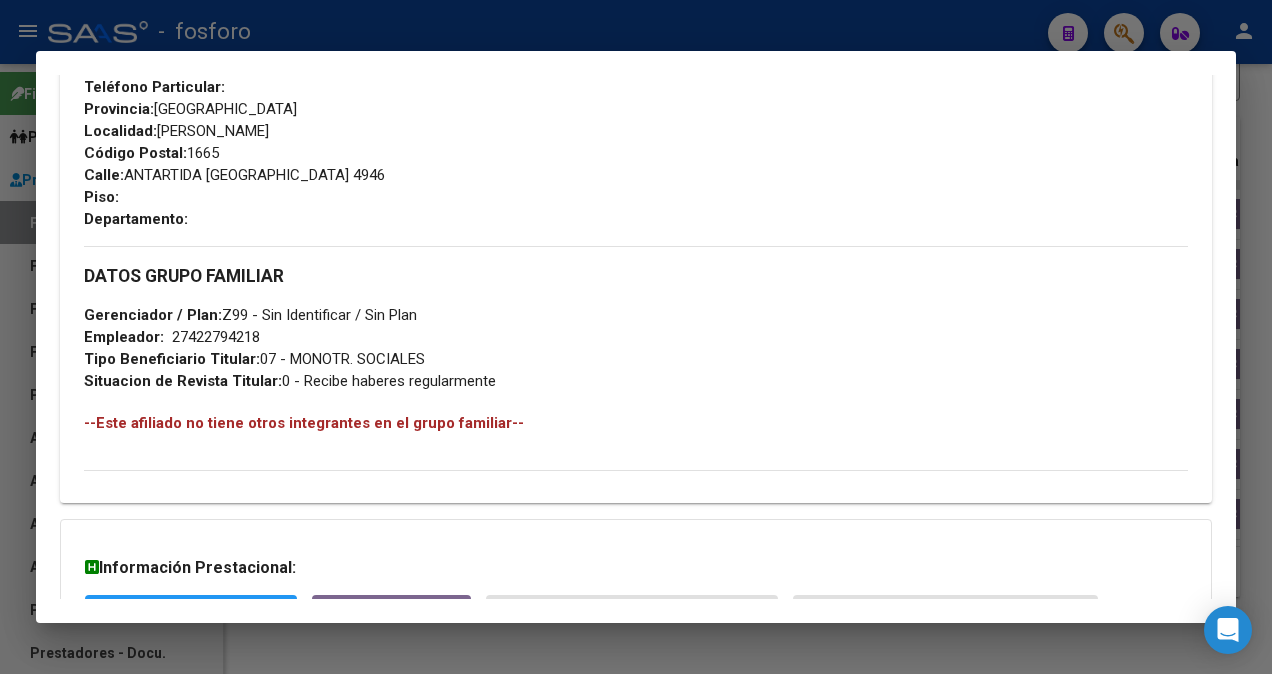 click at bounding box center [636, 337] 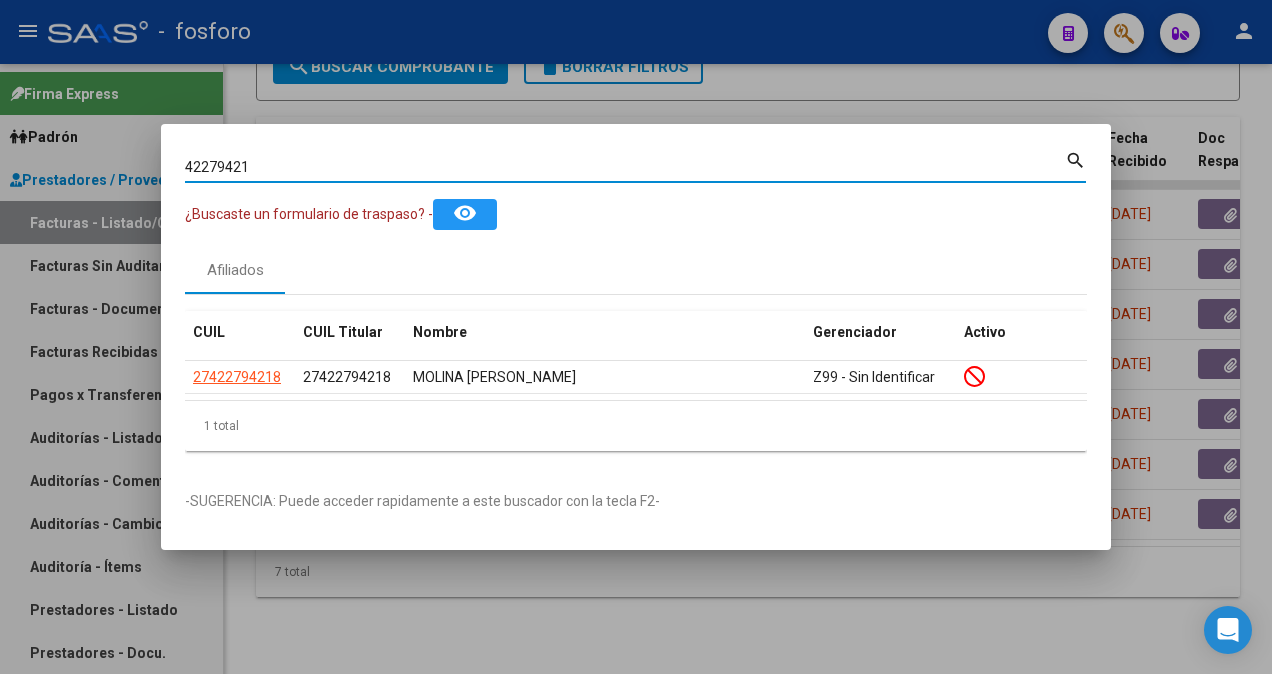 click on "42279421" at bounding box center (625, 167) 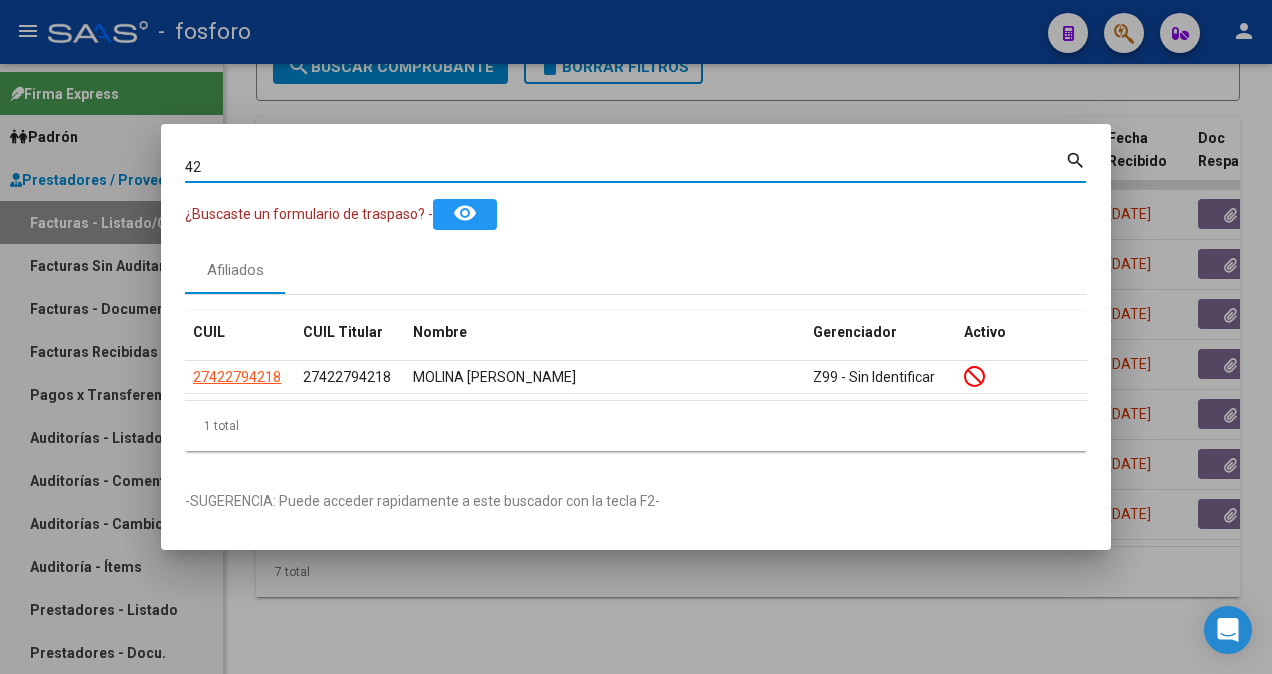 type on "4" 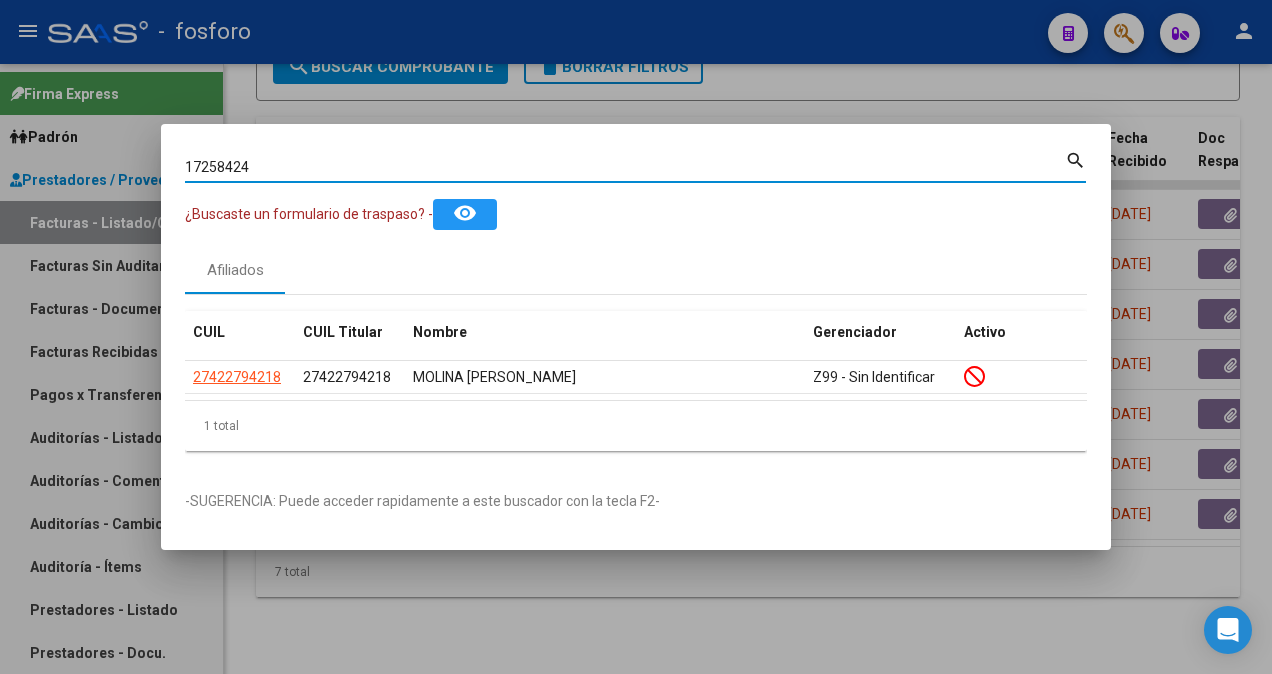type on "17258424" 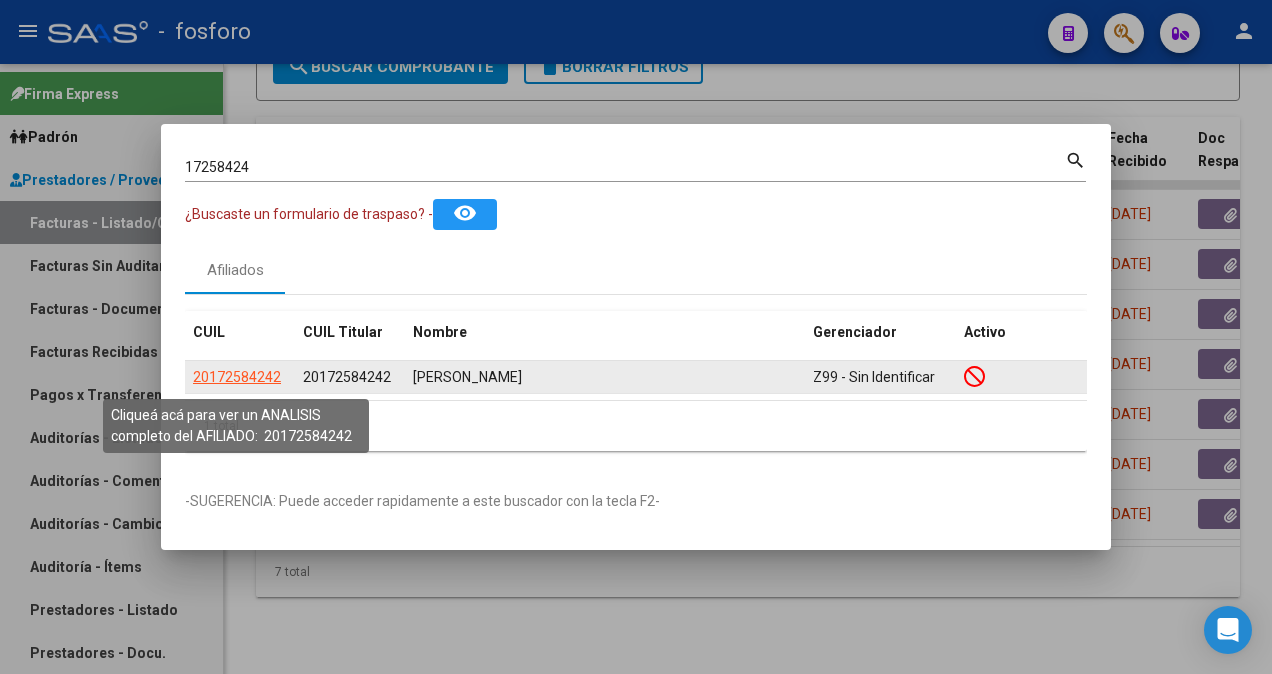 click on "20172584242" 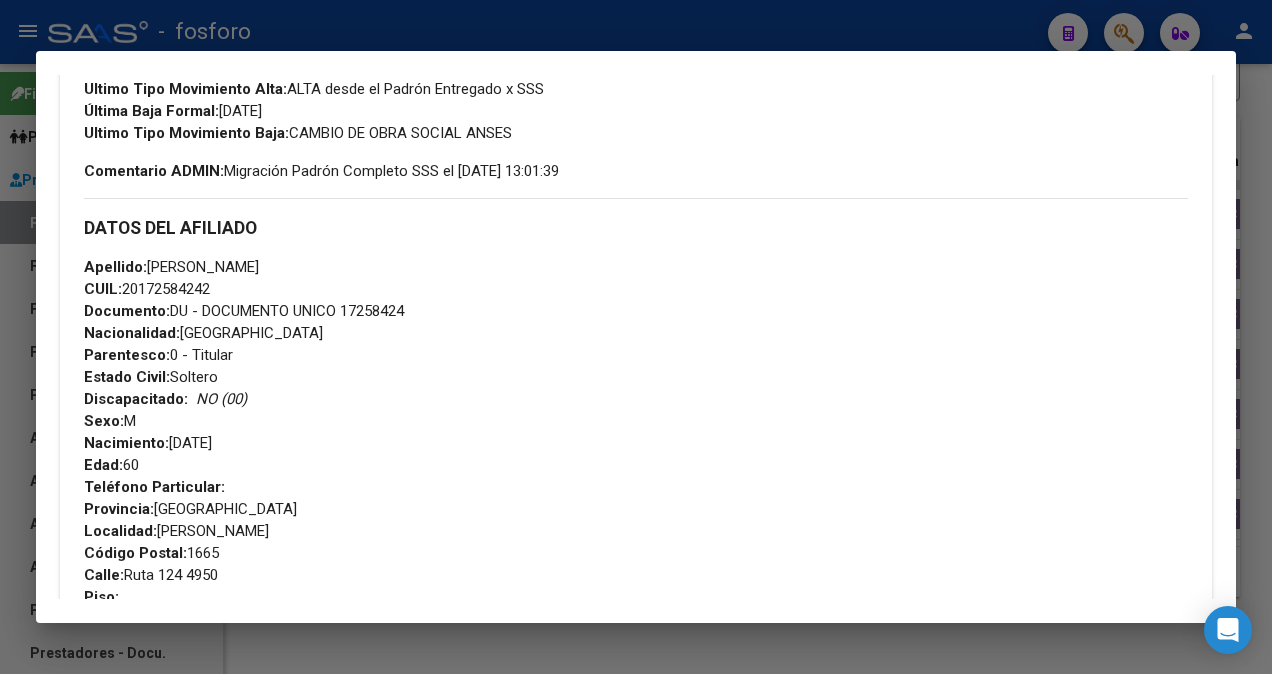 scroll, scrollTop: 670, scrollLeft: 0, axis: vertical 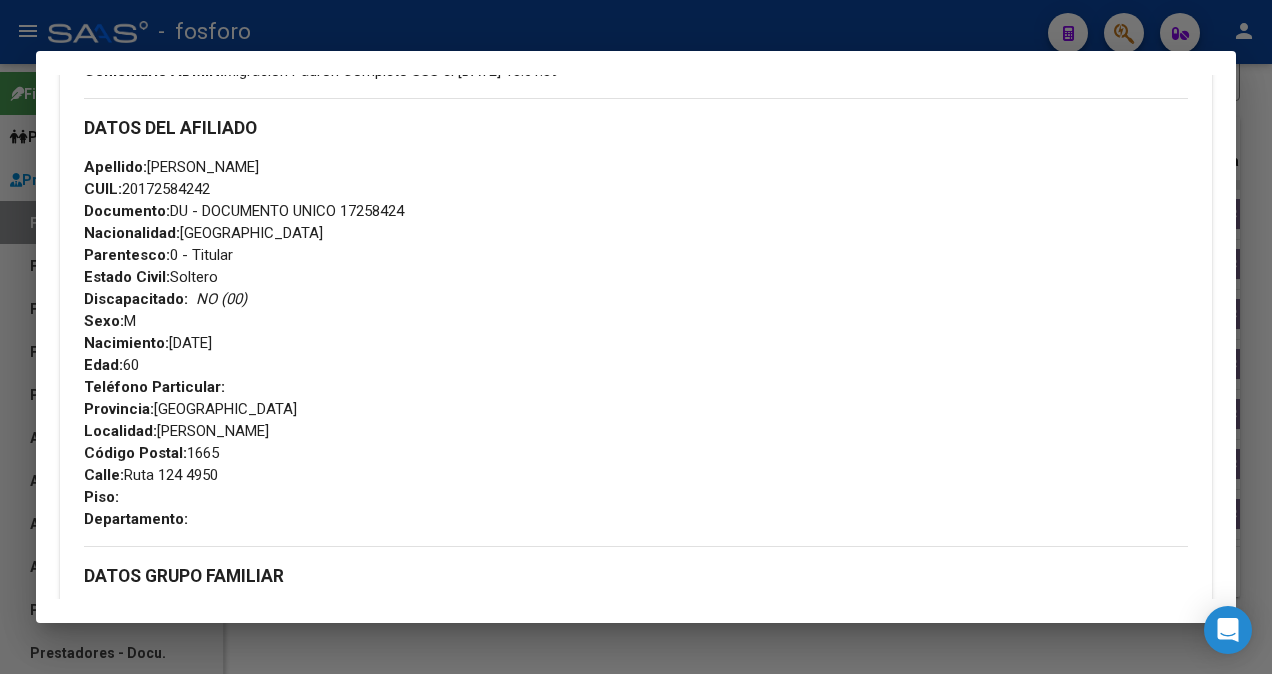 click at bounding box center (636, 337) 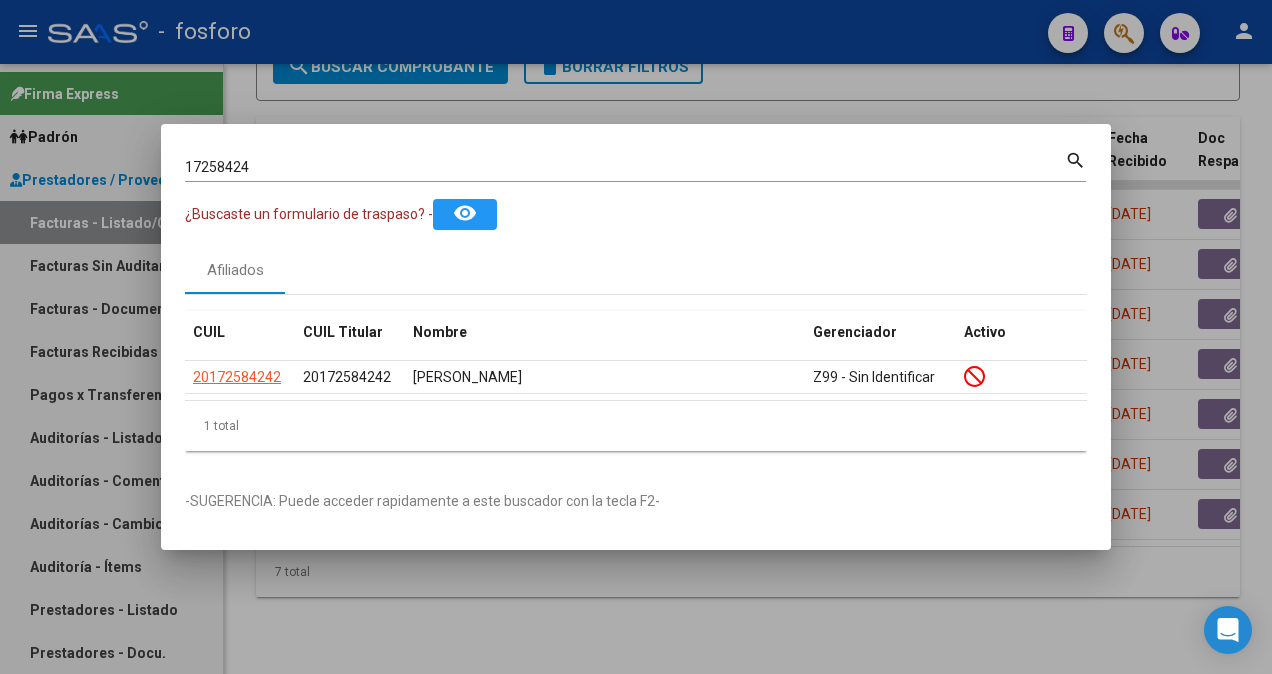 click on "17258424" at bounding box center (625, 167) 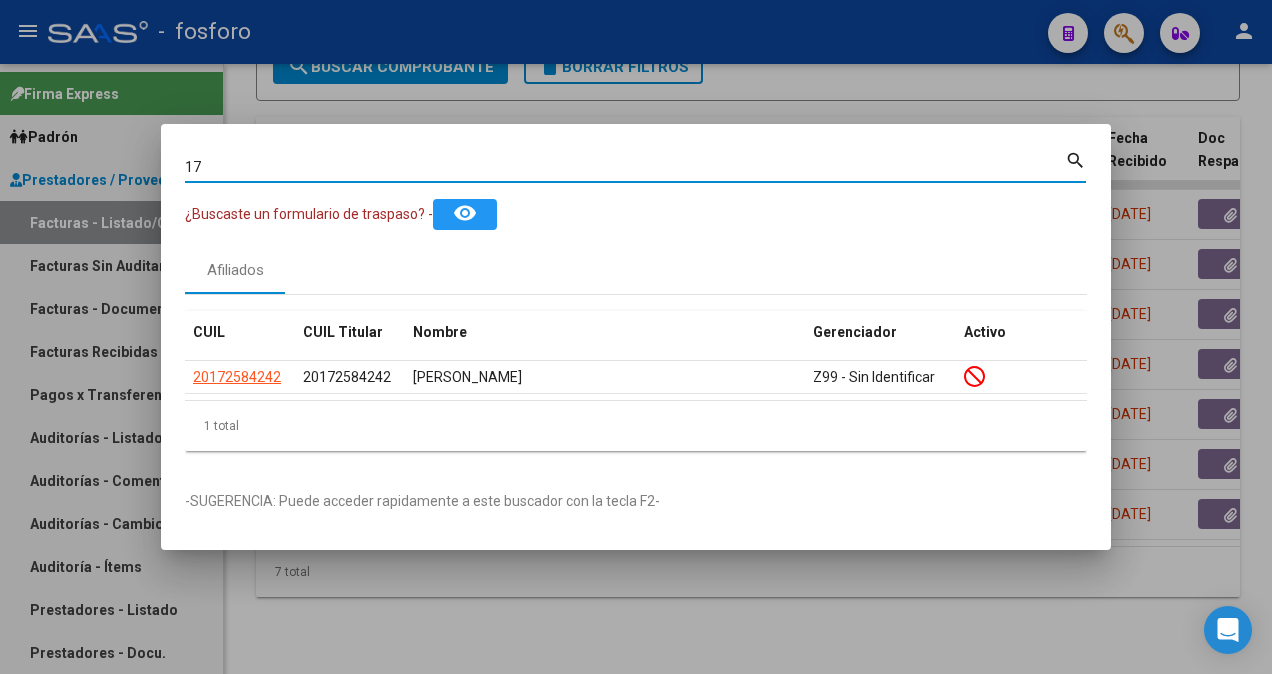 type on "1" 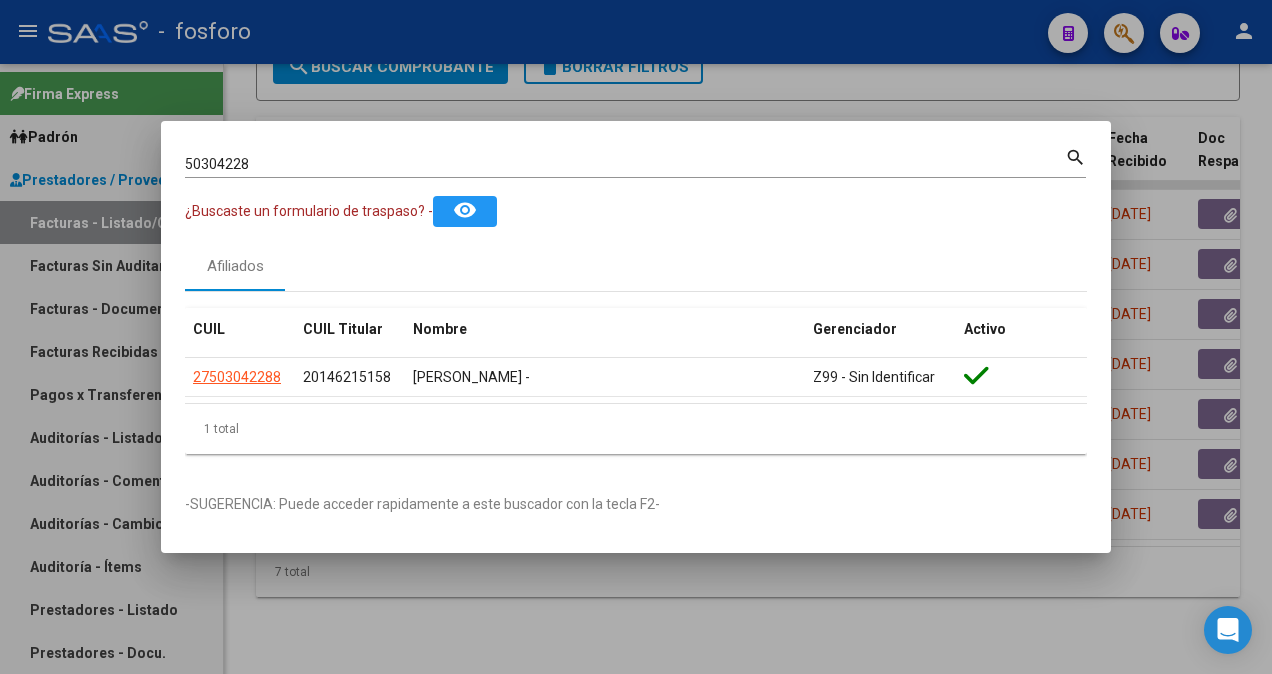 click on "50304228 Buscar (apellido, dni, [PERSON_NAME], [PERSON_NAME], cuit, obra social)" at bounding box center (625, 164) 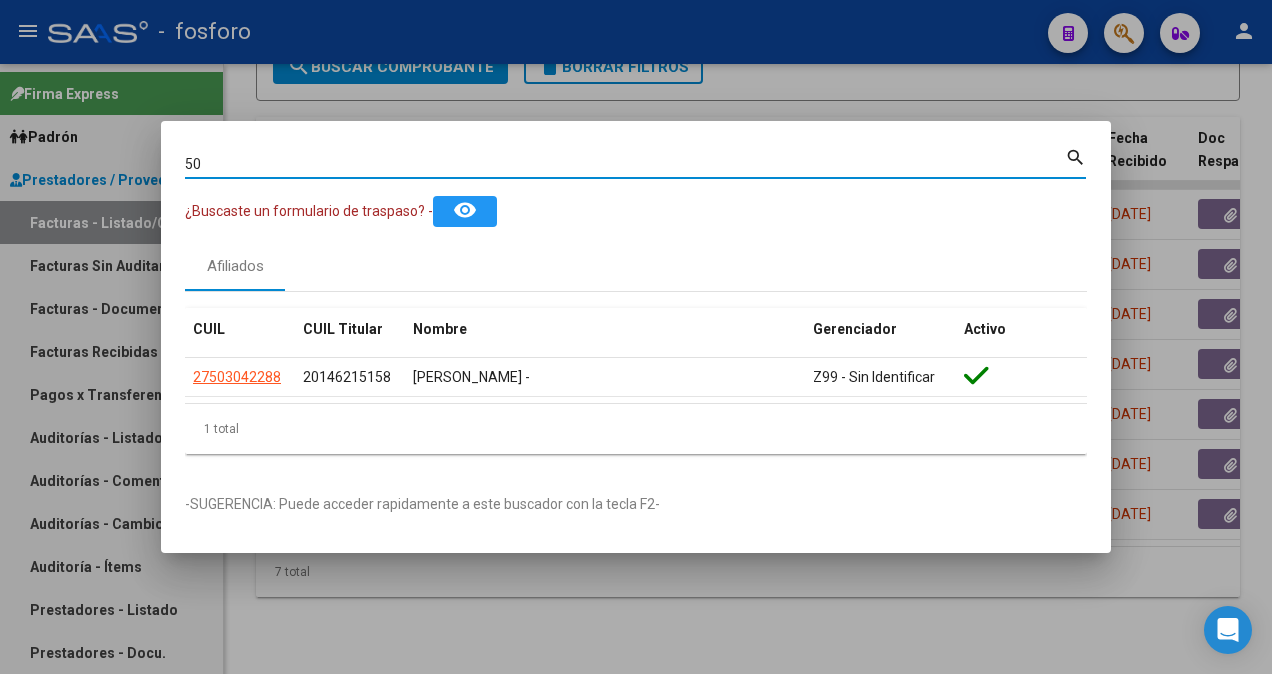 type on "5" 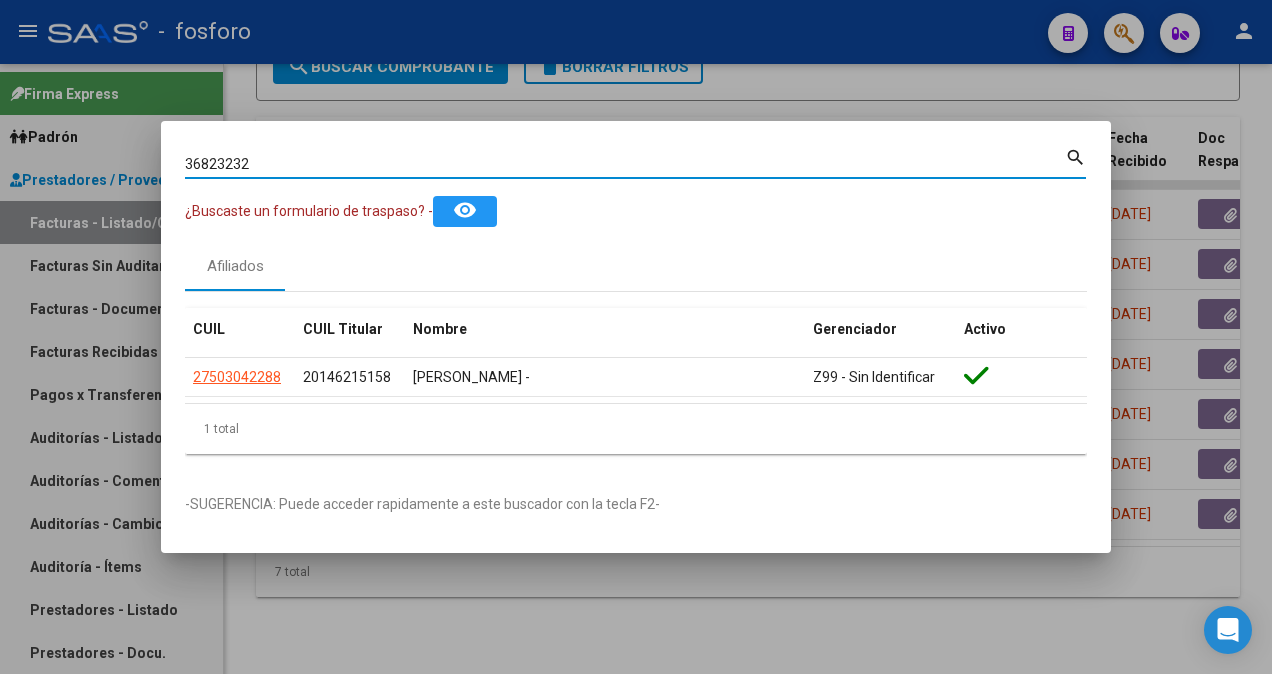 type on "36823232" 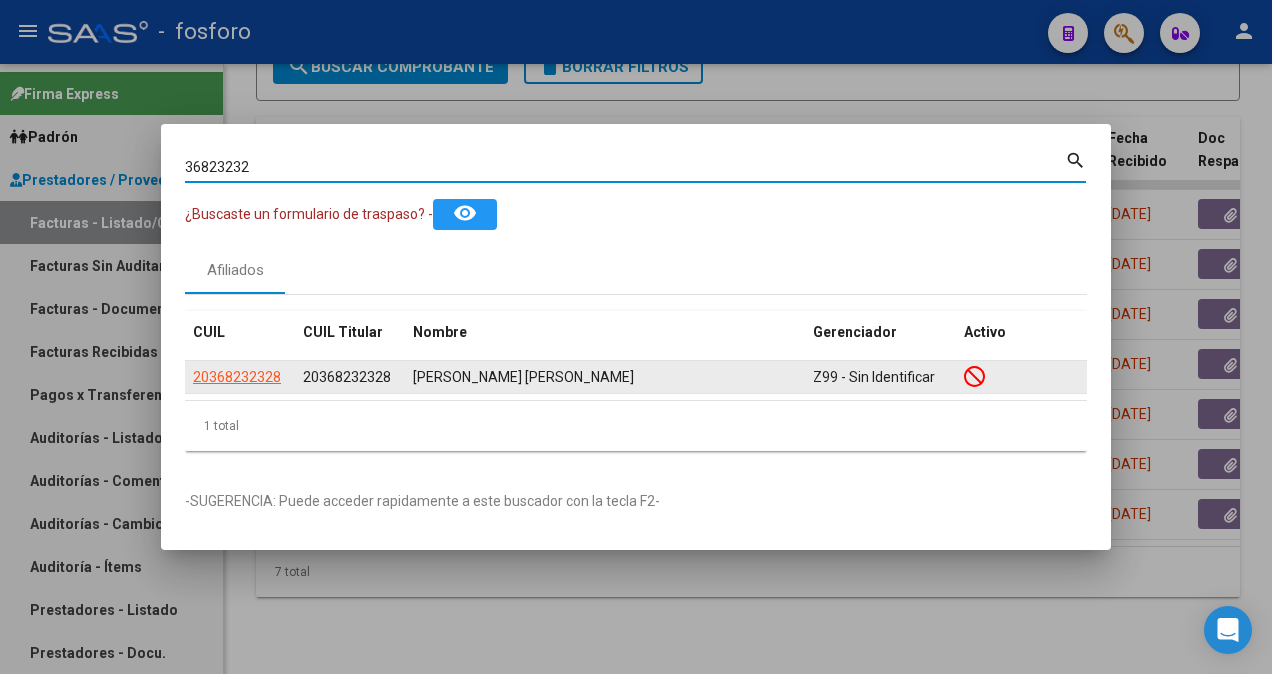 click on "20368232328" 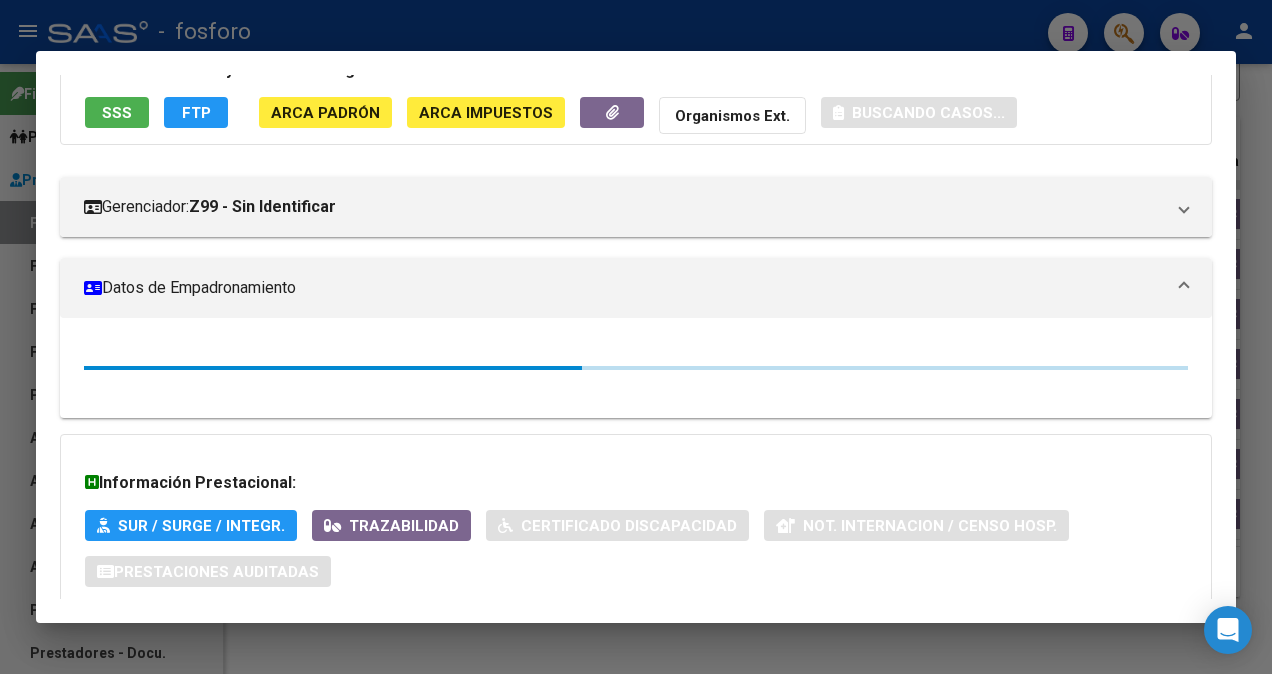 scroll, scrollTop: 274, scrollLeft: 0, axis: vertical 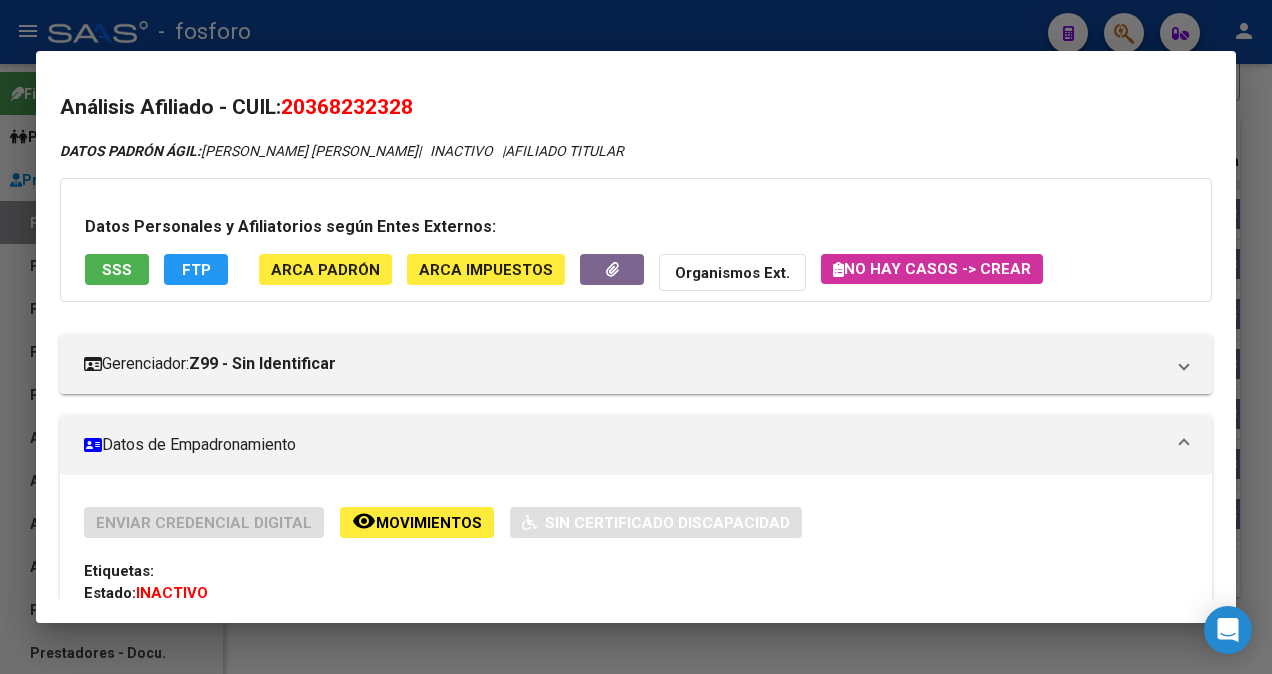 click at bounding box center [636, 337] 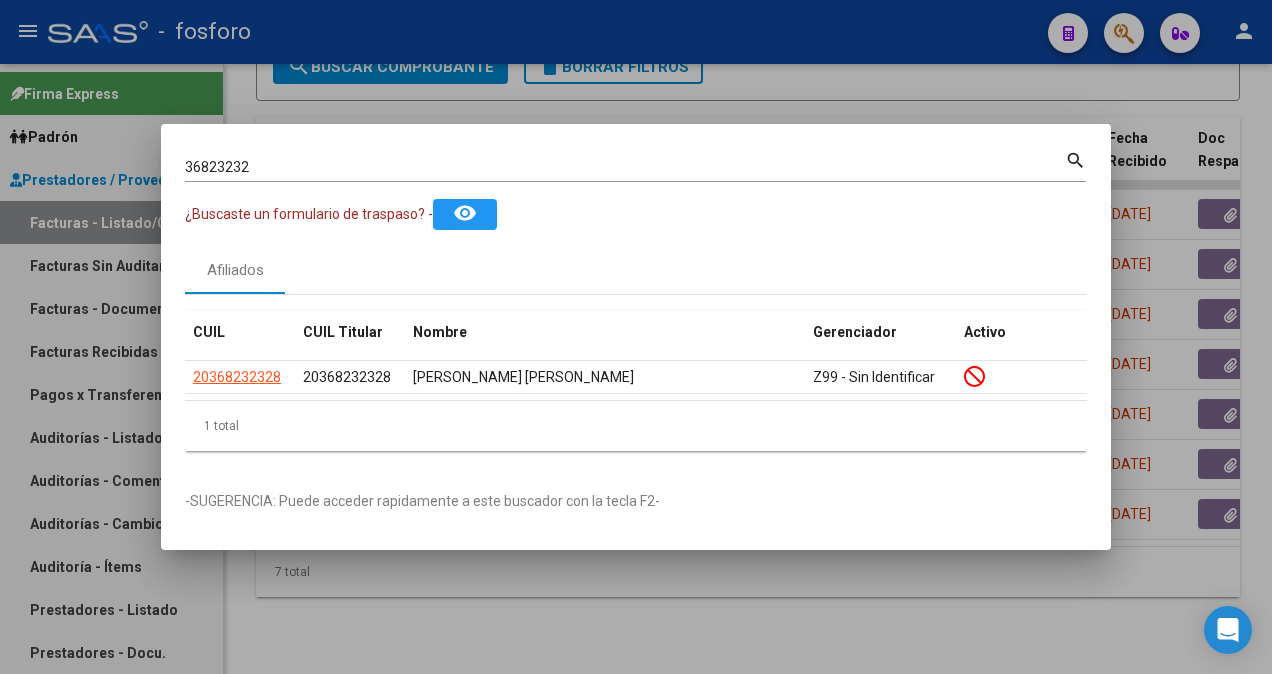 click at bounding box center [636, 337] 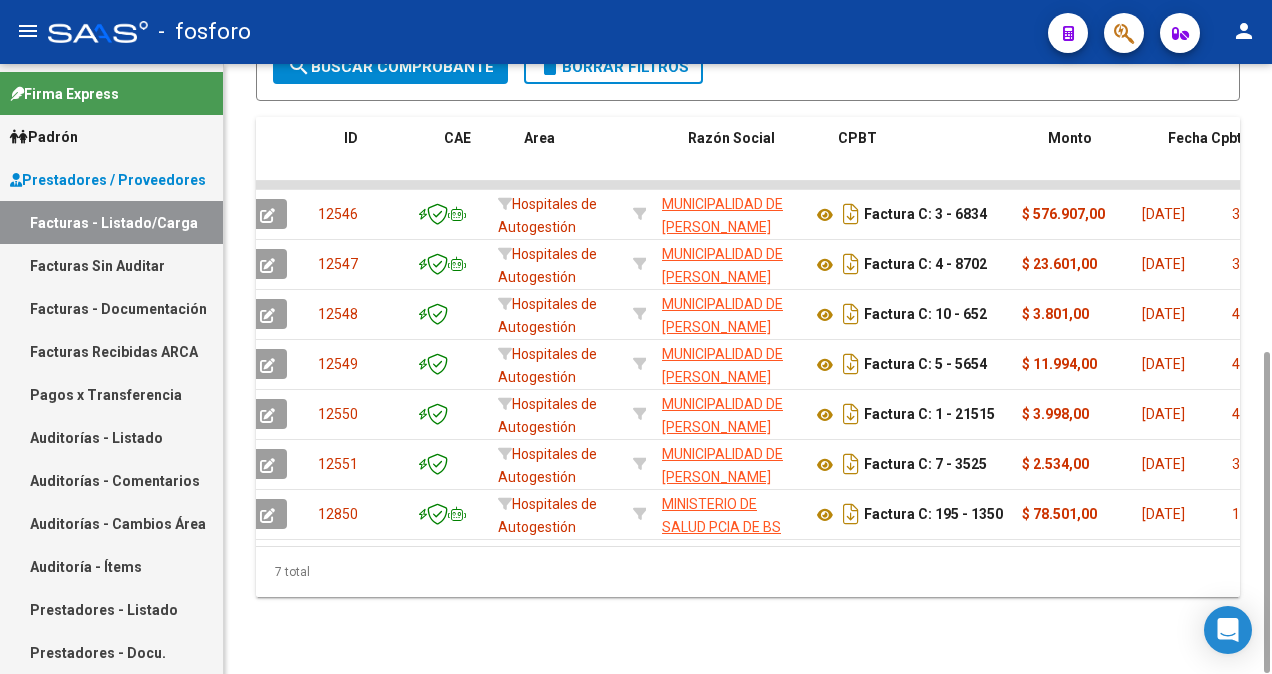 scroll, scrollTop: 0, scrollLeft: 0, axis: both 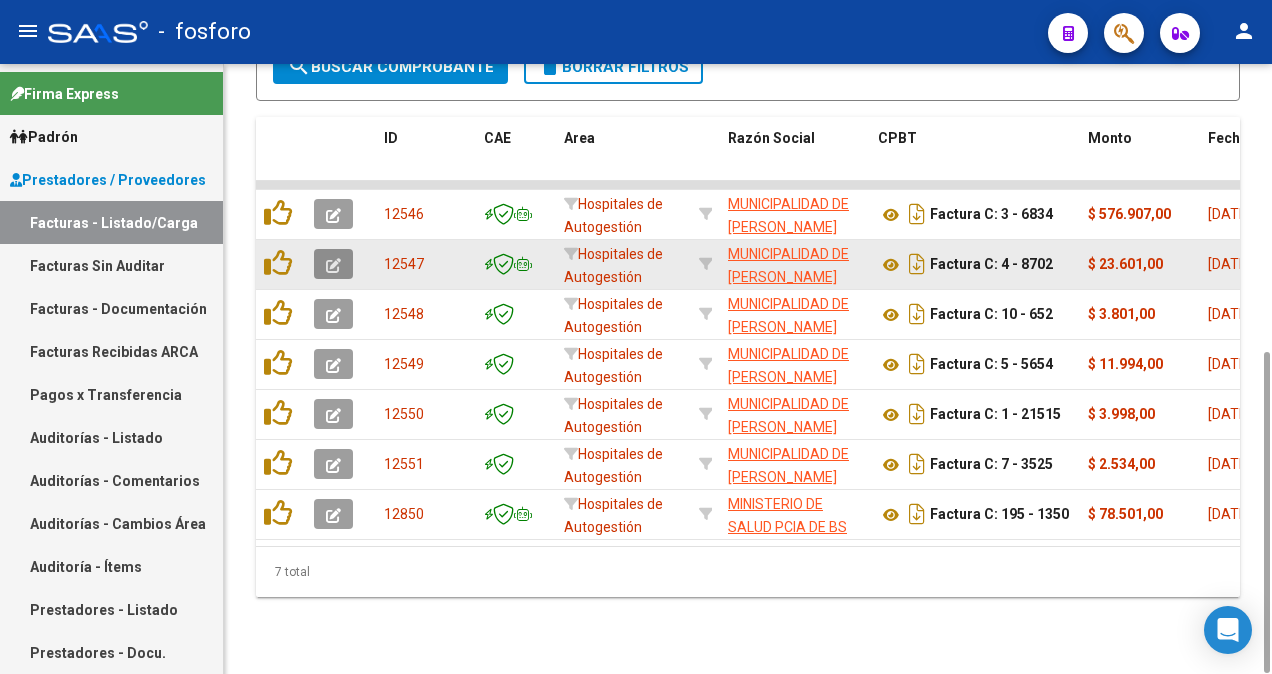 click 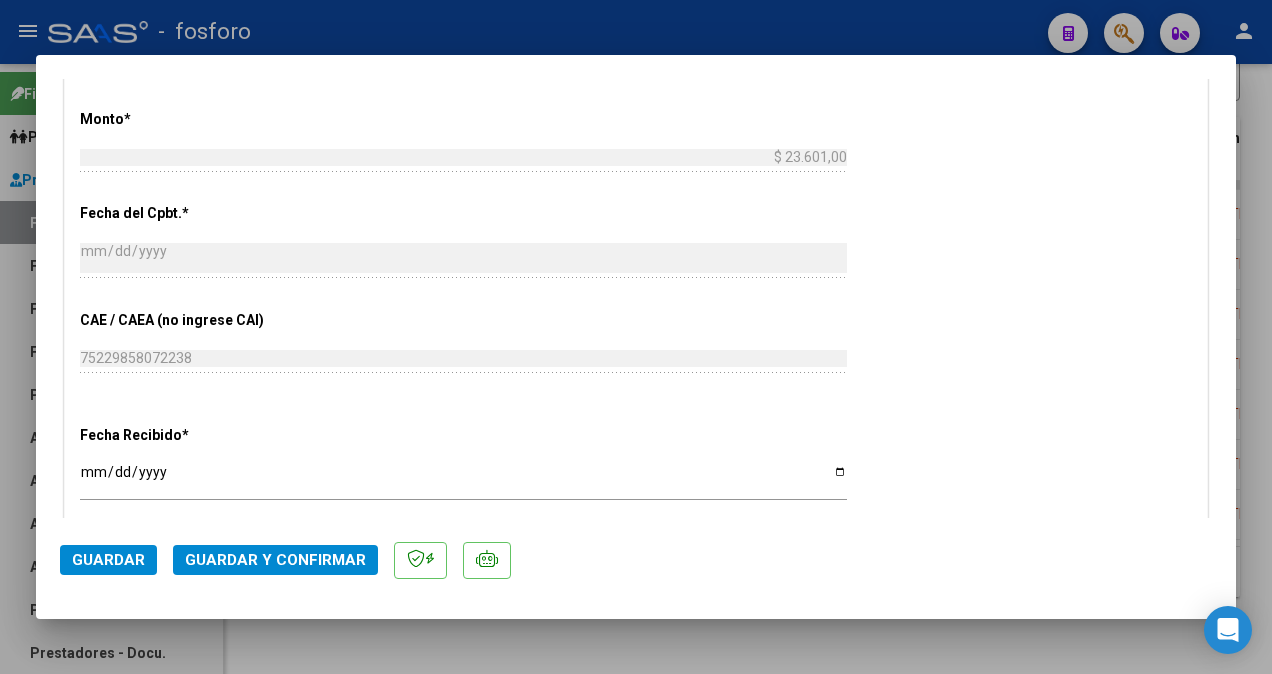 scroll, scrollTop: 900, scrollLeft: 0, axis: vertical 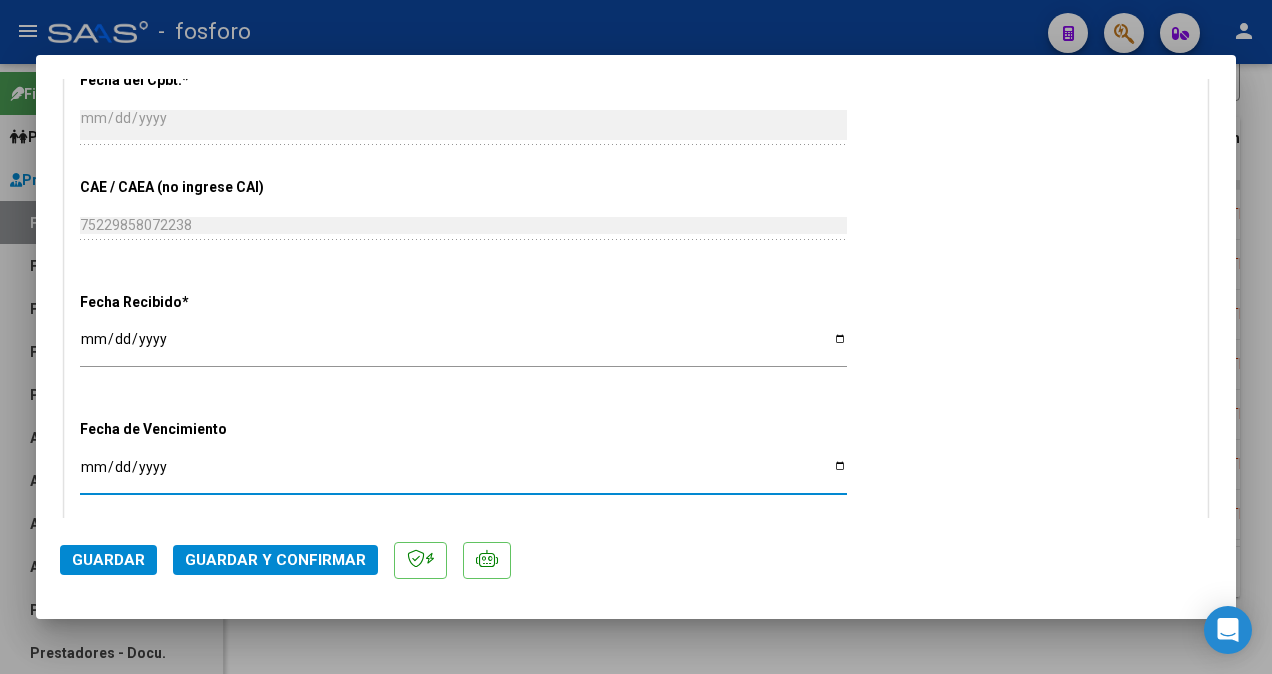 click on "Ingresar la fecha" at bounding box center (463, 474) 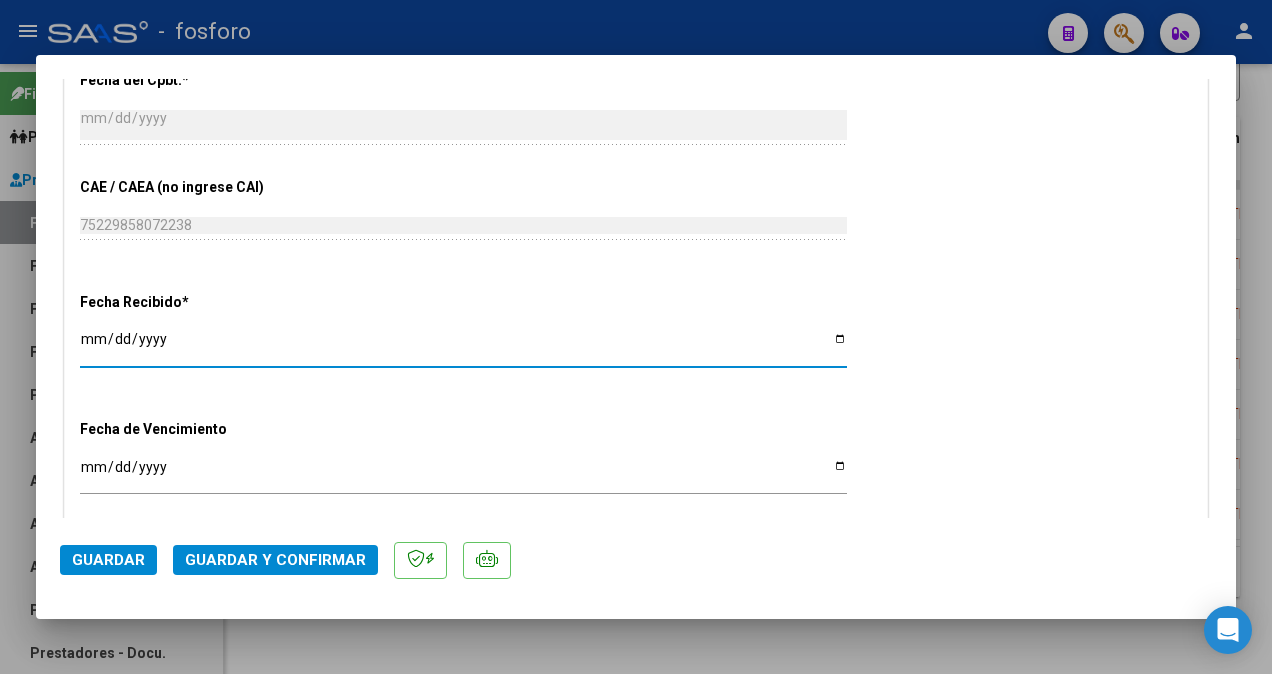 click on "[DATE]" at bounding box center (463, 346) 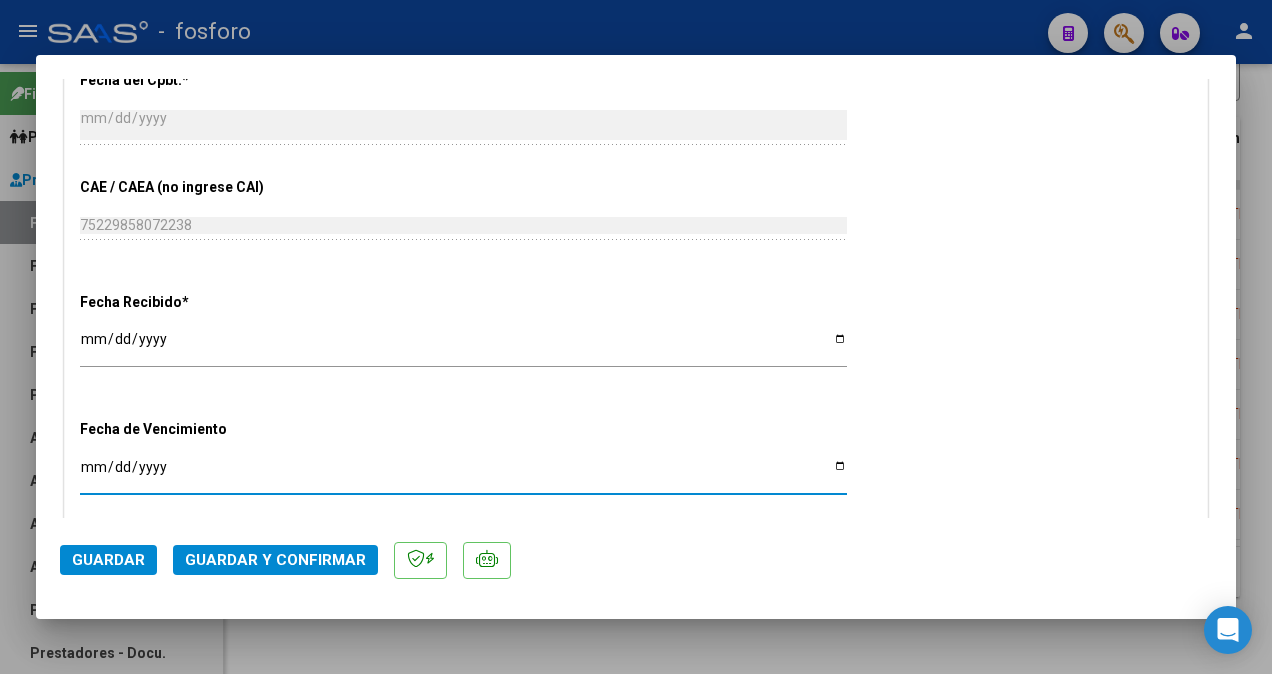 click on "Ingresar la fecha" at bounding box center (463, 474) 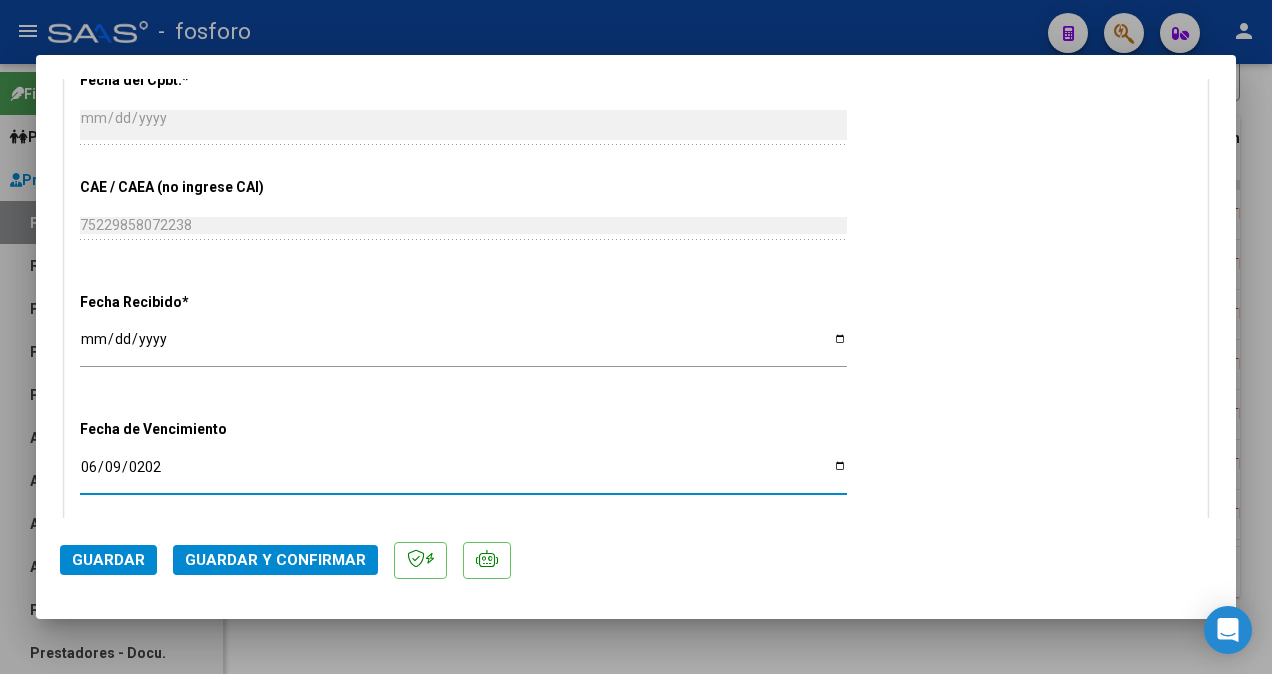 type on "[DATE]" 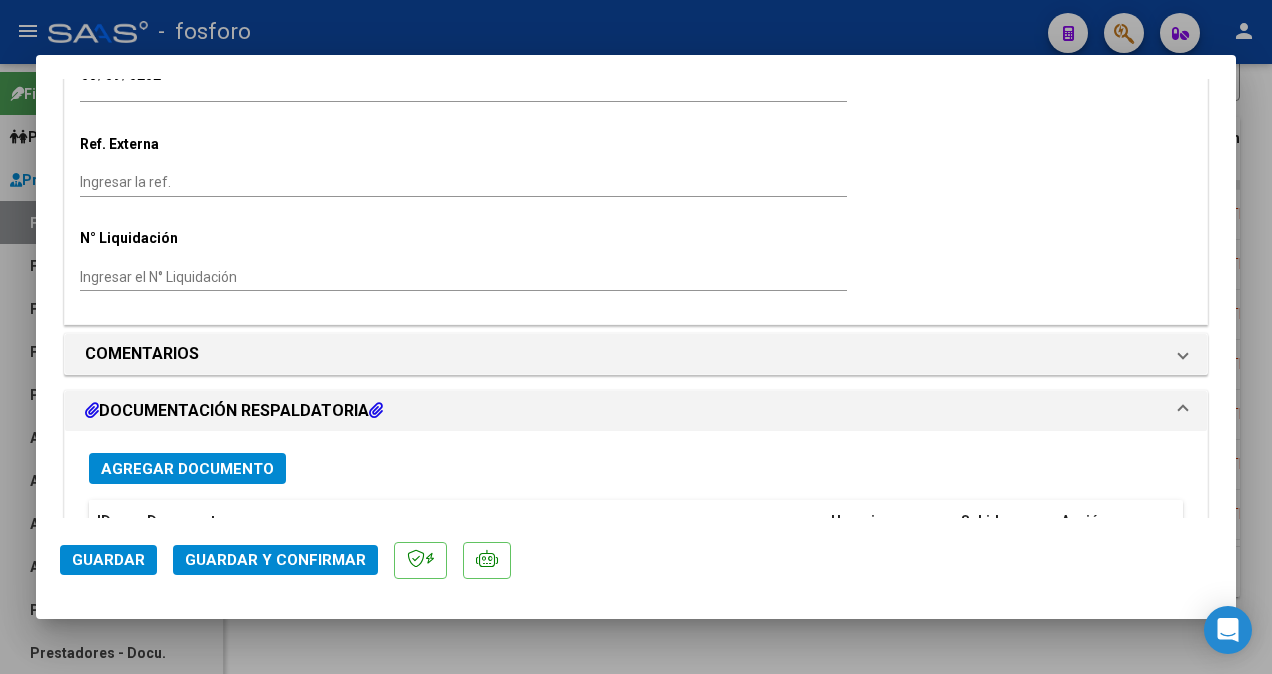 scroll, scrollTop: 1400, scrollLeft: 0, axis: vertical 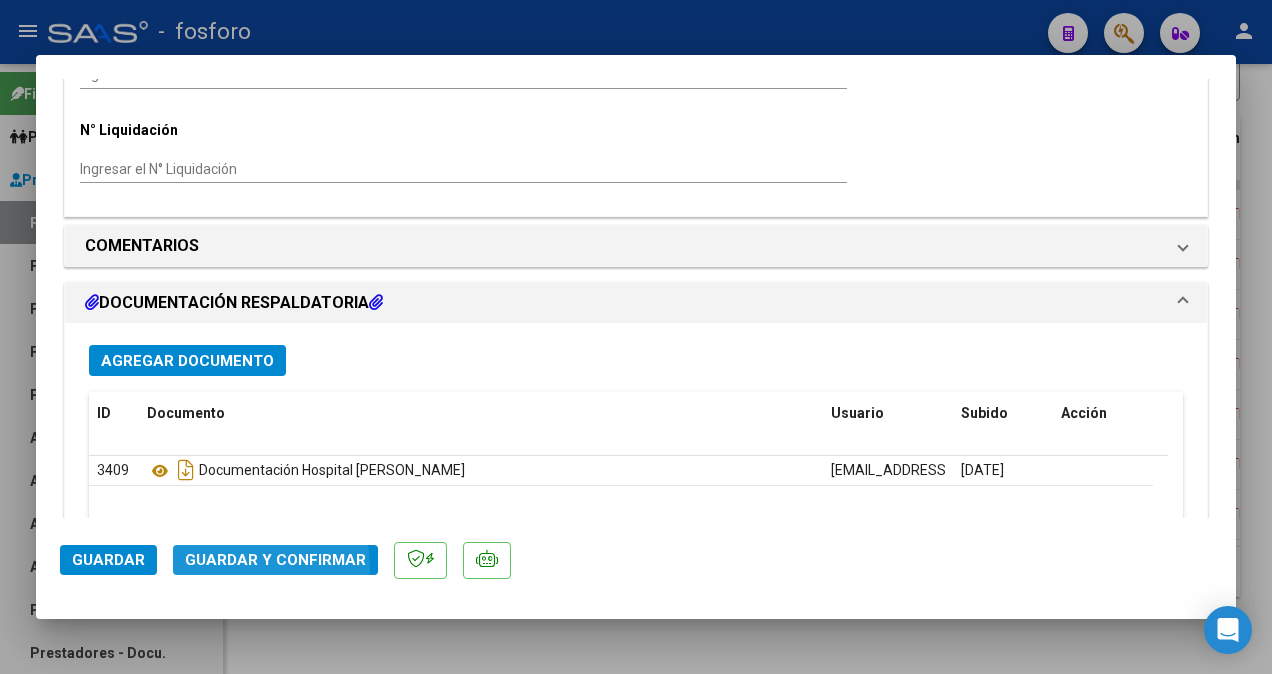 click on "Guardar y Confirmar" 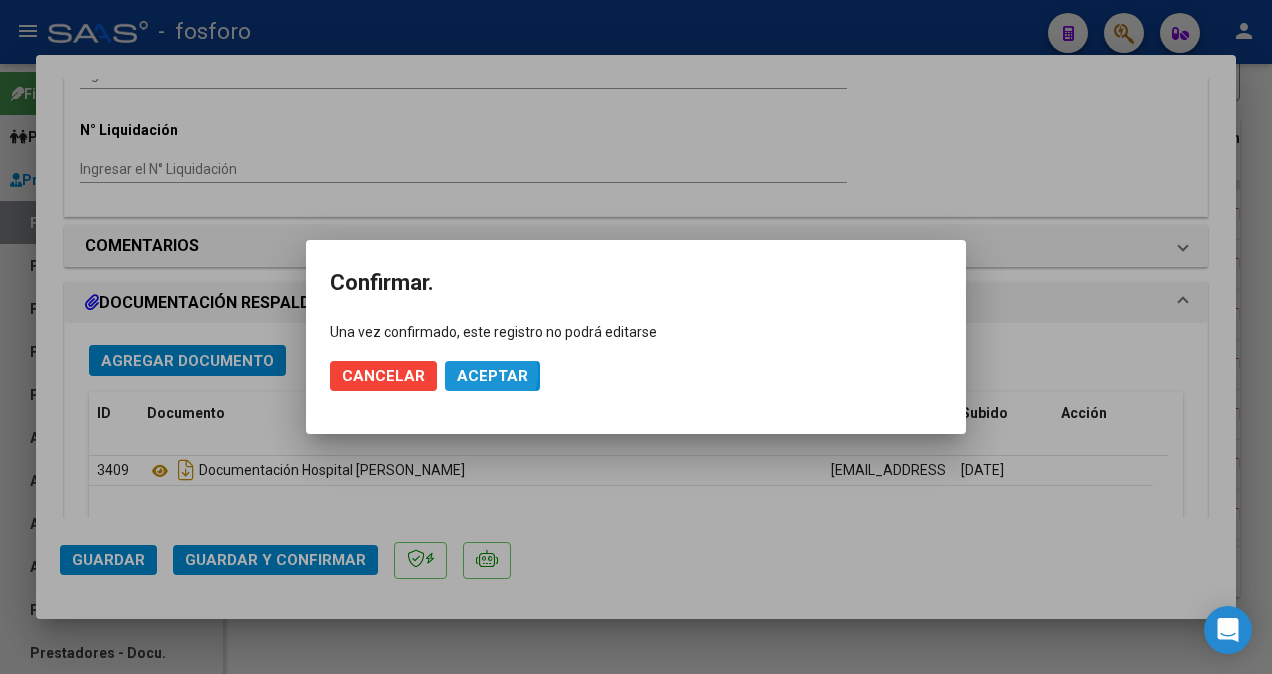 click on "Aceptar" 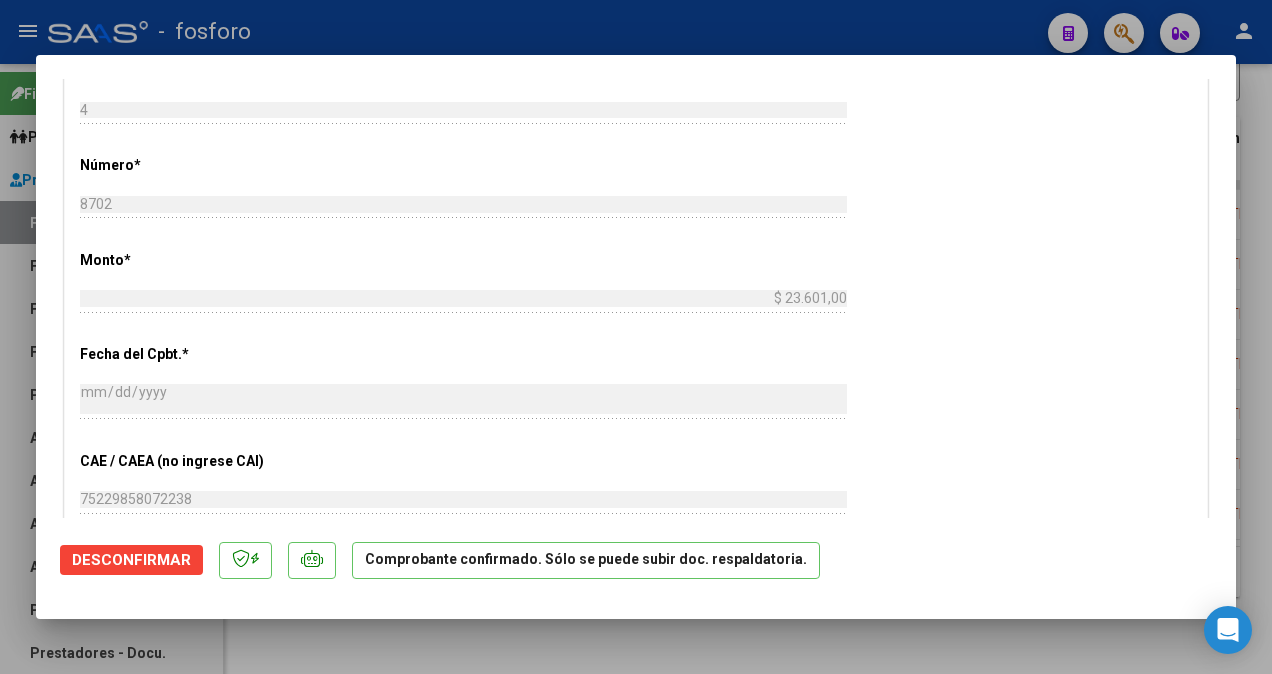 scroll, scrollTop: 700, scrollLeft: 0, axis: vertical 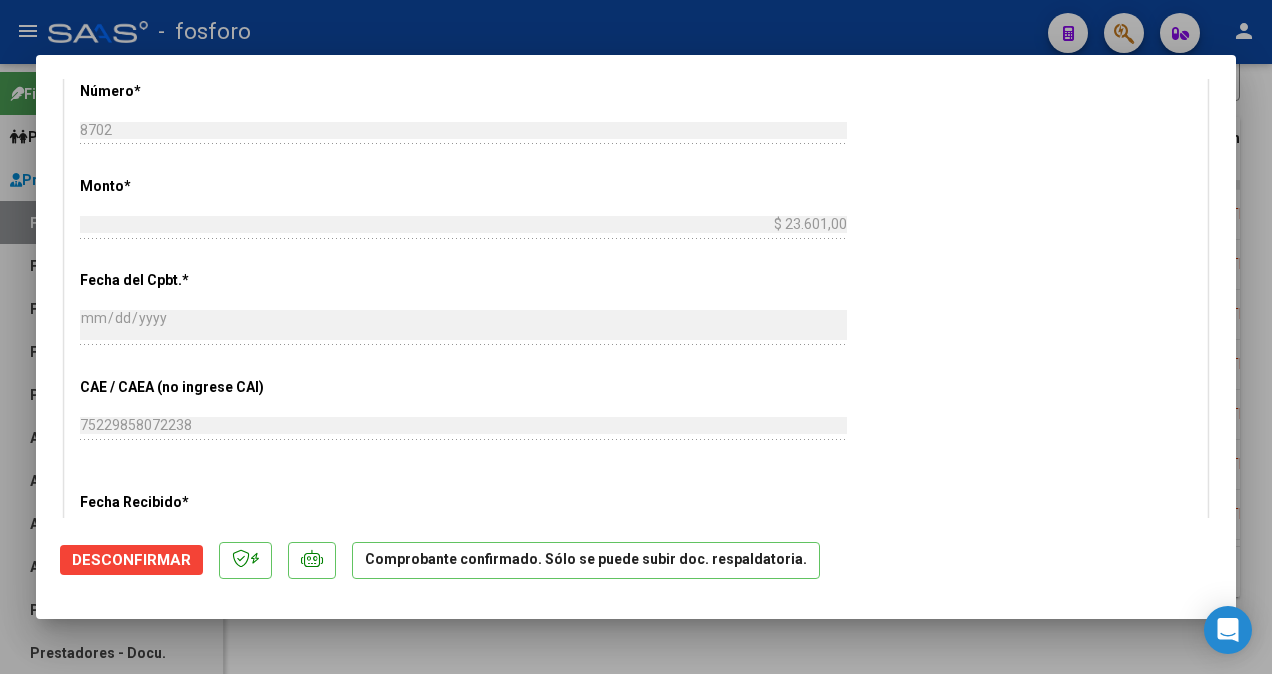 click on "menu -   fosforo  person    Firma Express     Padrón Afiliados Empadronados Padrón Ágil Análisis Afiliado Doc. Respaldatoria Última DDJJ Último Aporte MT/PD Familiares Monotributistas    Prestadores / Proveedores Facturas - Listado/Carga Facturas Sin Auditar Facturas - Documentación Facturas Recibidas ARCA Pagos x Transferencia Auditorías - Listado Auditorías - Comentarios Auditorías - Cambios Área Auditoría - Ítems Prestadores - Listado Prestadores - Docu. Otros Ingresos Geren.    Hospitales Públicos SSS - Censo Hospitalario SSS - Preliquidación SSS - Comprobantes SSS - CPBTs Atenciones Notificaciones Internación Débitos Autogestión (viejo)    ANMAT - Trazabilidad    Casos / Tickets Casos Casos Movimientos Comentarios Documentación Adj.    Explorador de Archivos ARCA Transferencias Externas / Hospitales    Instructivos  Video tutorial   PRESTADORES -> Listado de CPBTs Emitidos por Prestadores / Proveedores (alt+q)   Cargar Comprobante
Carga Masiva  cloud_download  CSV" at bounding box center [636, 337] 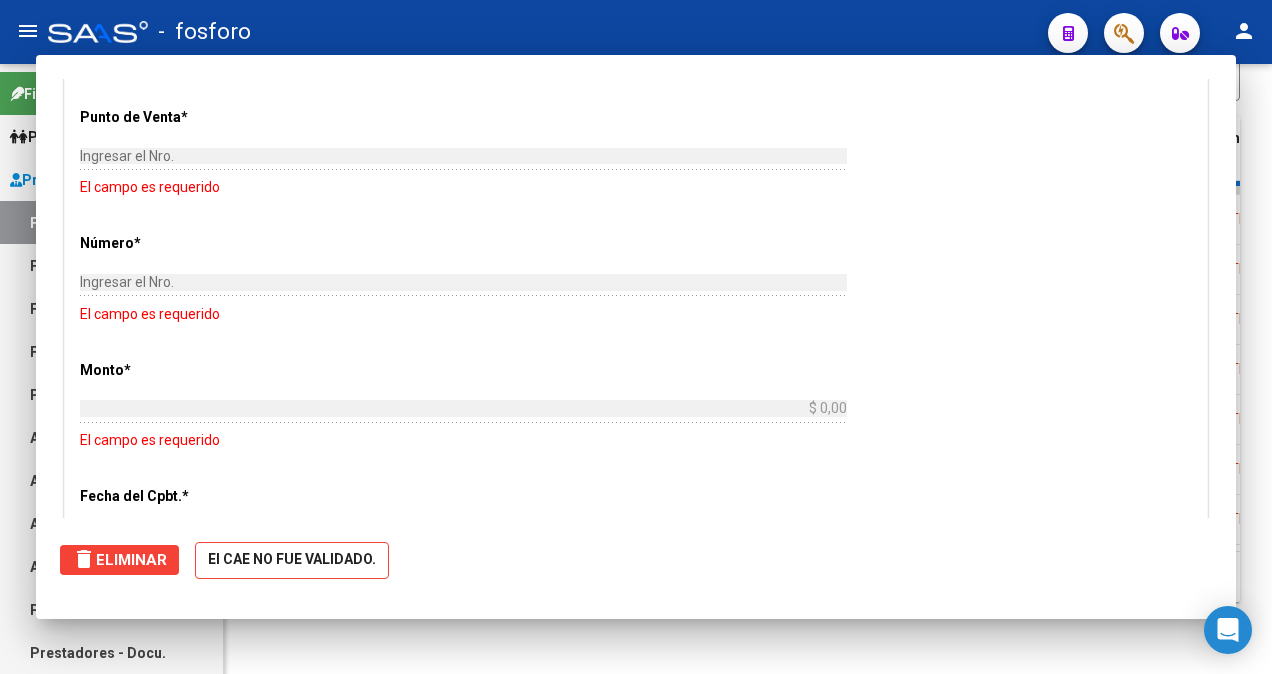 scroll, scrollTop: 0, scrollLeft: 0, axis: both 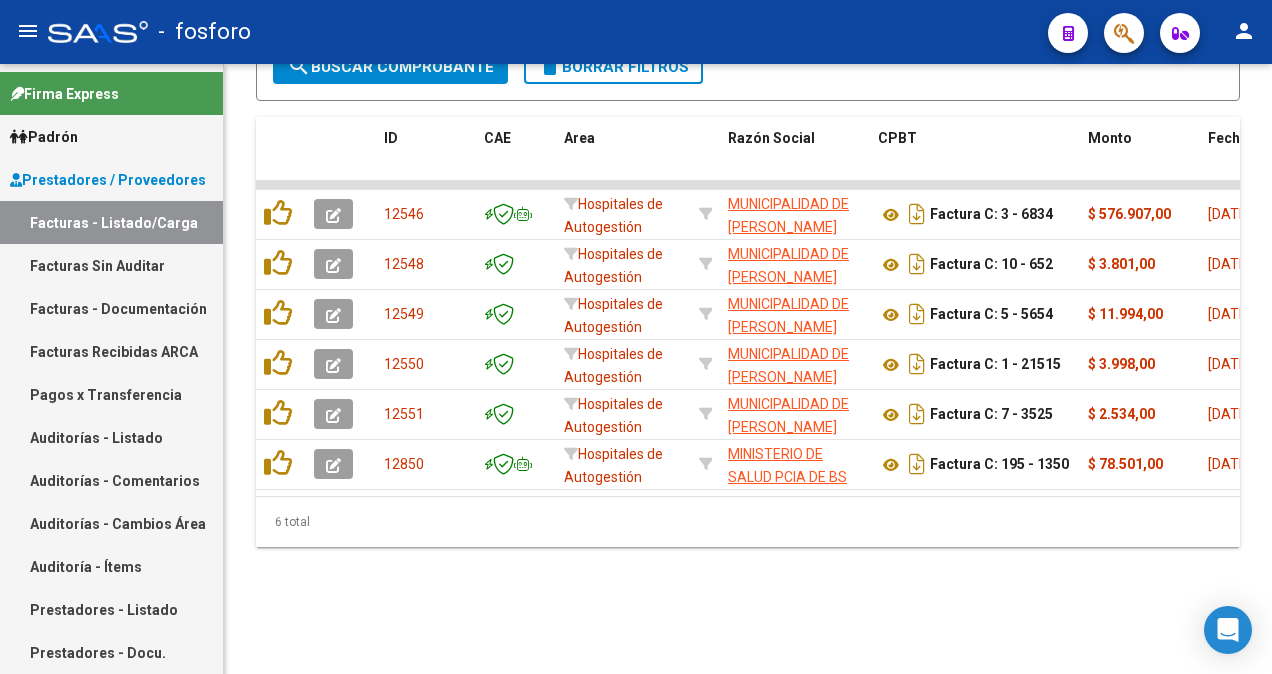 click on "Facturas Sin Auditar" at bounding box center [111, 265] 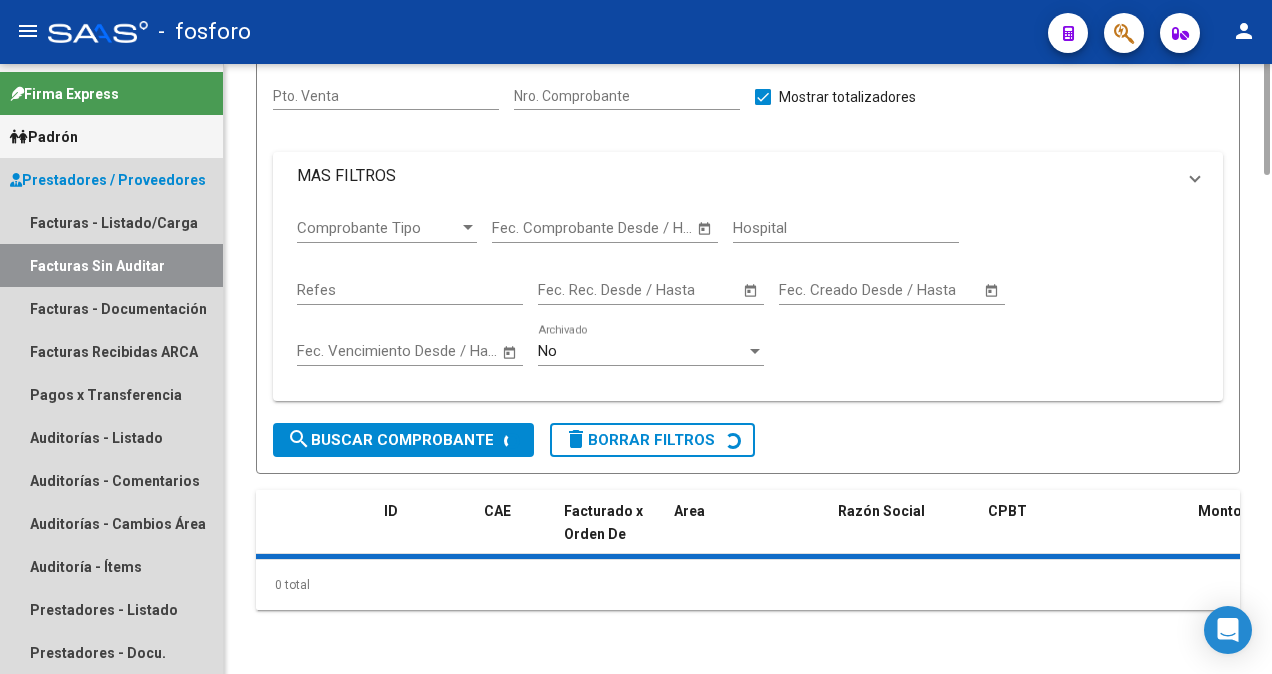 scroll, scrollTop: 0, scrollLeft: 0, axis: both 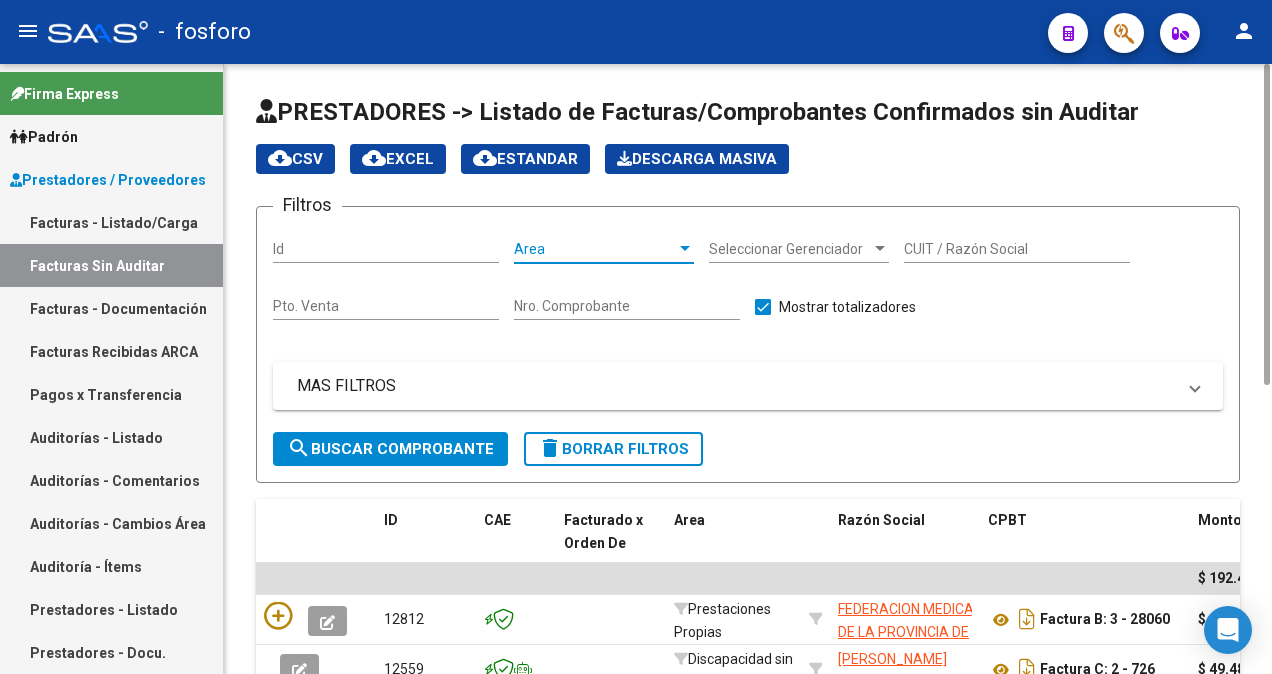 click at bounding box center [685, 248] 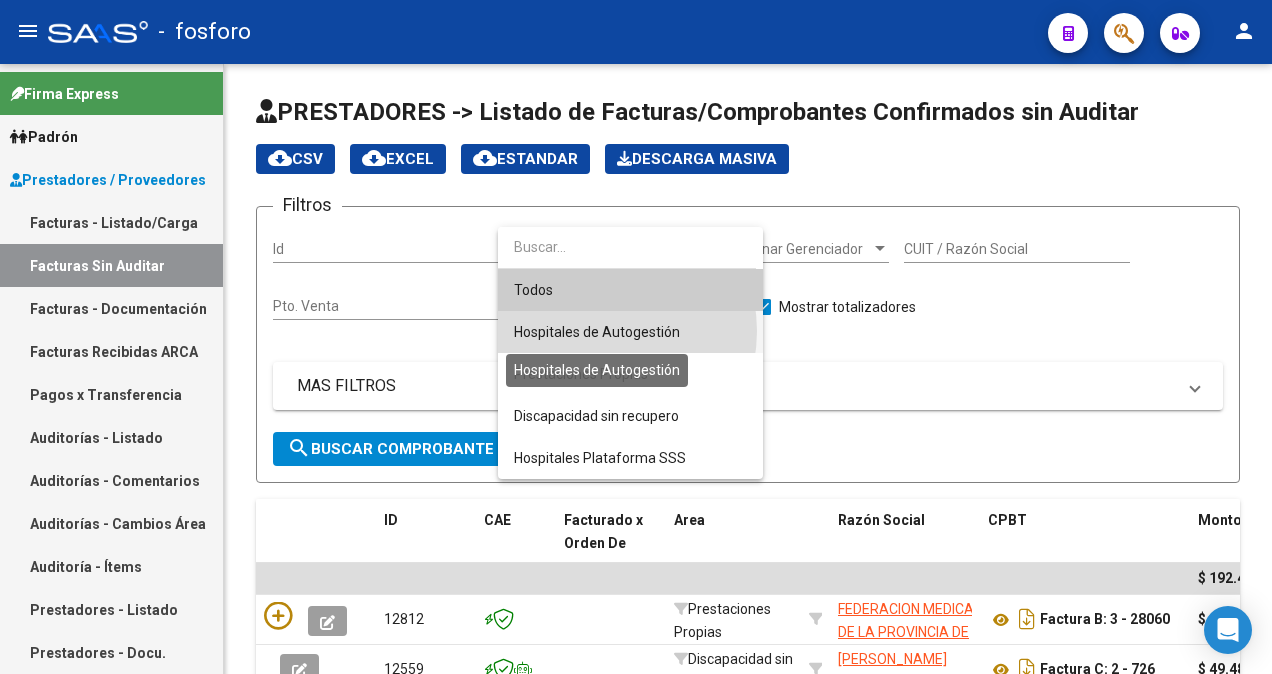 click on "Hospitales de Autogestión" at bounding box center [597, 332] 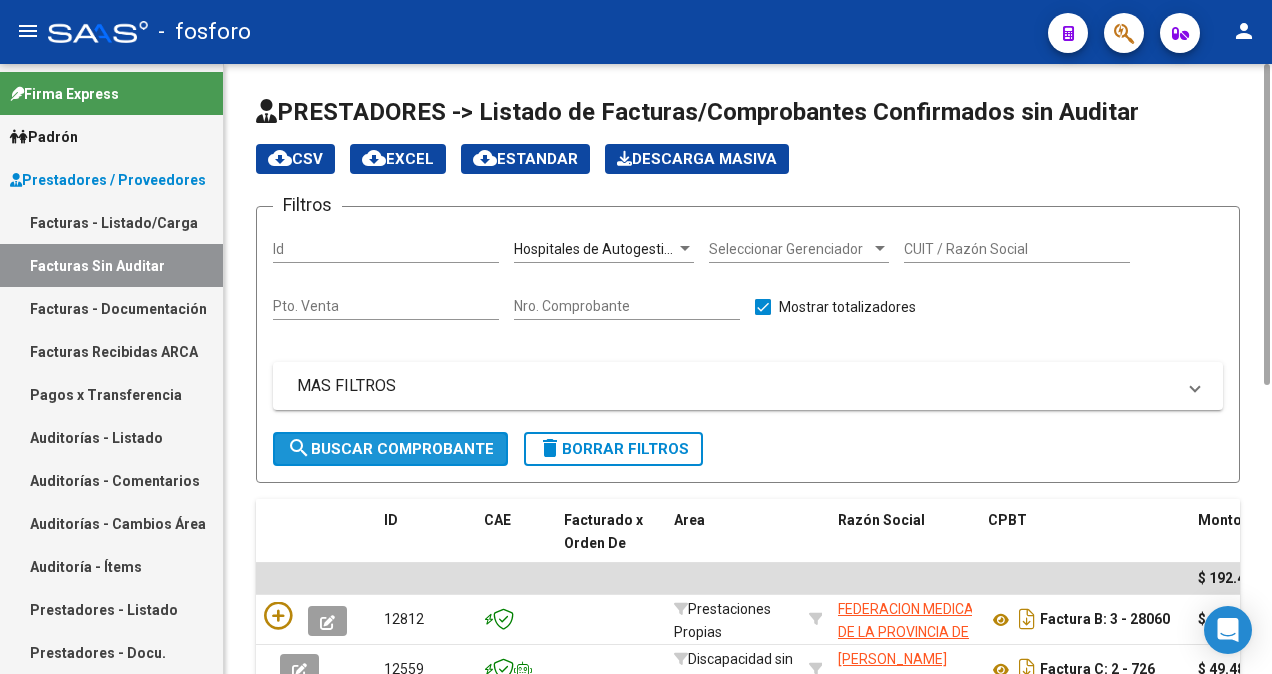 click on "search  Buscar Comprobante" 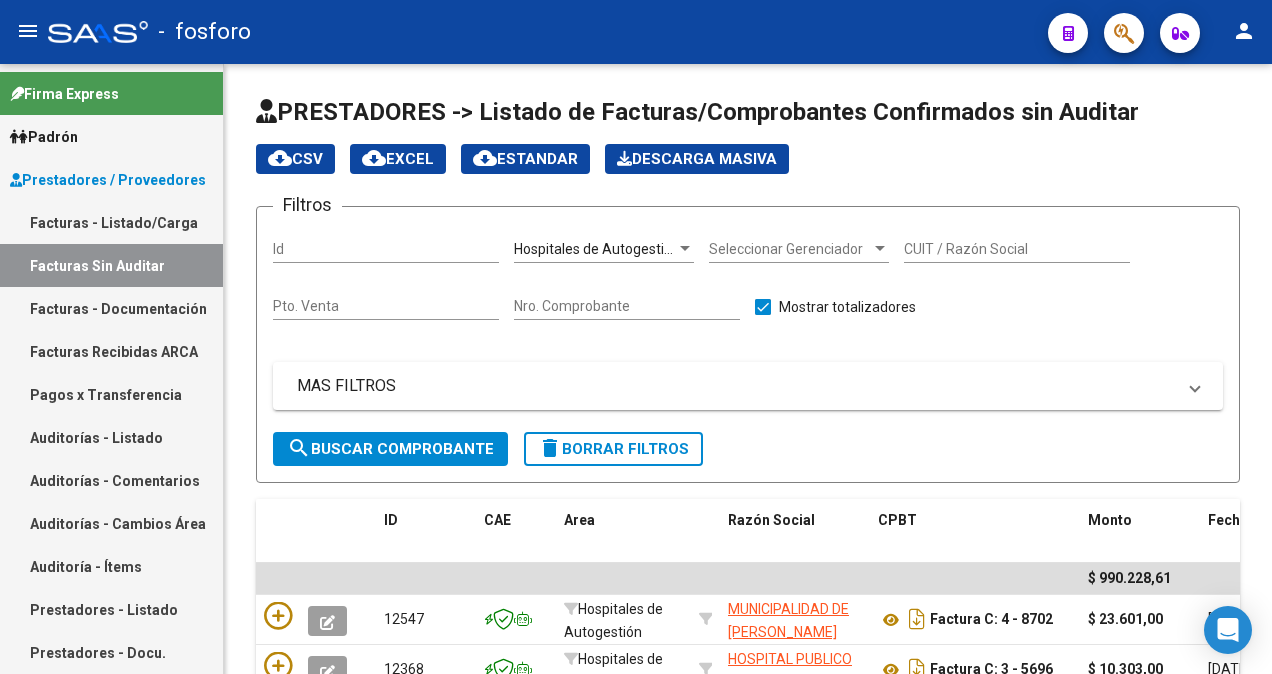 scroll, scrollTop: 560, scrollLeft: 0, axis: vertical 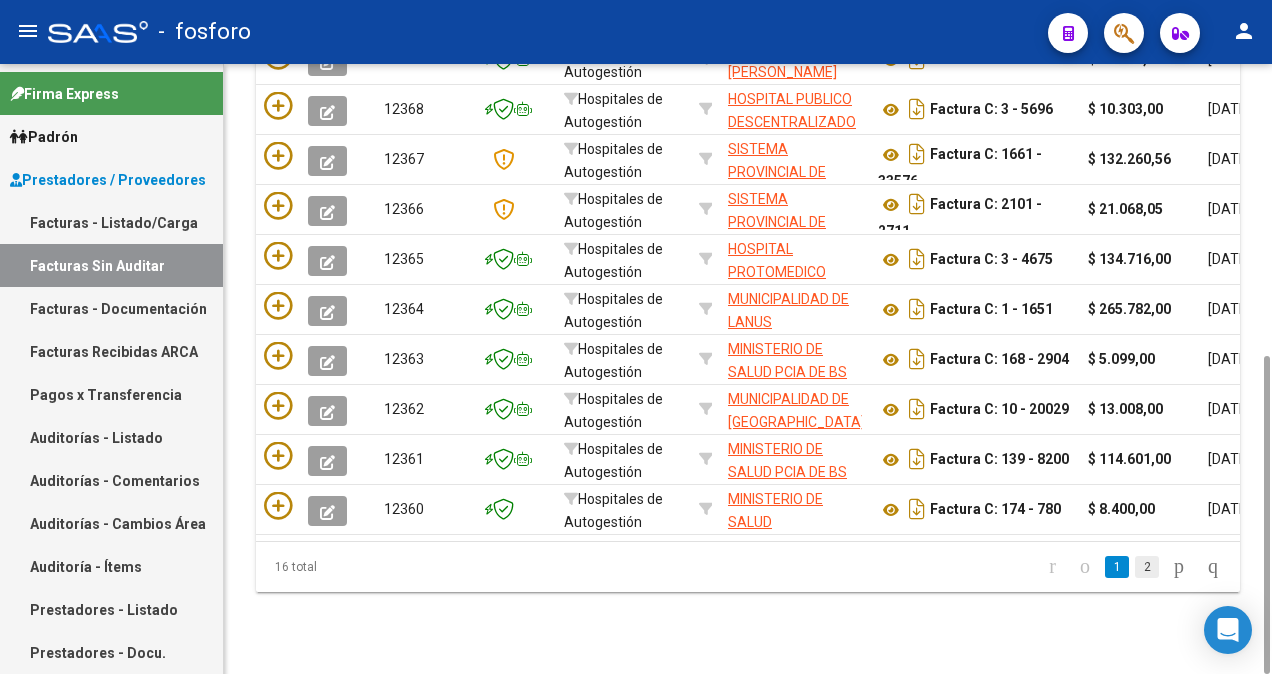 click on "2" 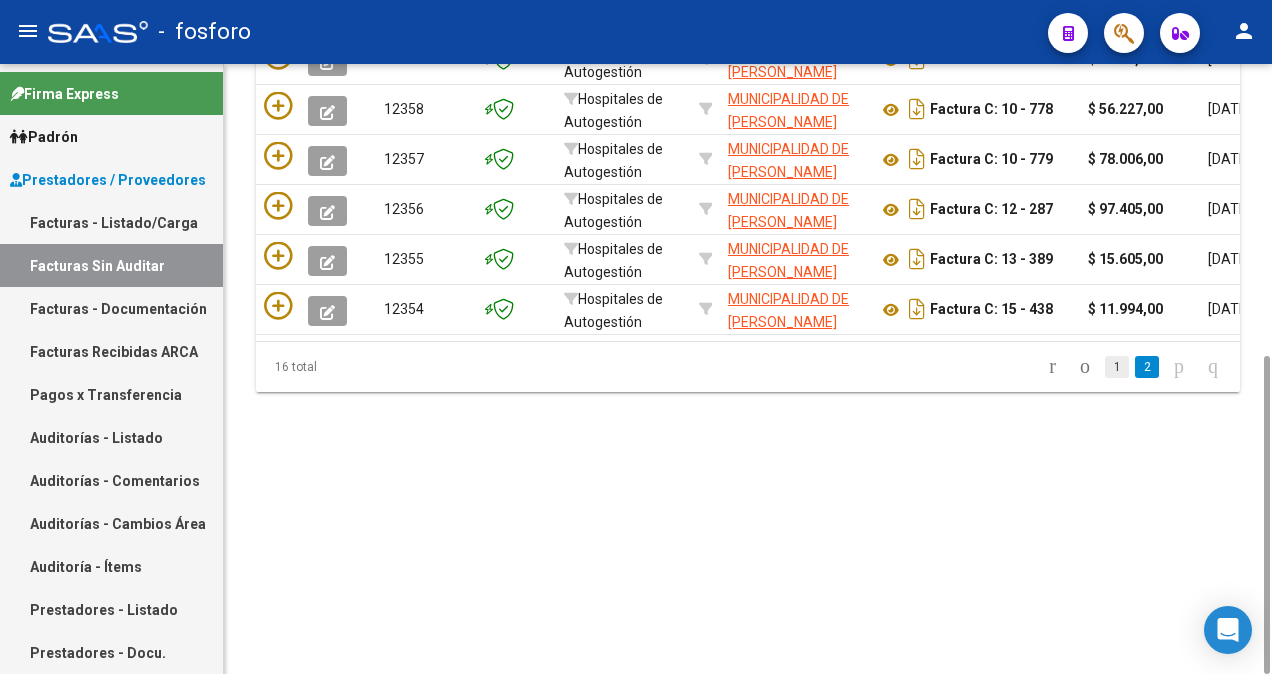 click on "1" 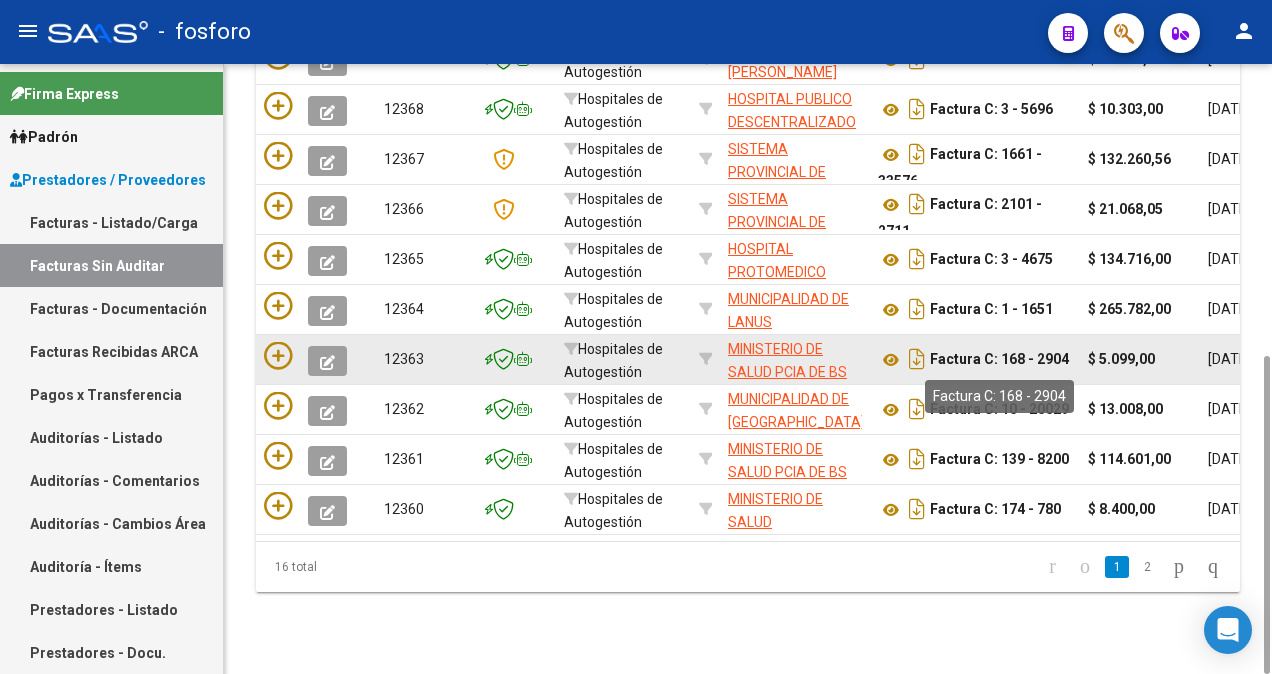 scroll, scrollTop: 360, scrollLeft: 0, axis: vertical 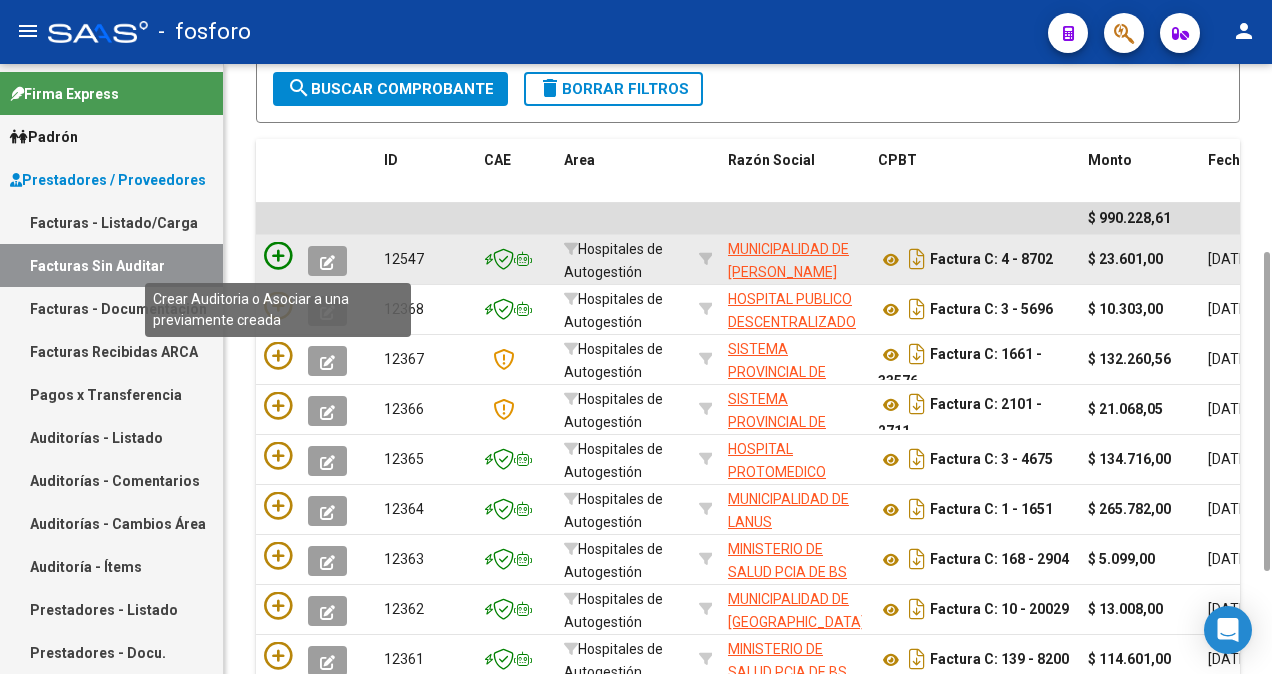 click 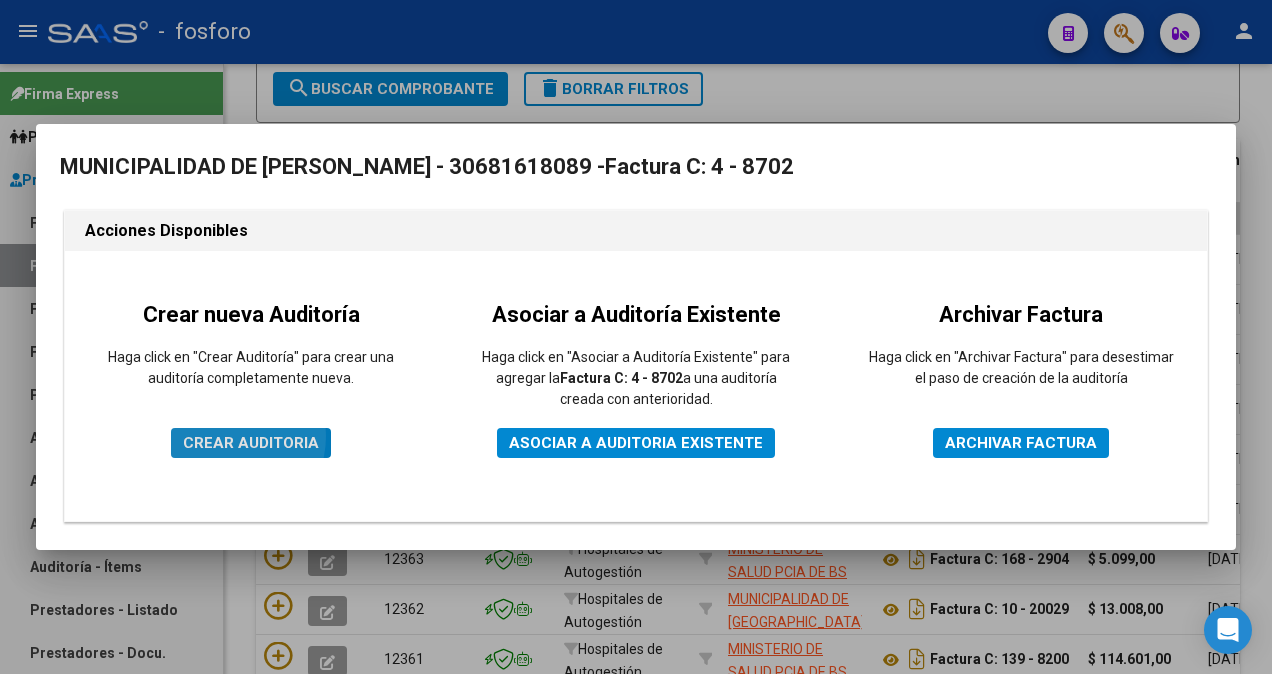 click on "CREAR AUDITORIA" at bounding box center [251, 443] 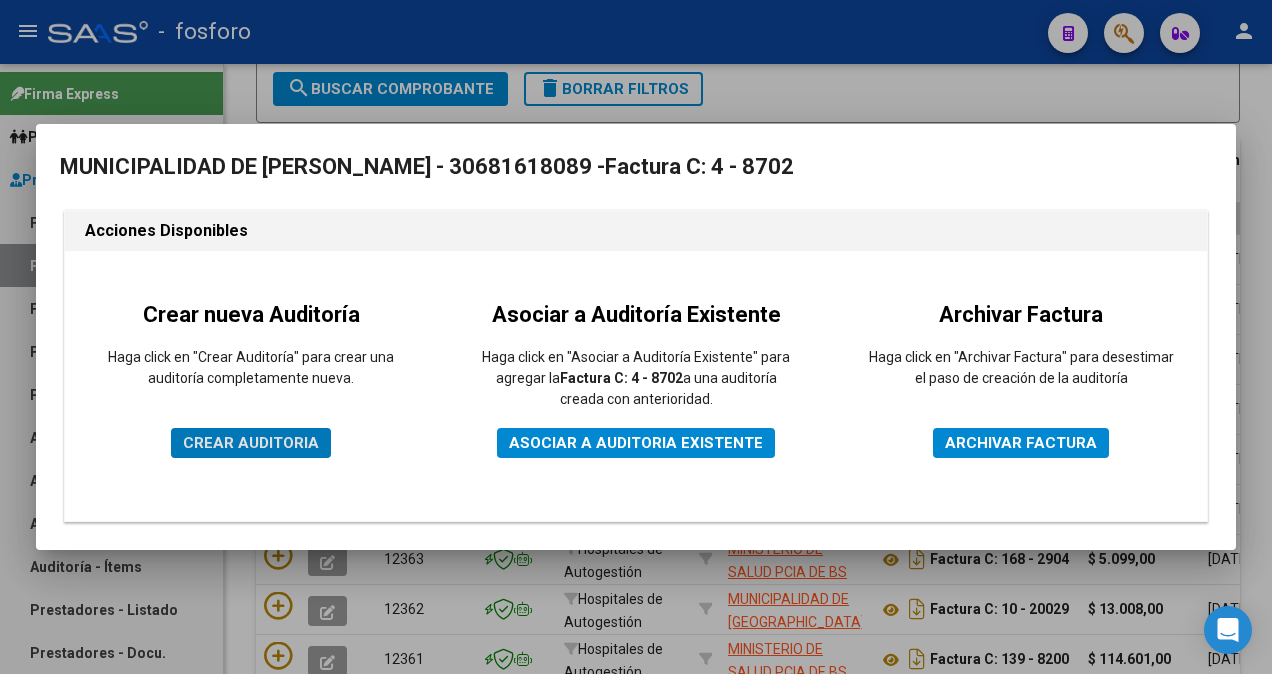 scroll, scrollTop: 0, scrollLeft: 0, axis: both 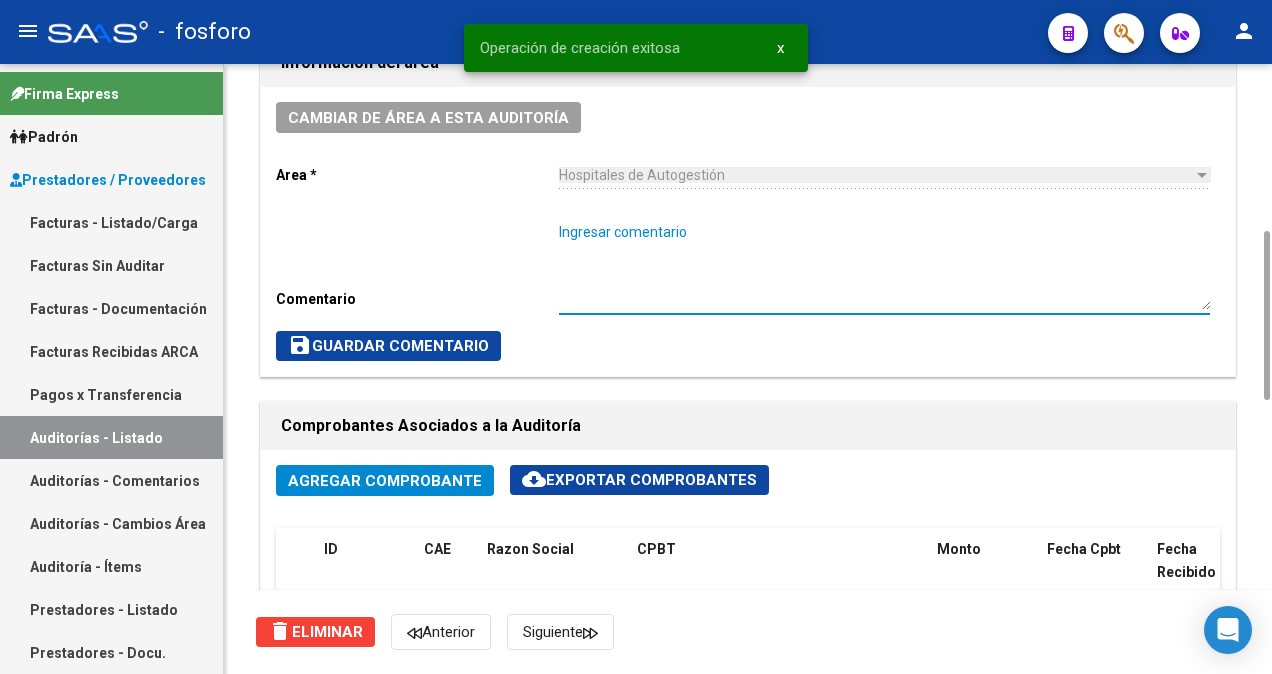 click on "Ingresar comentario" at bounding box center (884, 266) 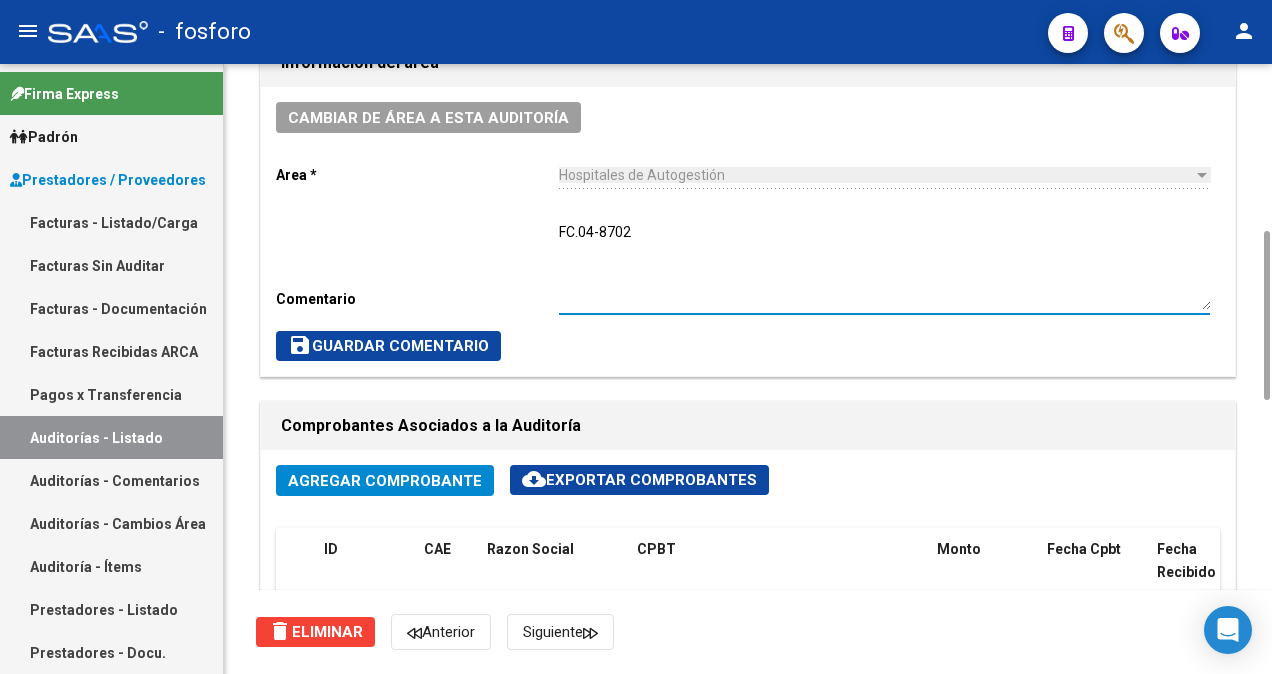 type on "FC.04-8702" 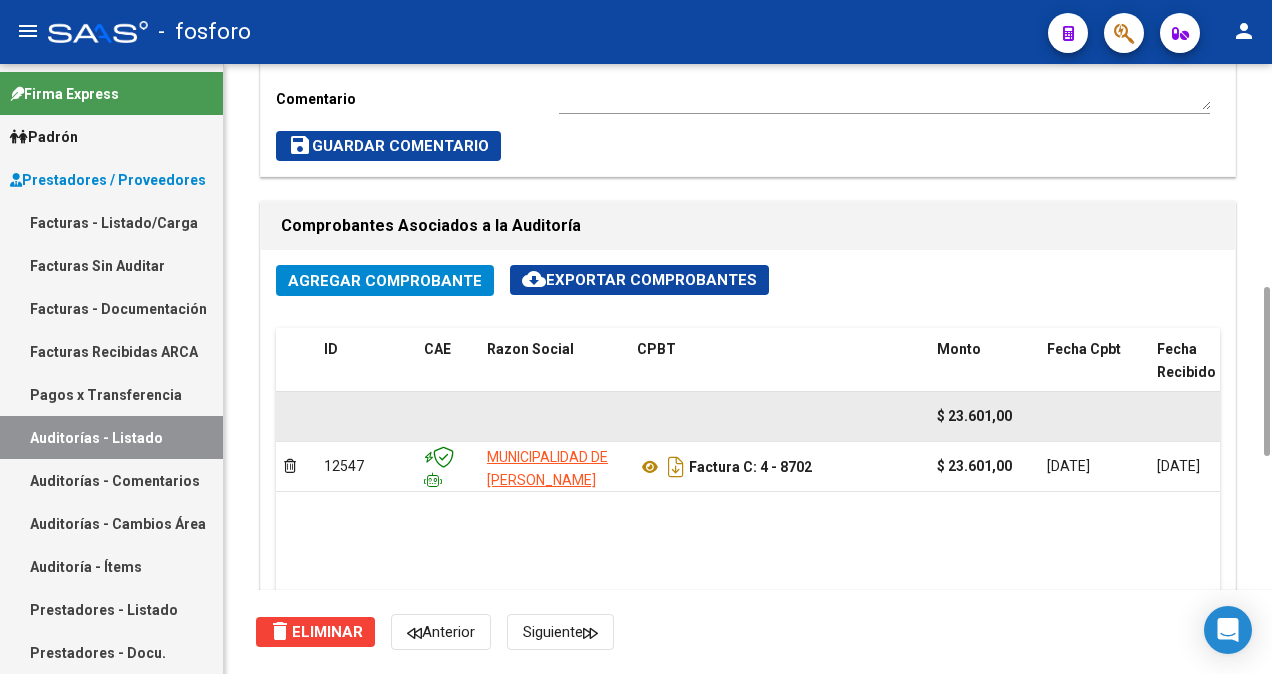 scroll, scrollTop: 400, scrollLeft: 0, axis: vertical 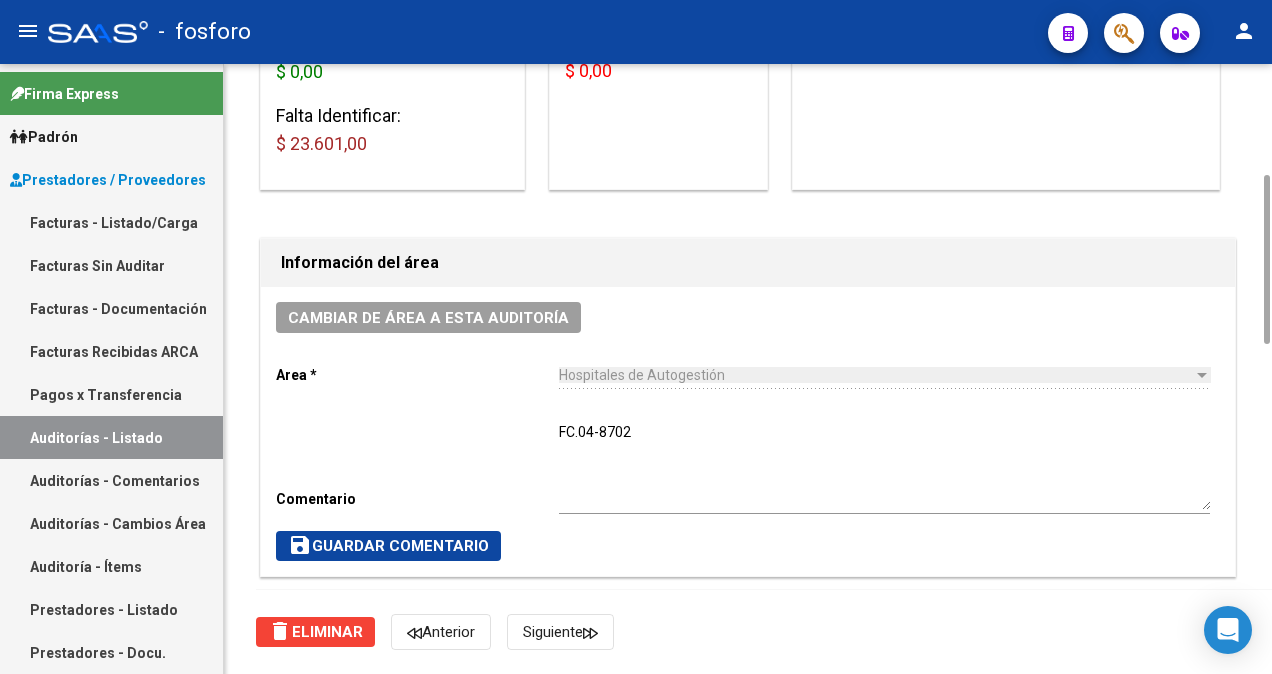 click on "save  Guardar Comentario" 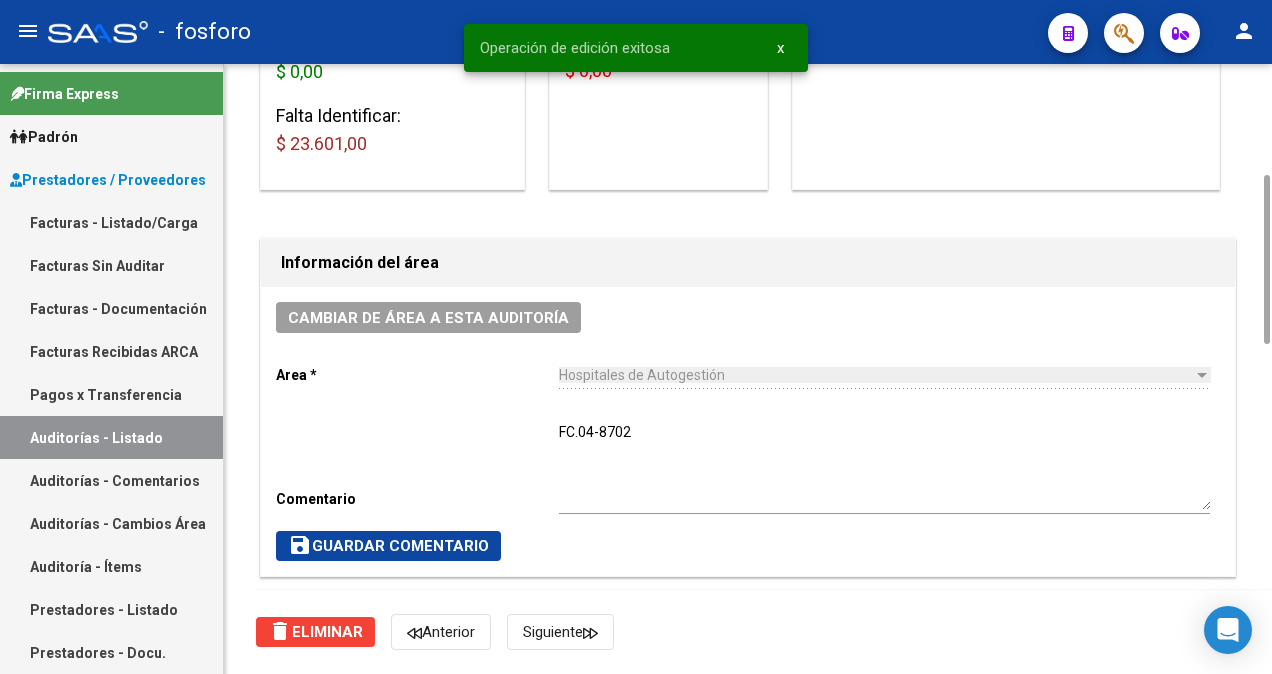 scroll, scrollTop: 1200, scrollLeft: 0, axis: vertical 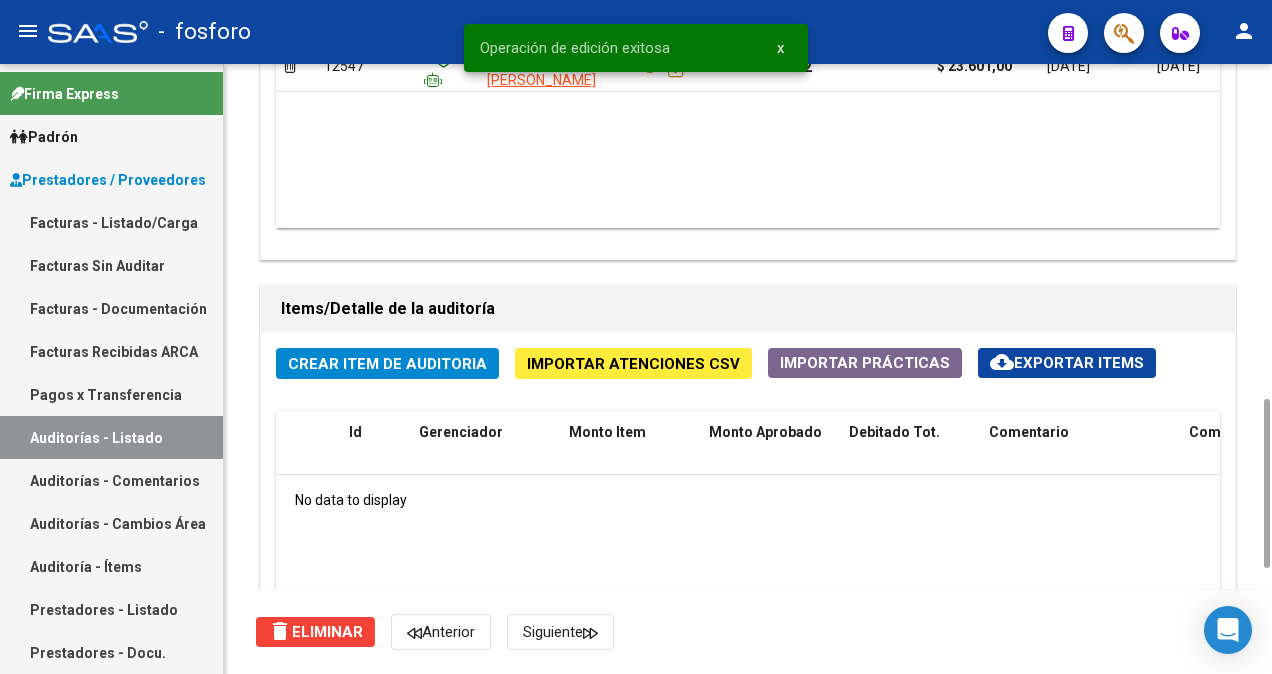 click on "Crear Item de Auditoria" 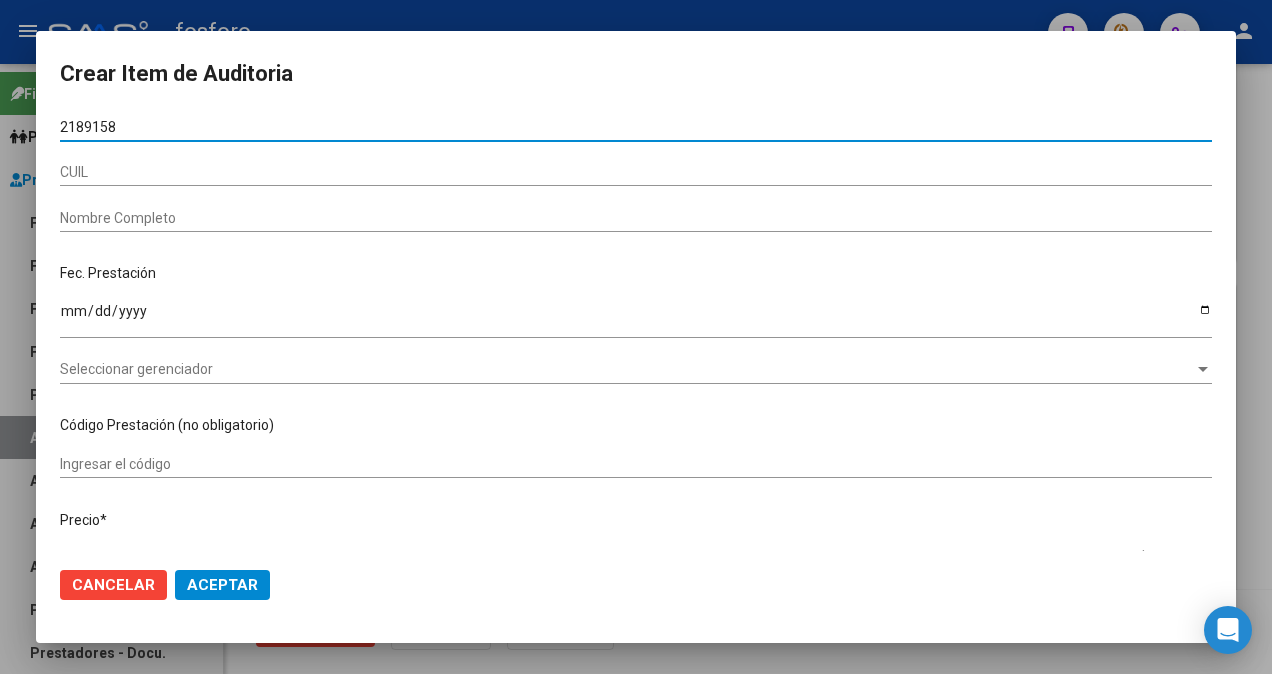 type on "21891582" 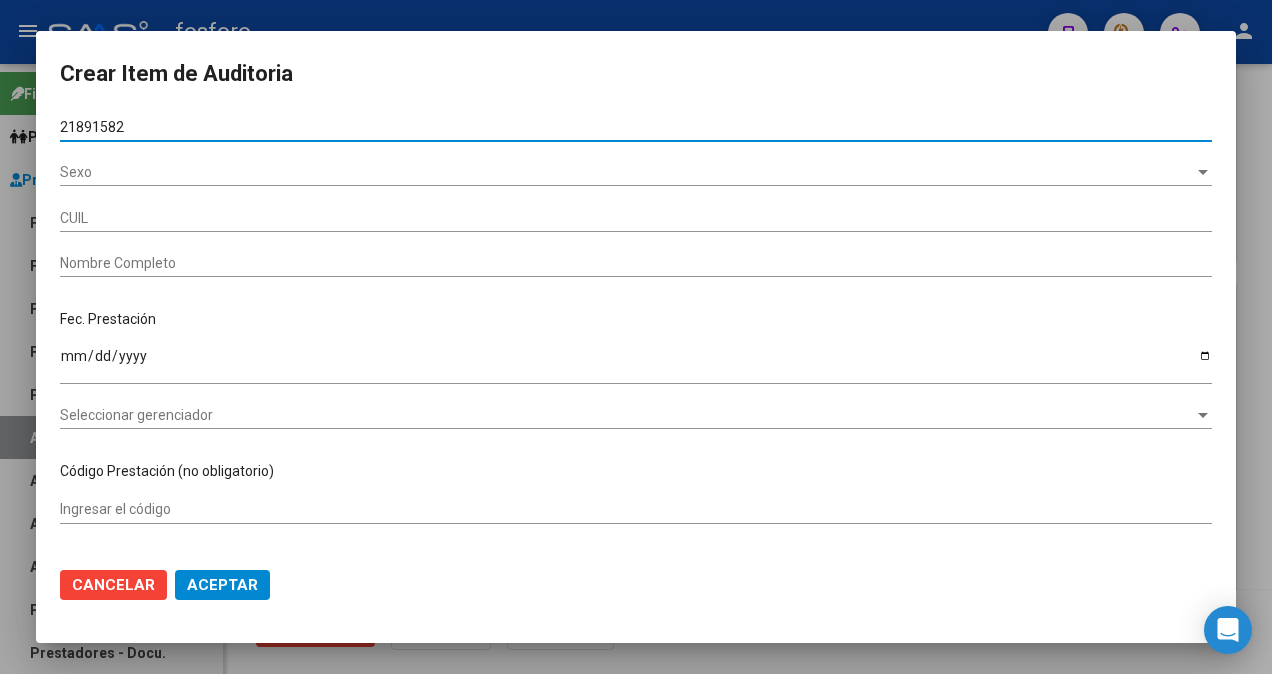 type on "27218915820" 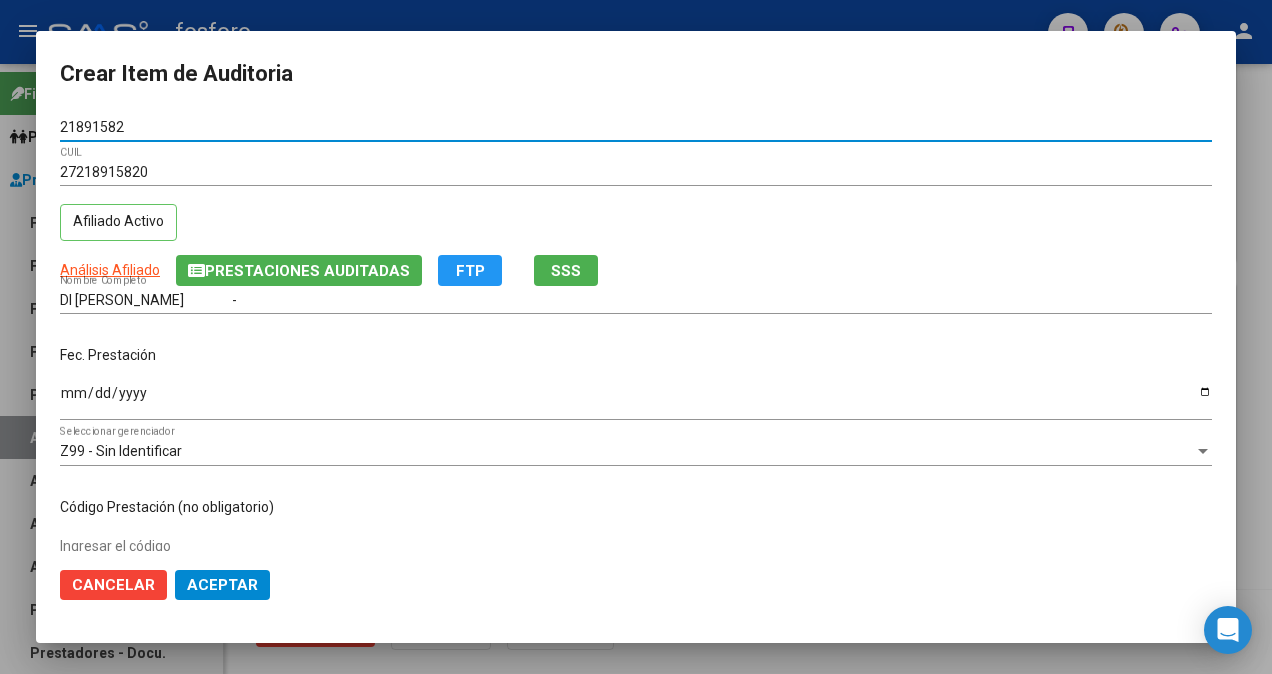 type on "21891582" 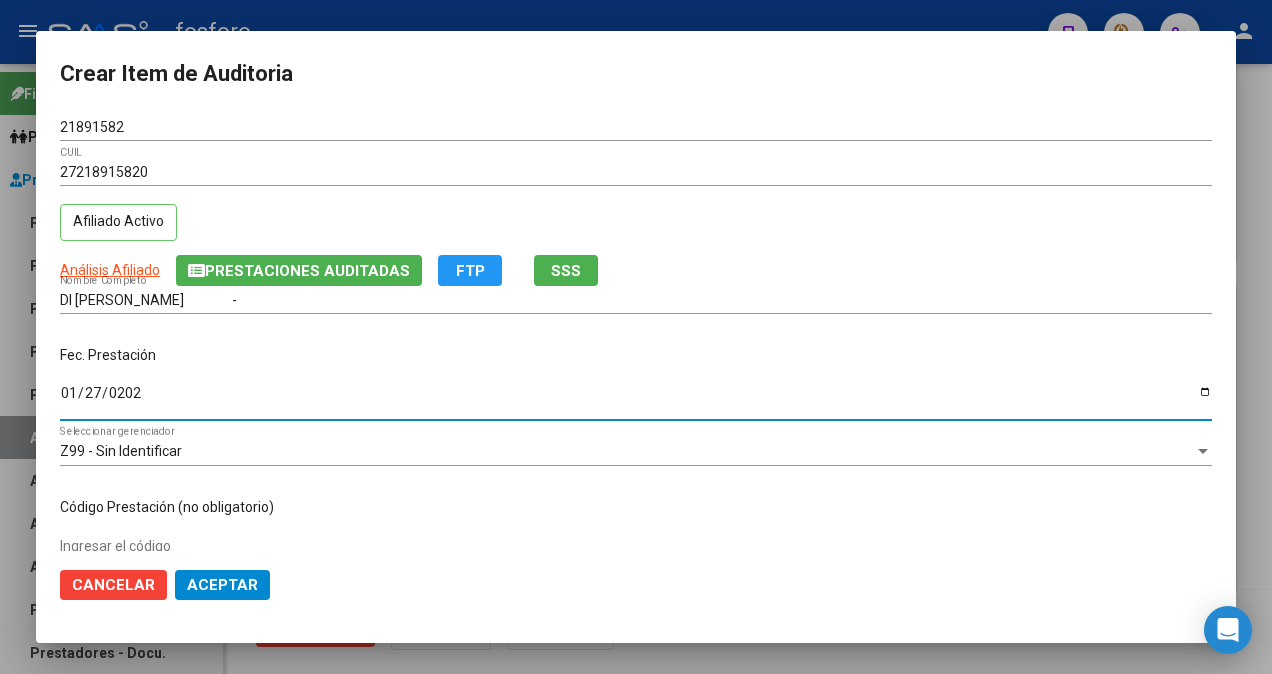 type on "[DATE]" 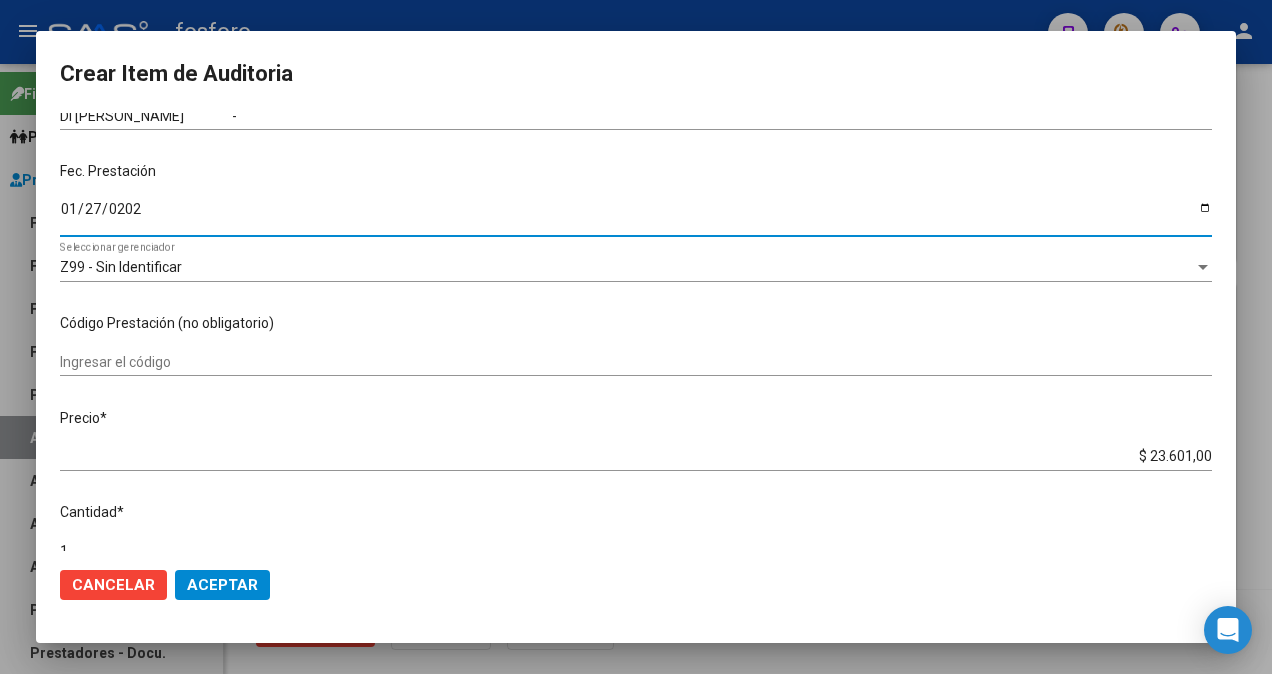 scroll, scrollTop: 200, scrollLeft: 0, axis: vertical 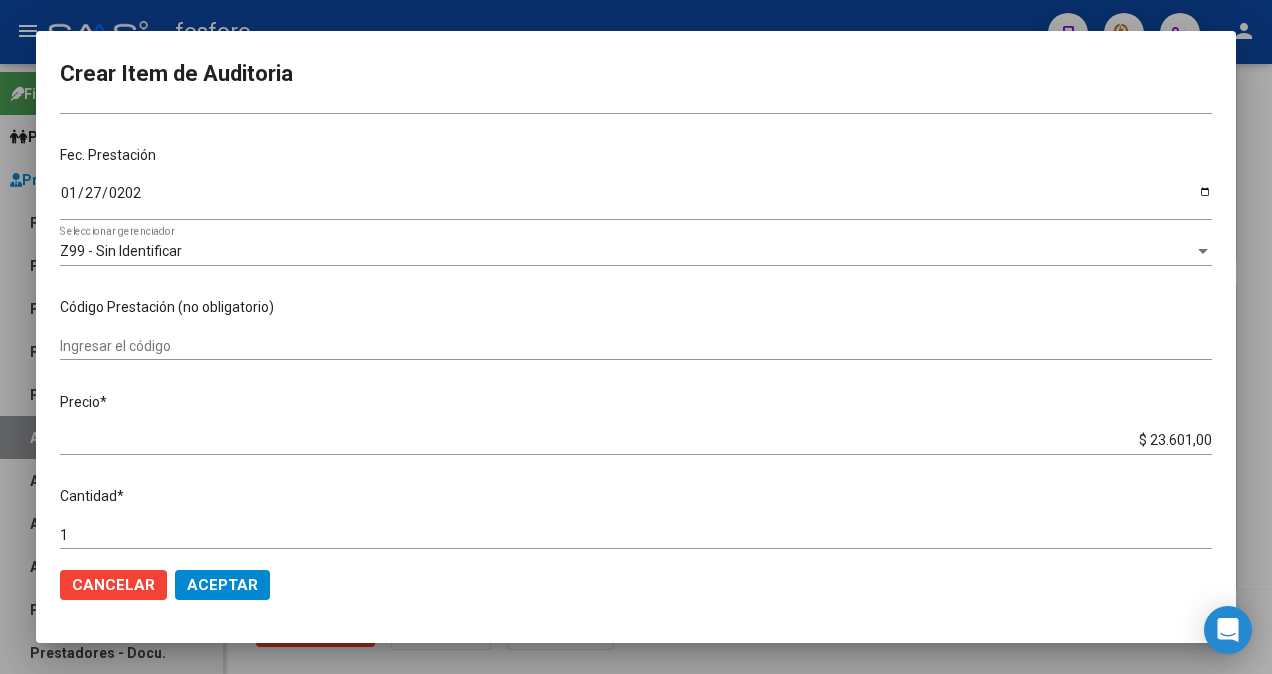 click on "Ingresar el código" at bounding box center (636, 346) 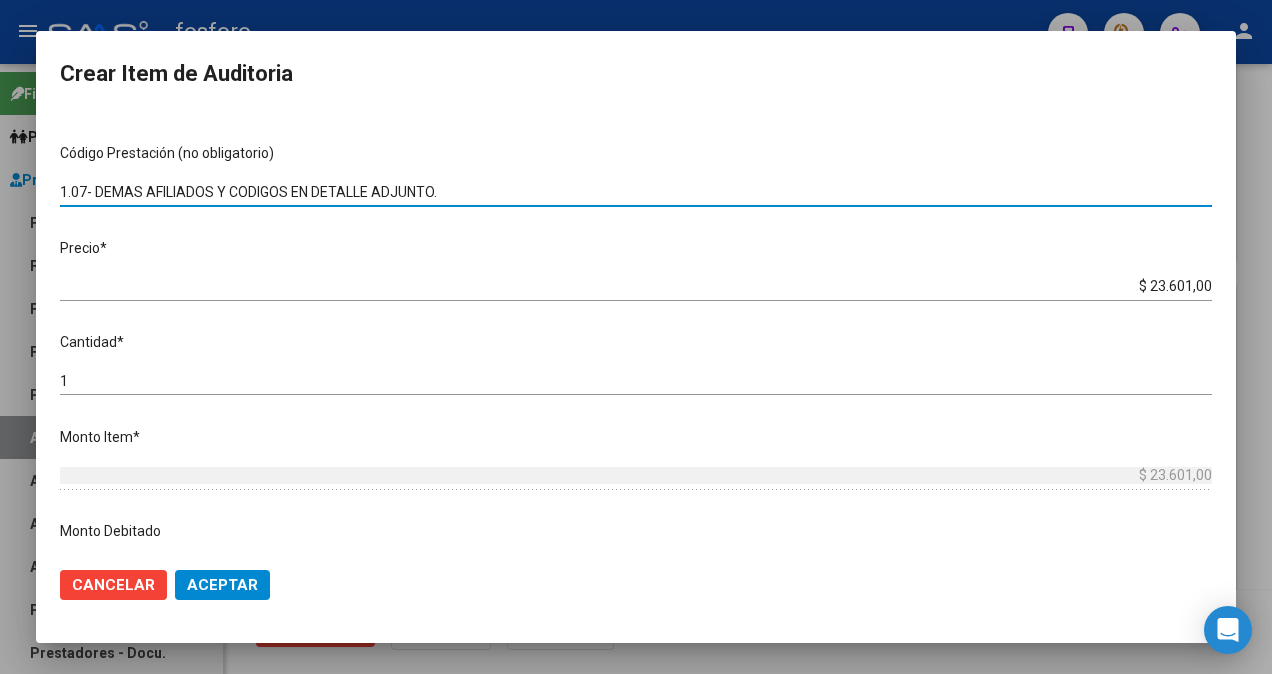 scroll, scrollTop: 500, scrollLeft: 0, axis: vertical 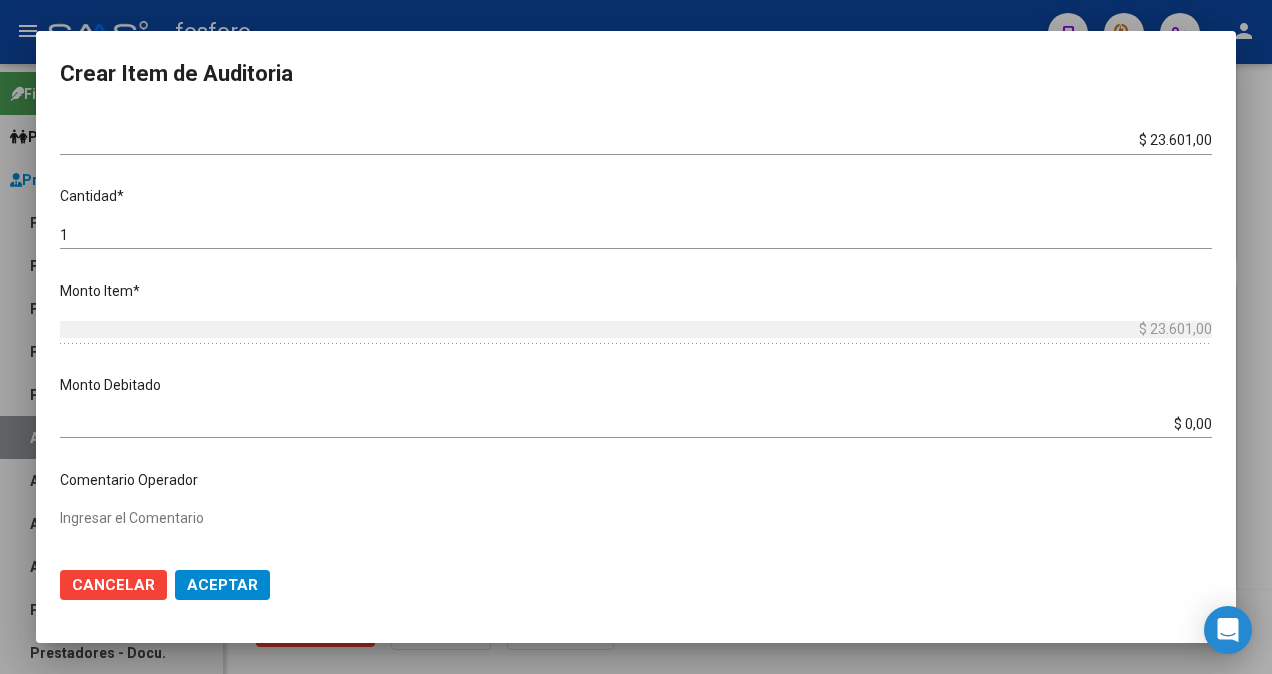 type on "1.07- DEMAS AFILIADOS Y CODIGOS EN DETALLE ADJUNTO." 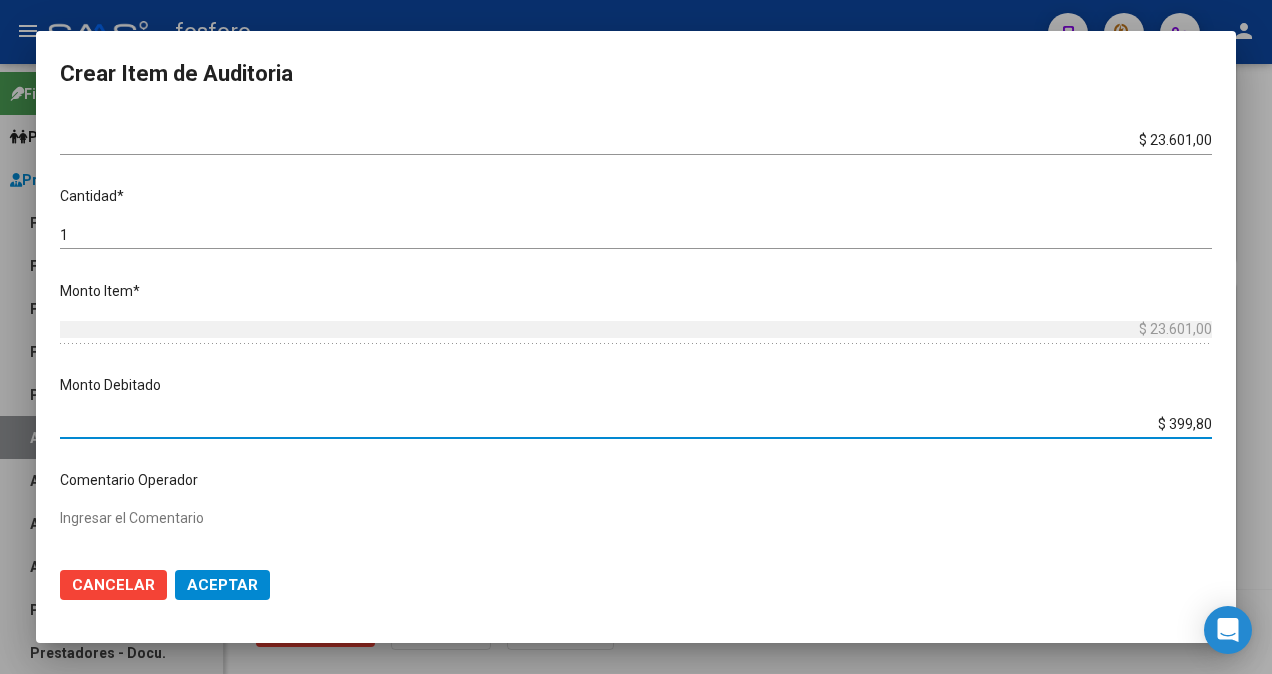 type on "$ 3.998,00" 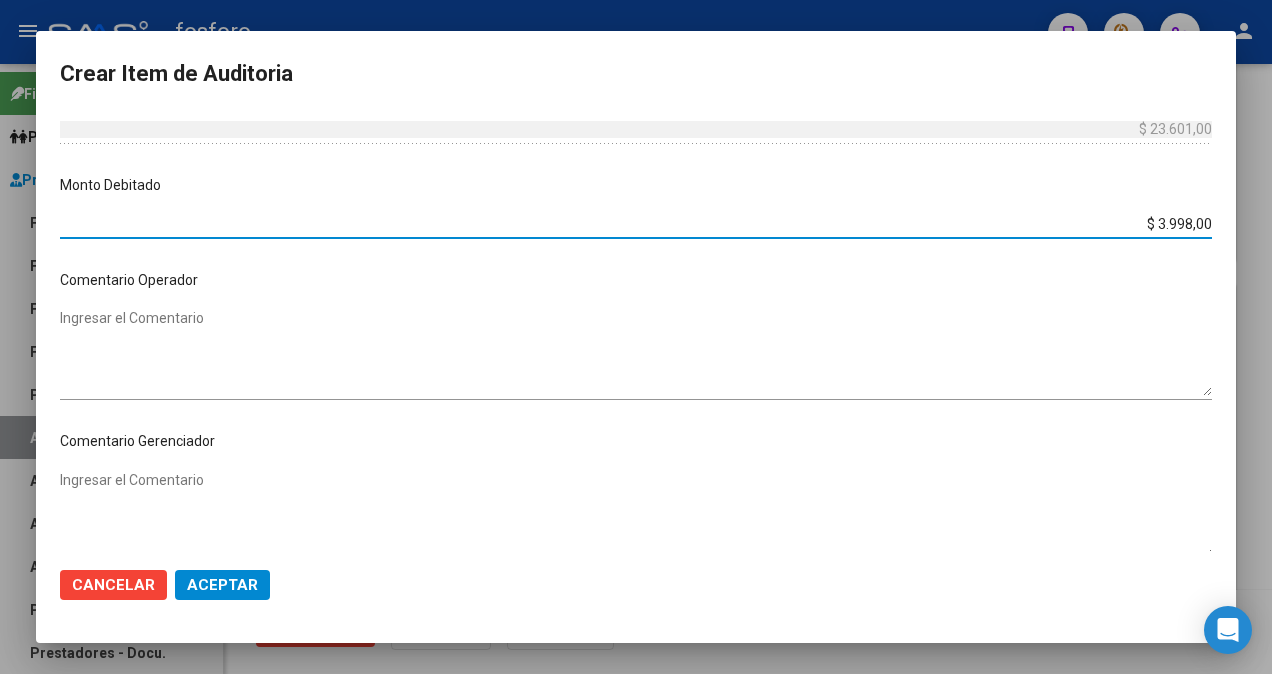 scroll, scrollTop: 700, scrollLeft: 0, axis: vertical 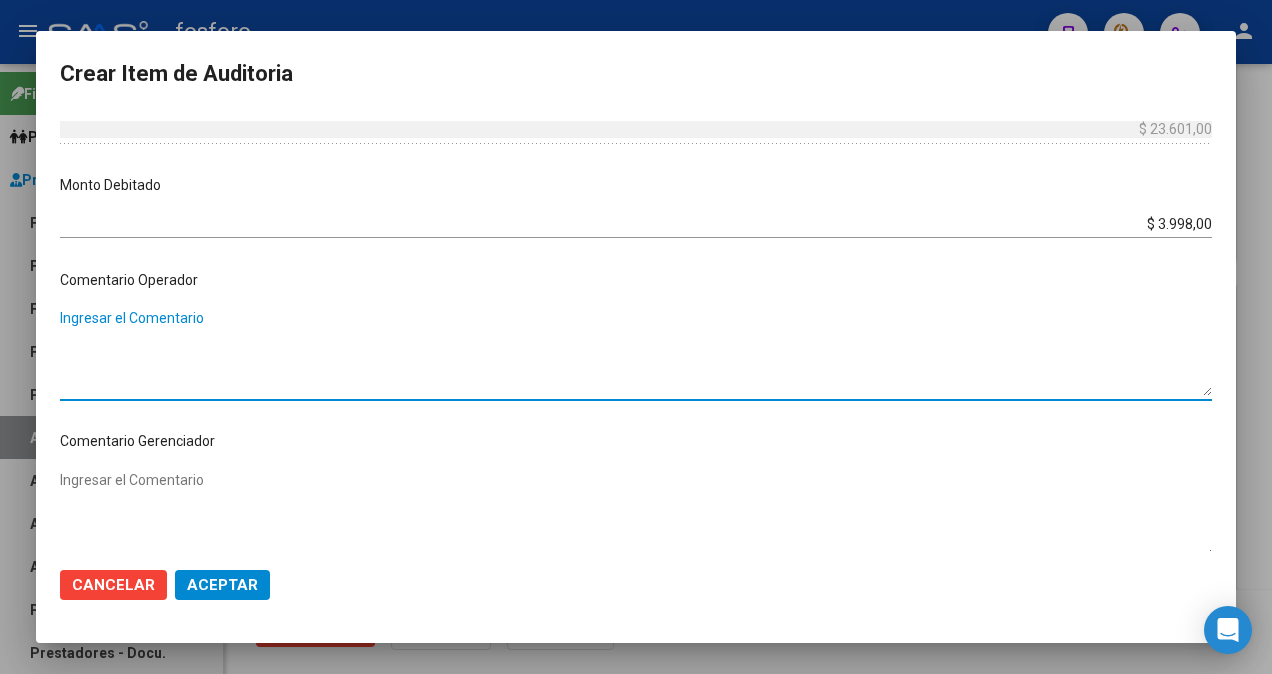 click on "Ingresar el Comentario" at bounding box center [636, 352] 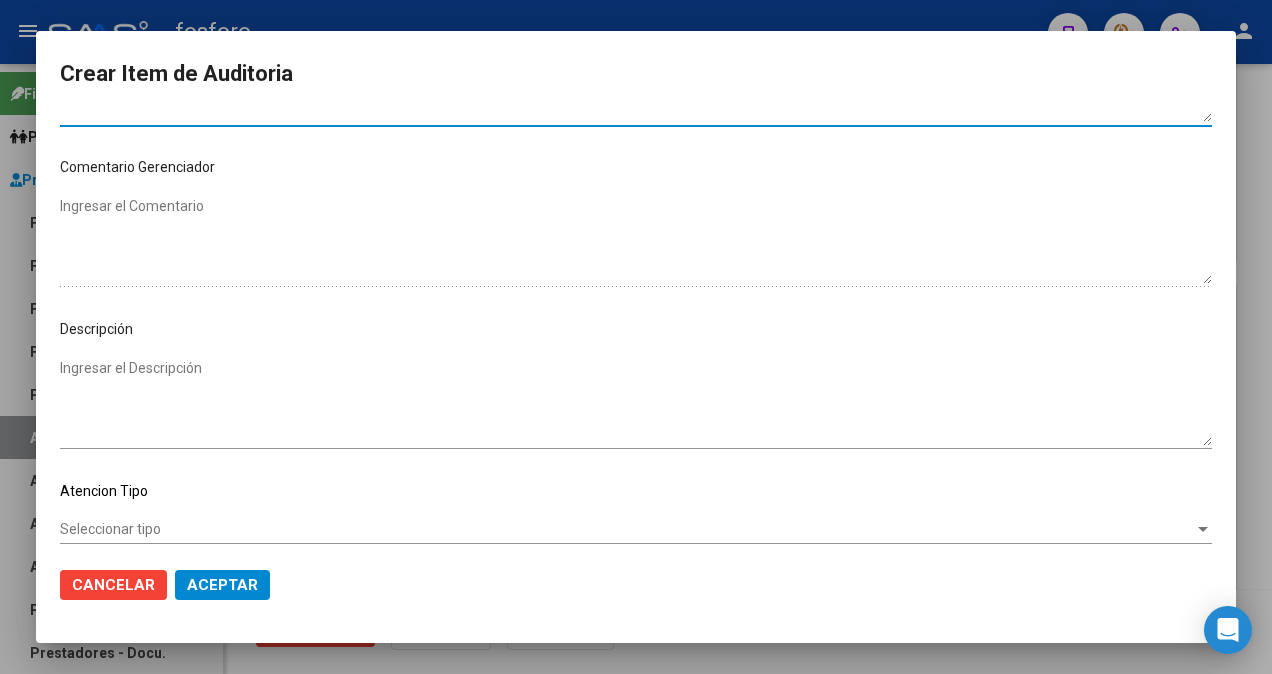 scroll, scrollTop: 1000, scrollLeft: 0, axis: vertical 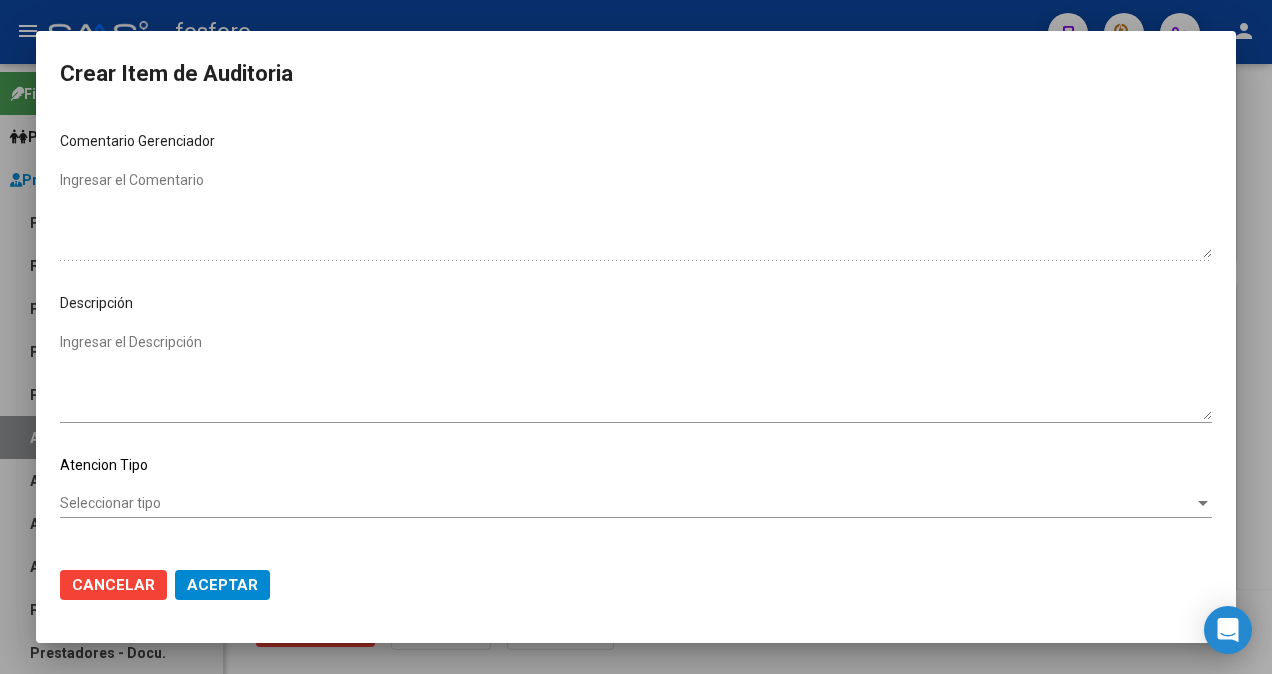 type on "[PERSON_NAME]: SE DEBITA COD.1.04 POR ASOCIADO DE BAJA AL [DATE]" 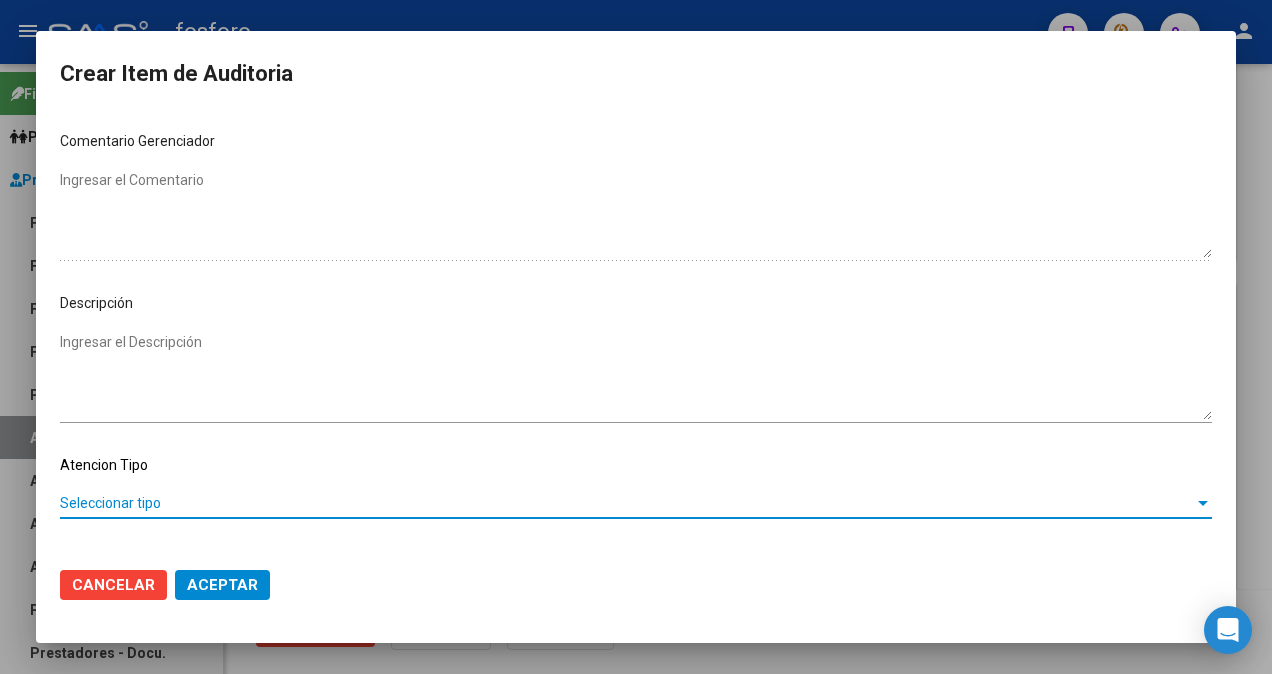 click on "Seleccionar tipo" at bounding box center [627, 503] 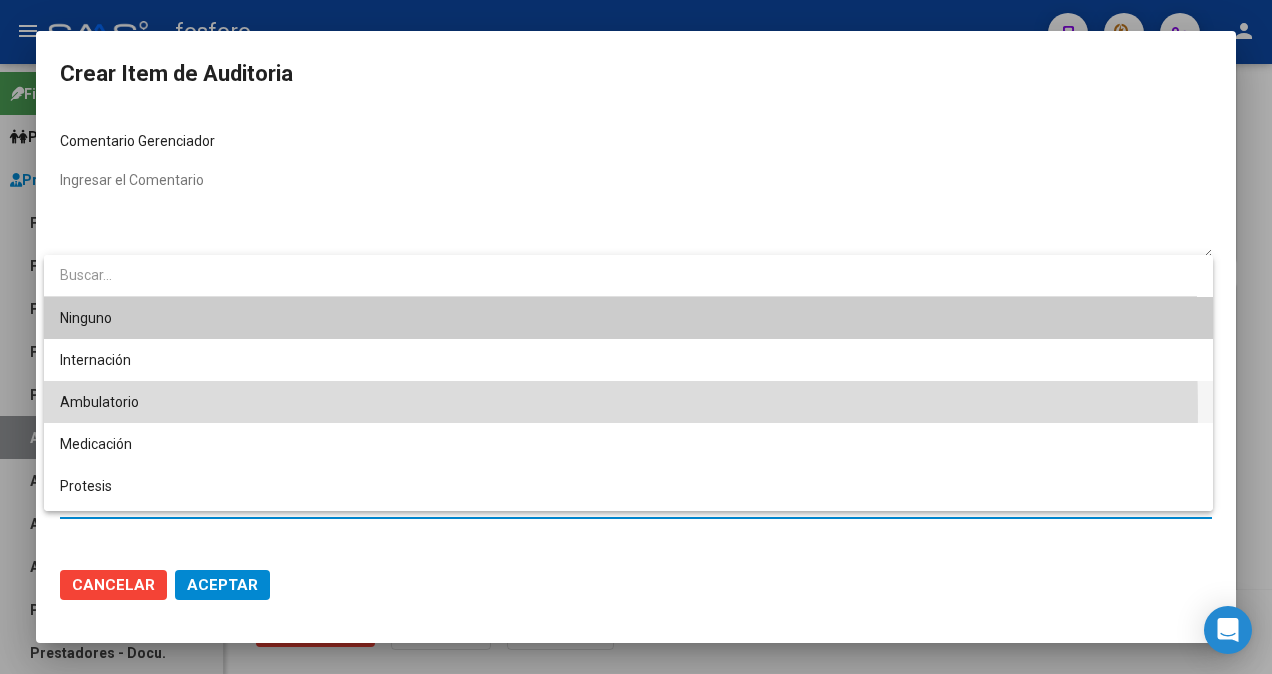 click on "Ambulatorio" at bounding box center (628, 402) 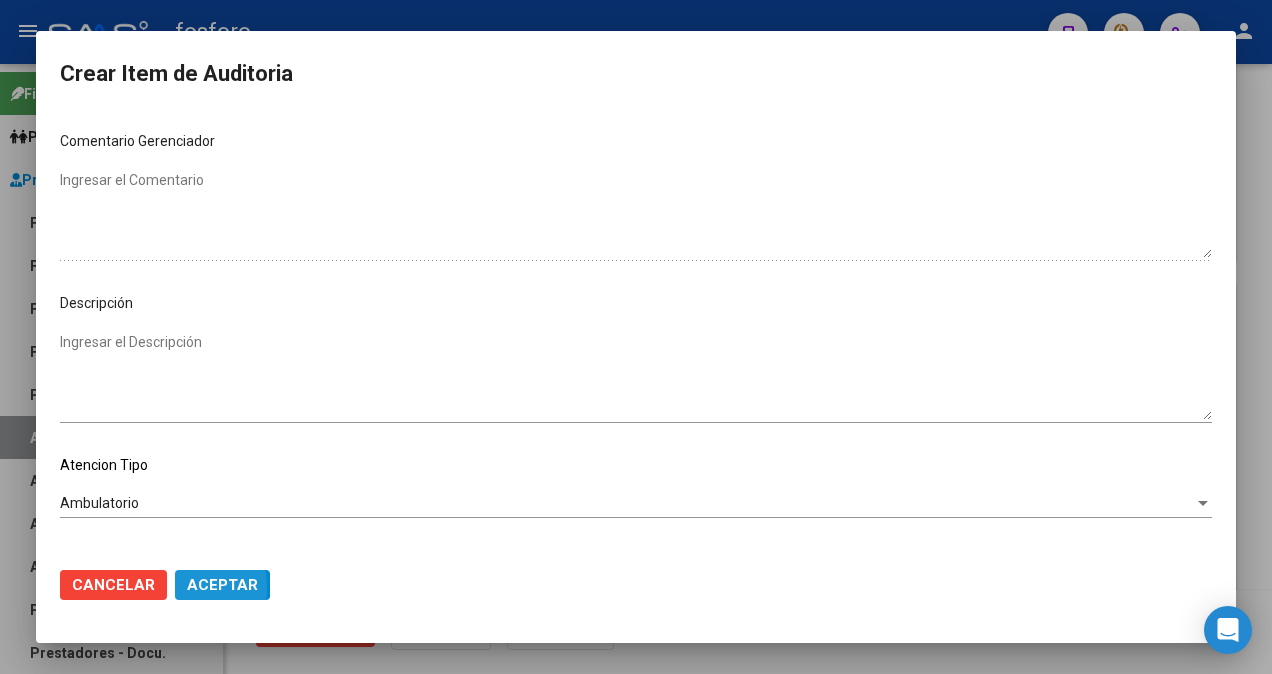 click on "Aceptar" 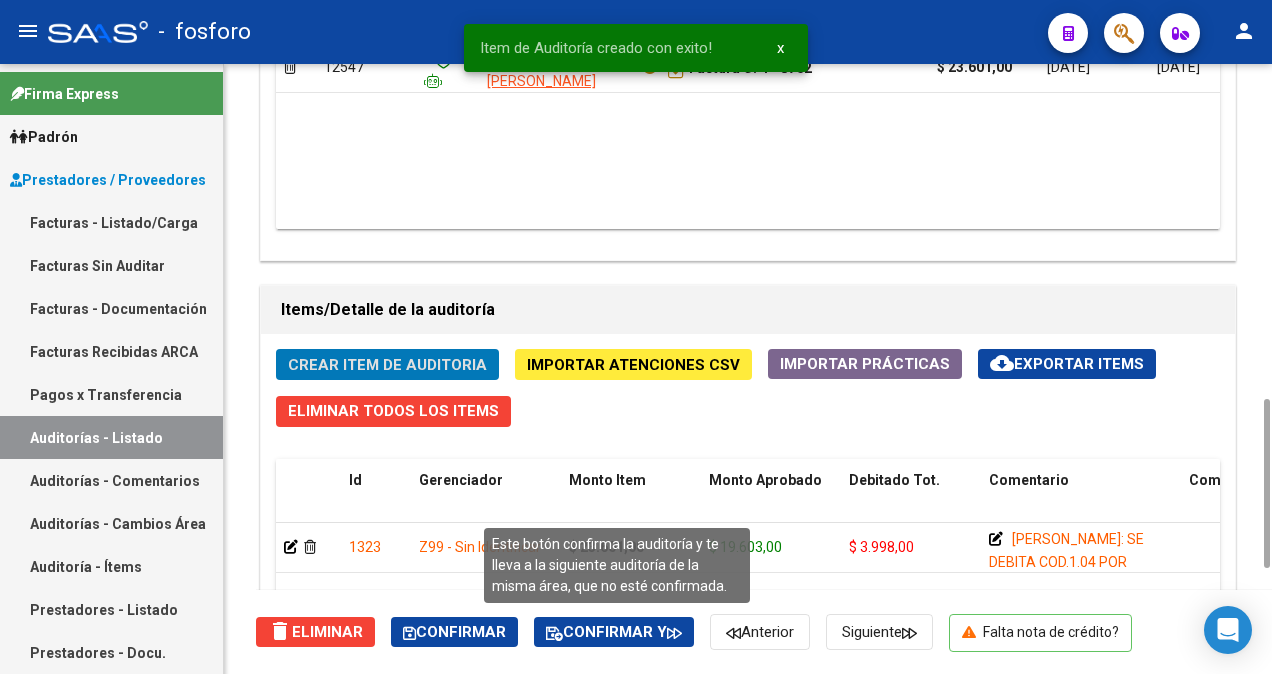 click on "Confirmar y" 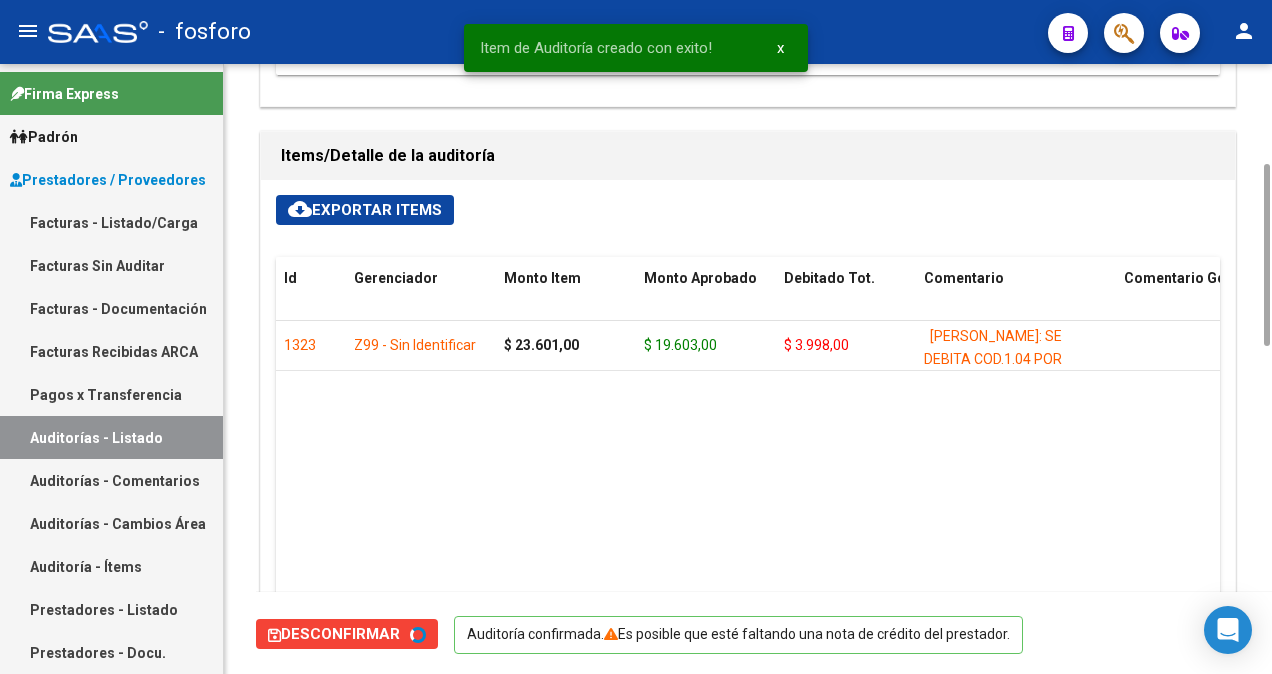 scroll, scrollTop: 200, scrollLeft: 0, axis: vertical 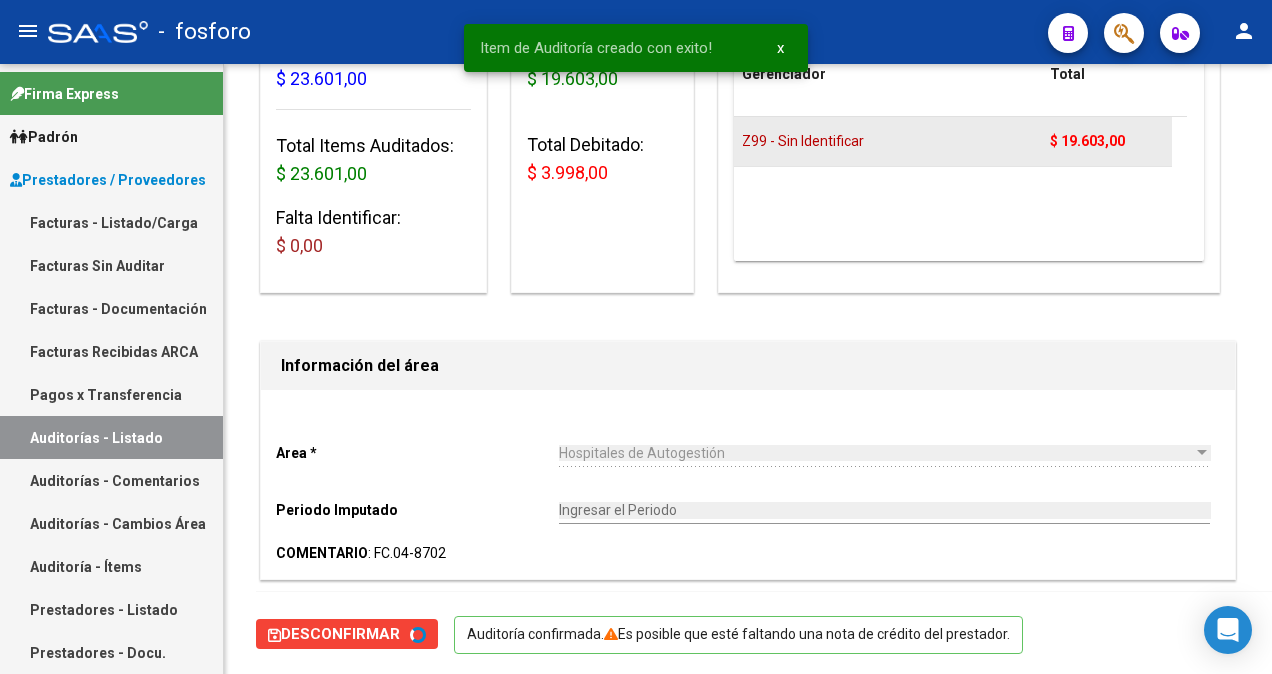 type on "202507" 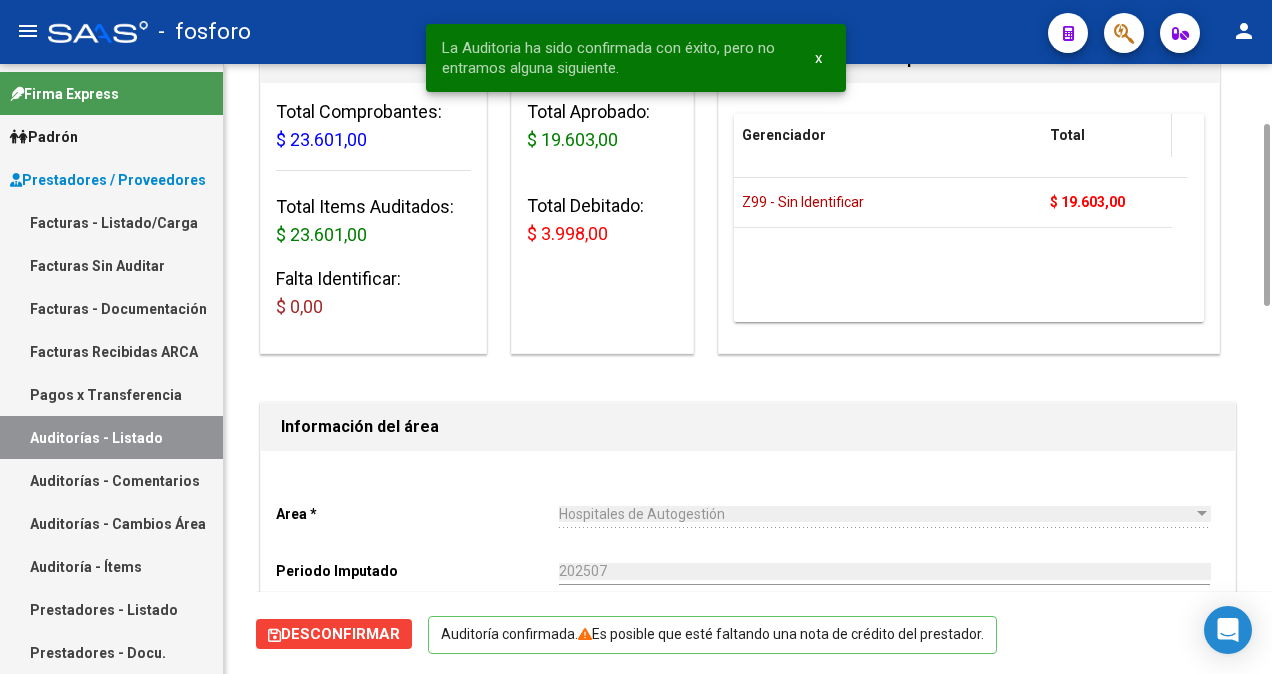 scroll, scrollTop: 0, scrollLeft: 0, axis: both 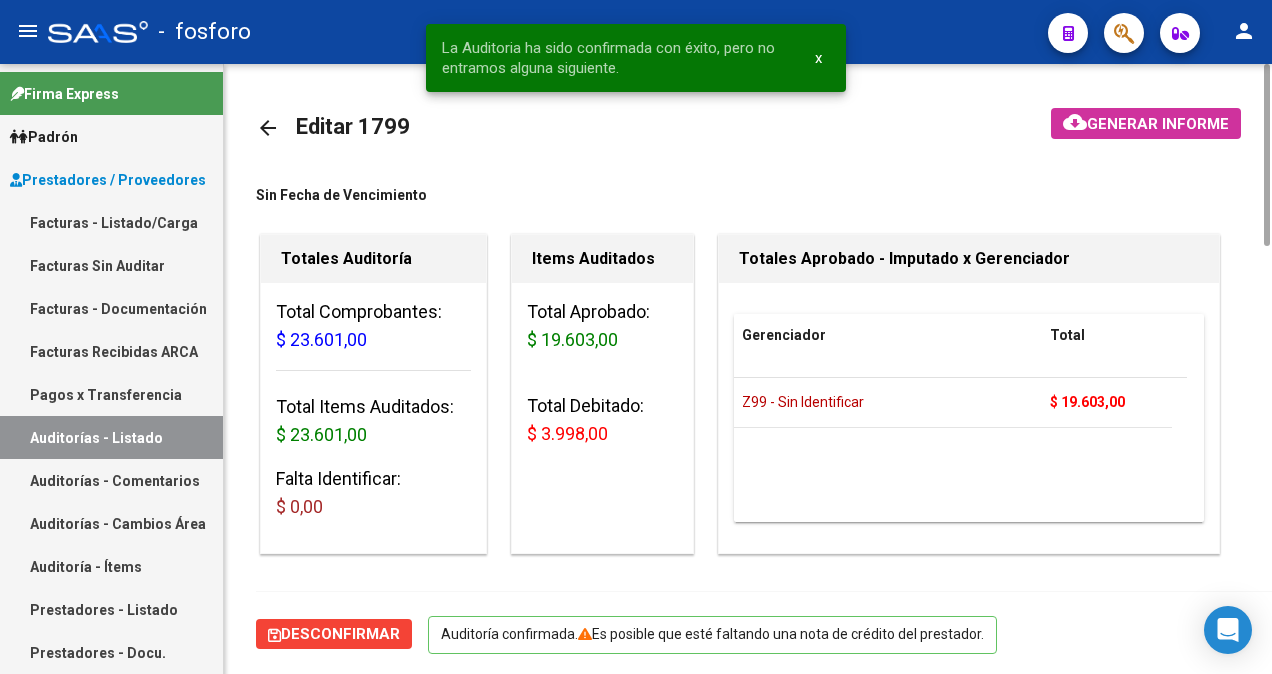click on "Generar informe" 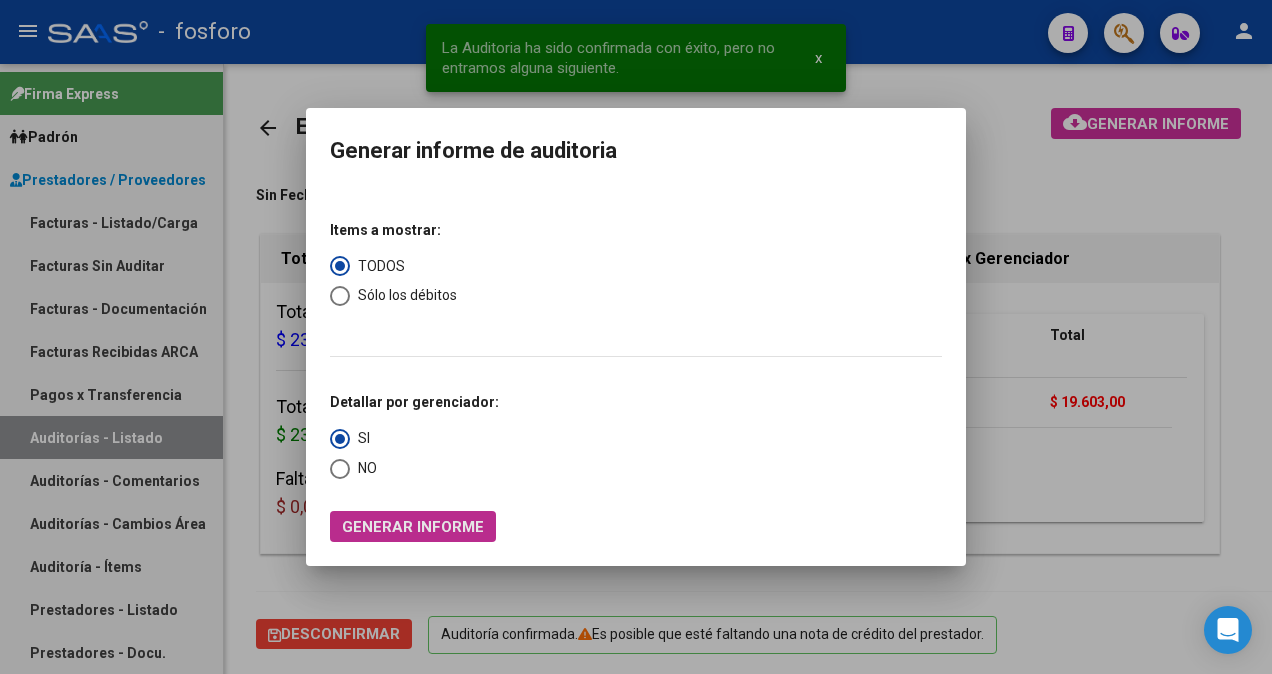 click on "Generar informe" at bounding box center [413, 527] 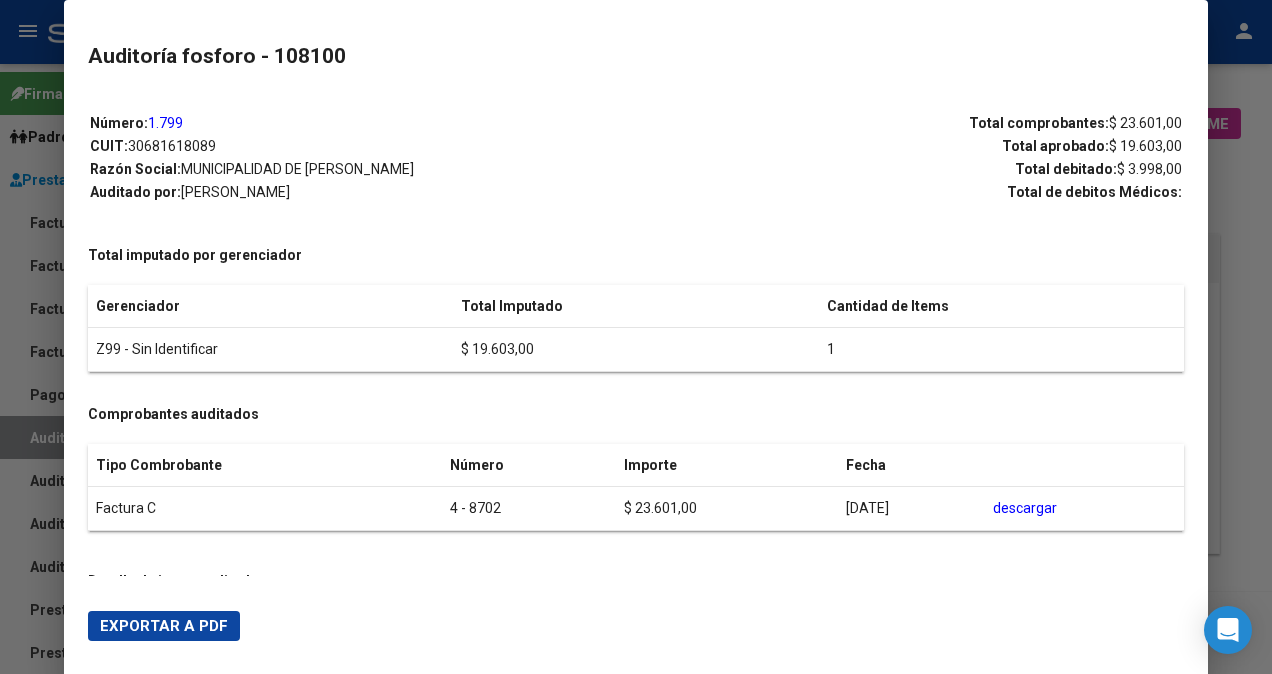 click on "Exportar a PDF" at bounding box center [164, 626] 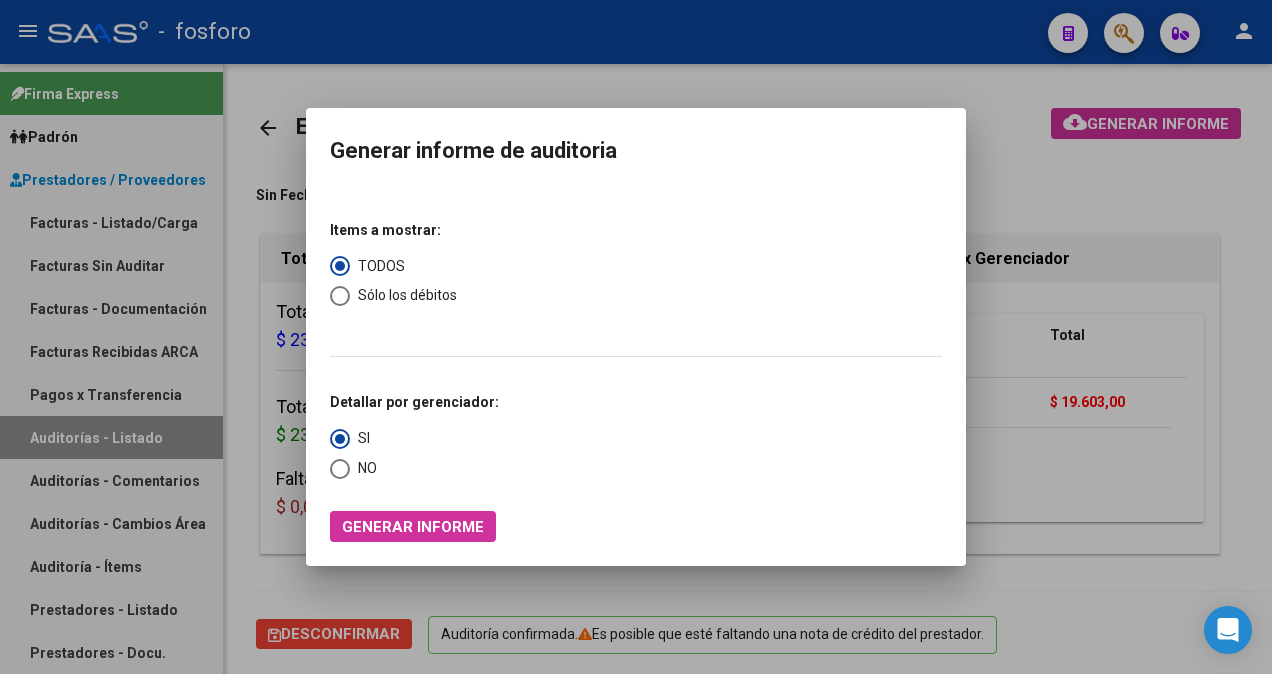 click at bounding box center [636, 337] 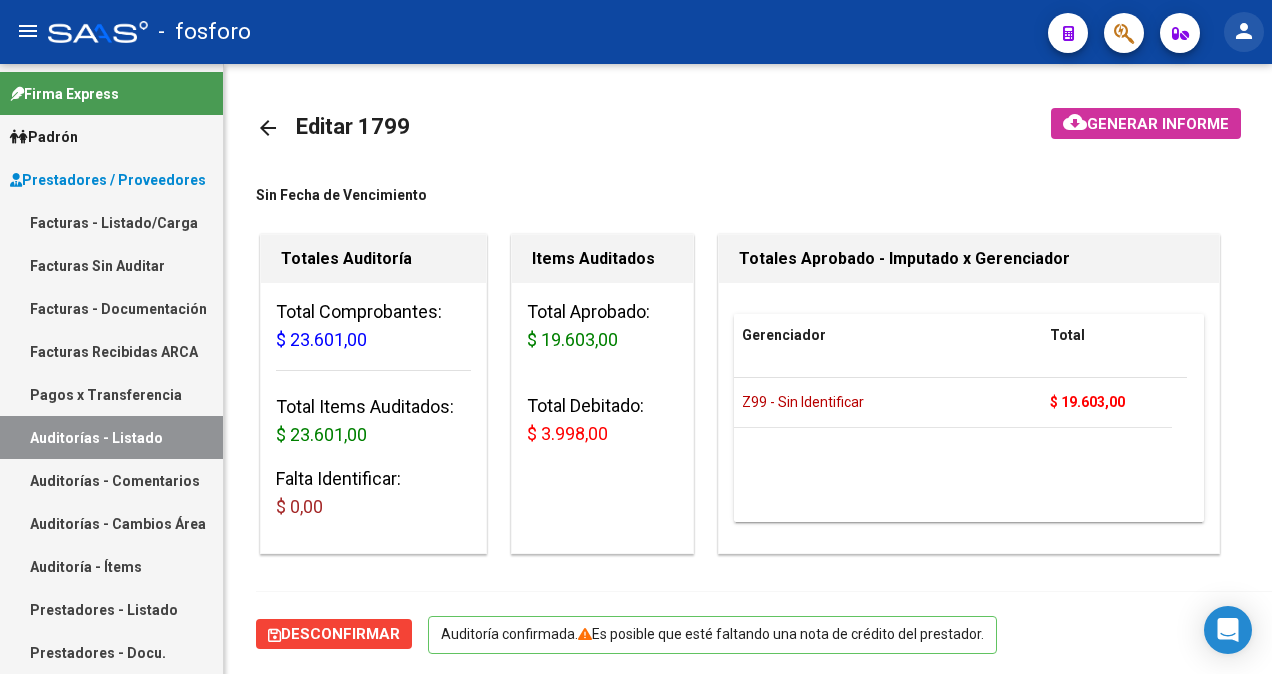 click on "person" 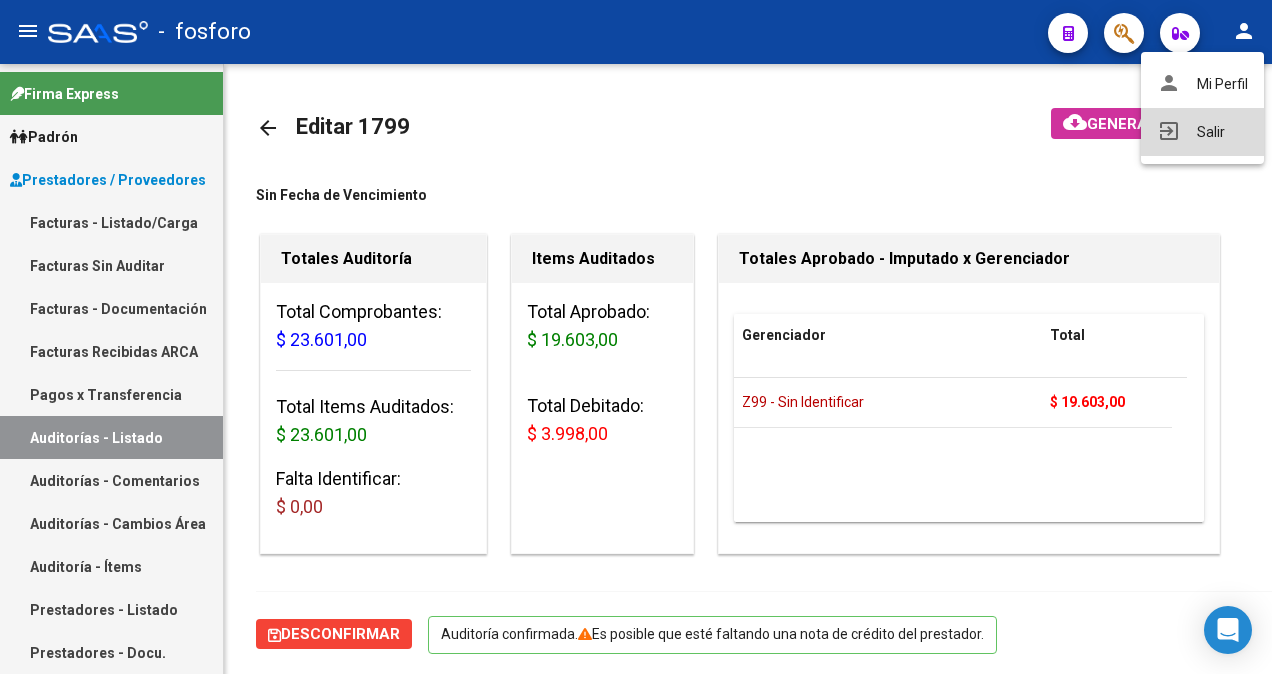 click on "exit_to_app  Salir" at bounding box center (1202, 132) 